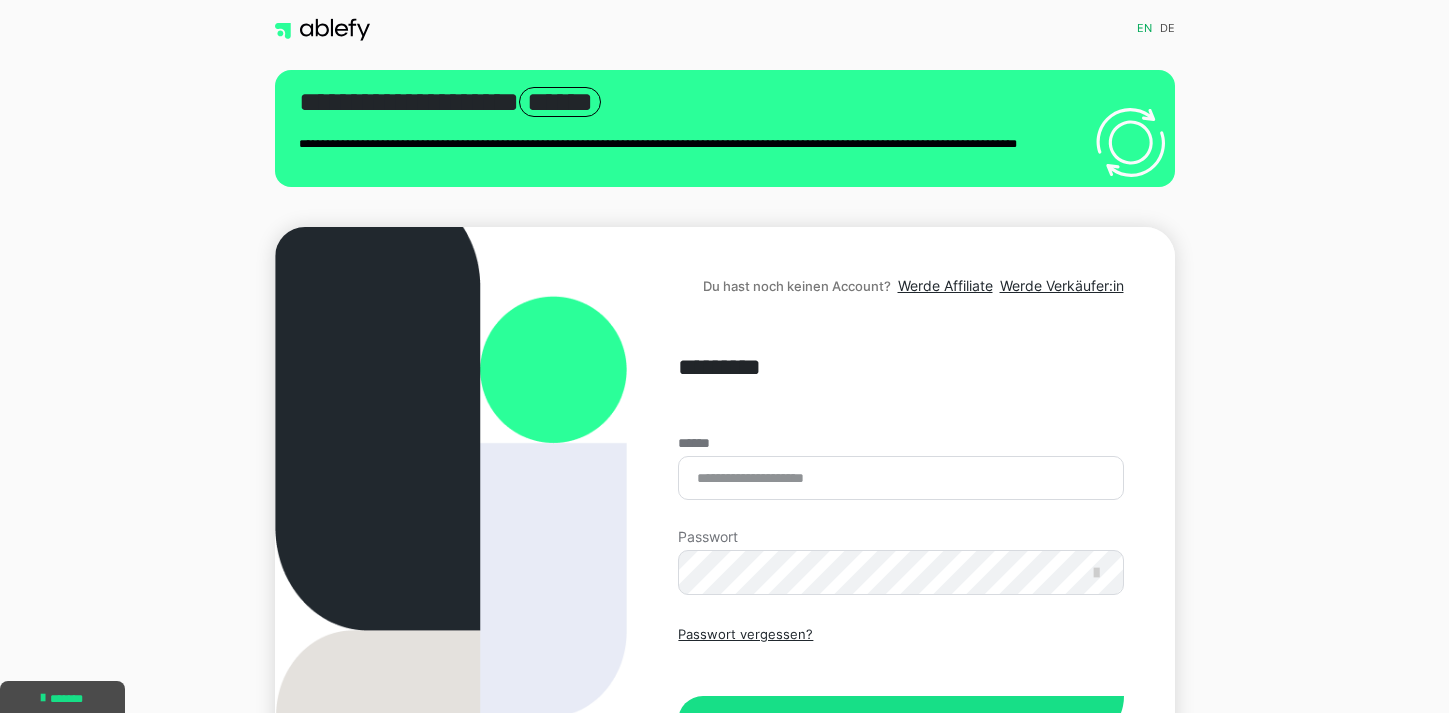 scroll, scrollTop: 100, scrollLeft: 0, axis: vertical 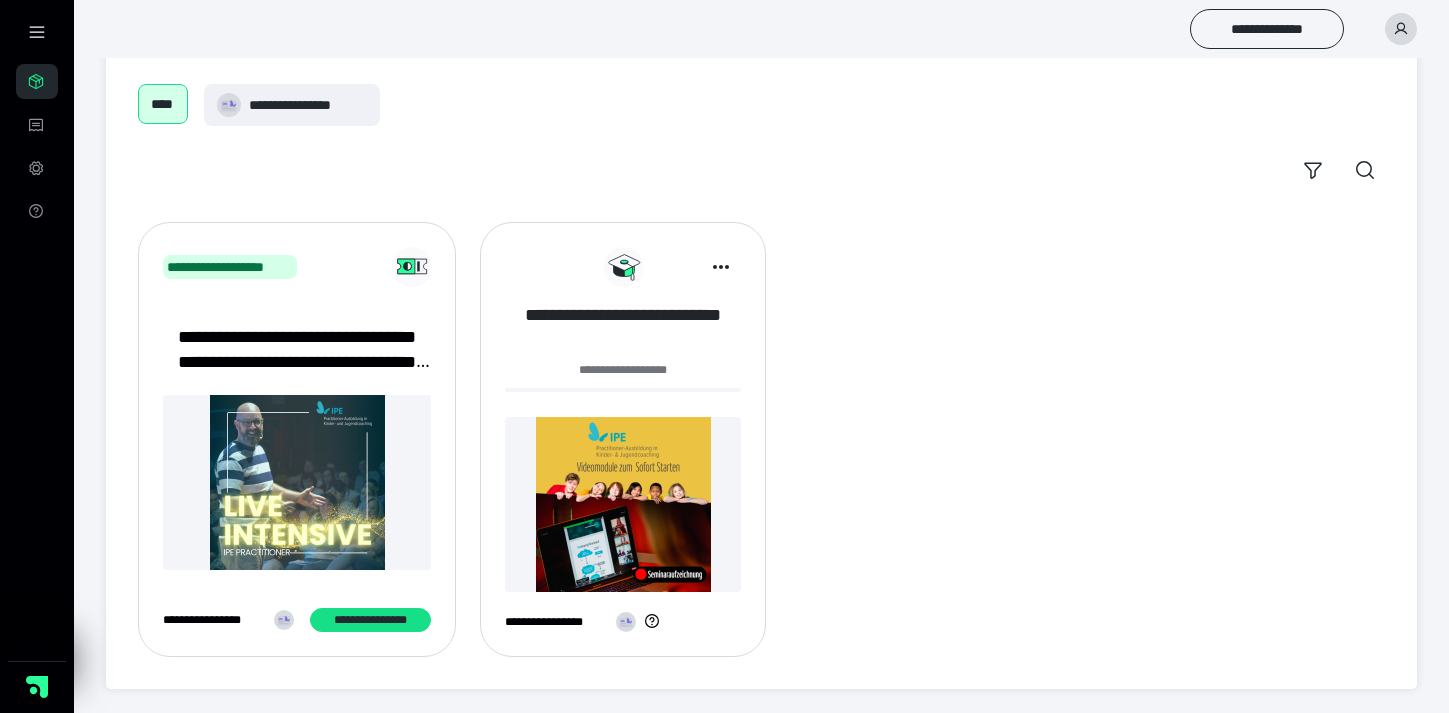 click on "**********" at bounding box center [623, 328] 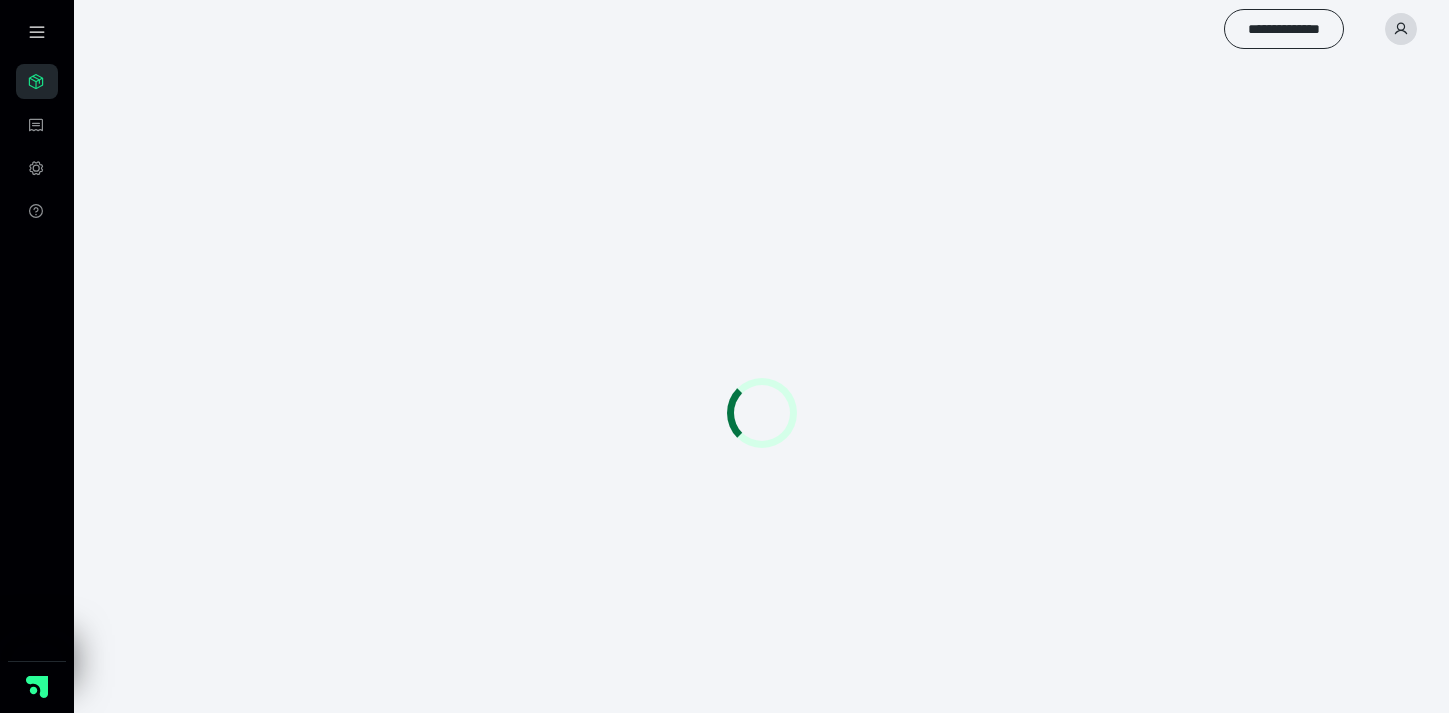 scroll, scrollTop: 0, scrollLeft: 0, axis: both 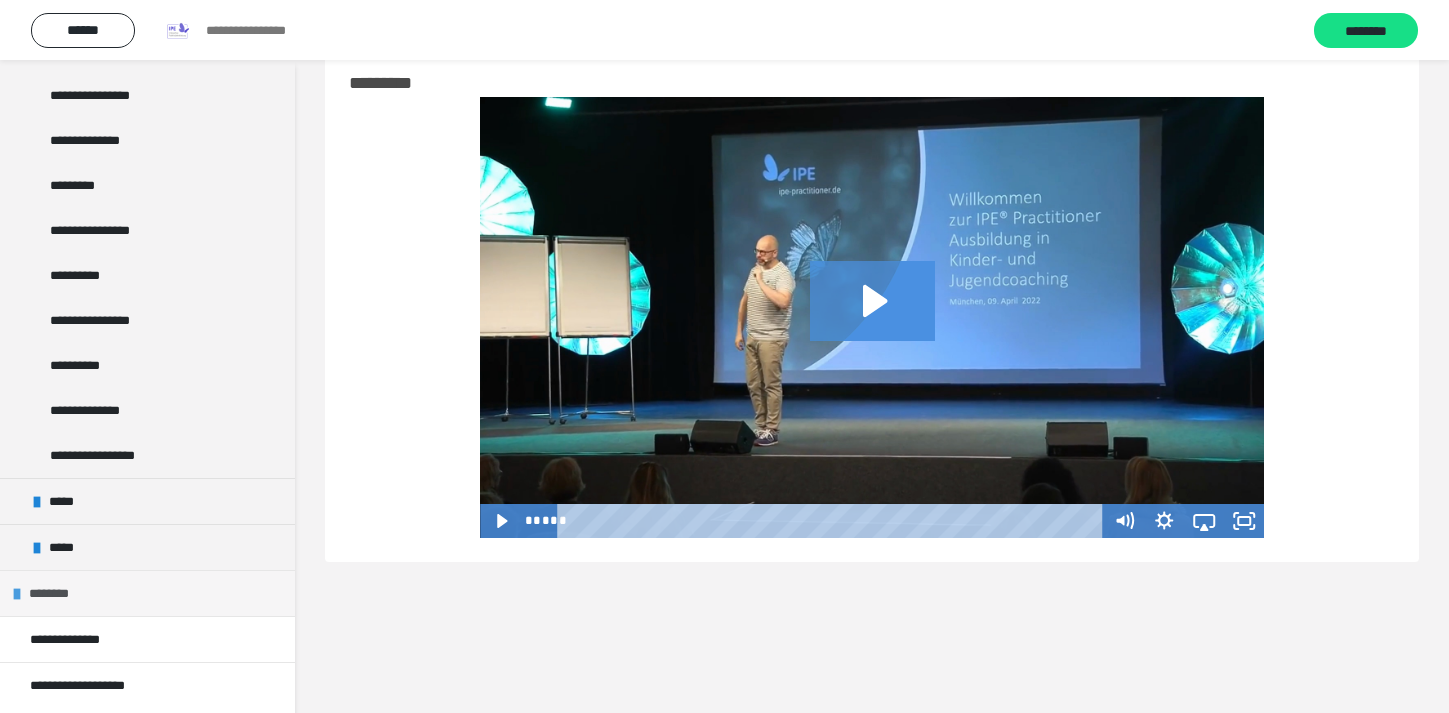 click on "********" at bounding box center [147, 593] 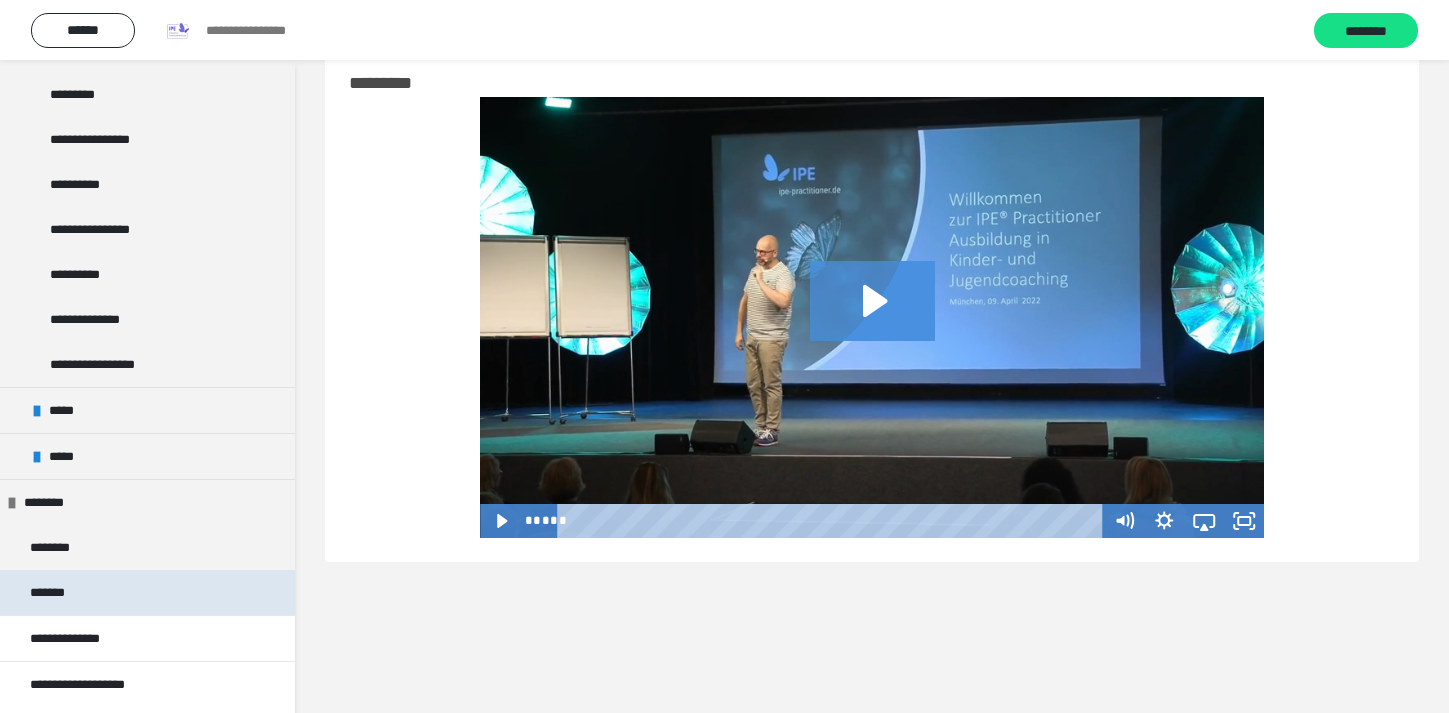scroll, scrollTop: 376, scrollLeft: 0, axis: vertical 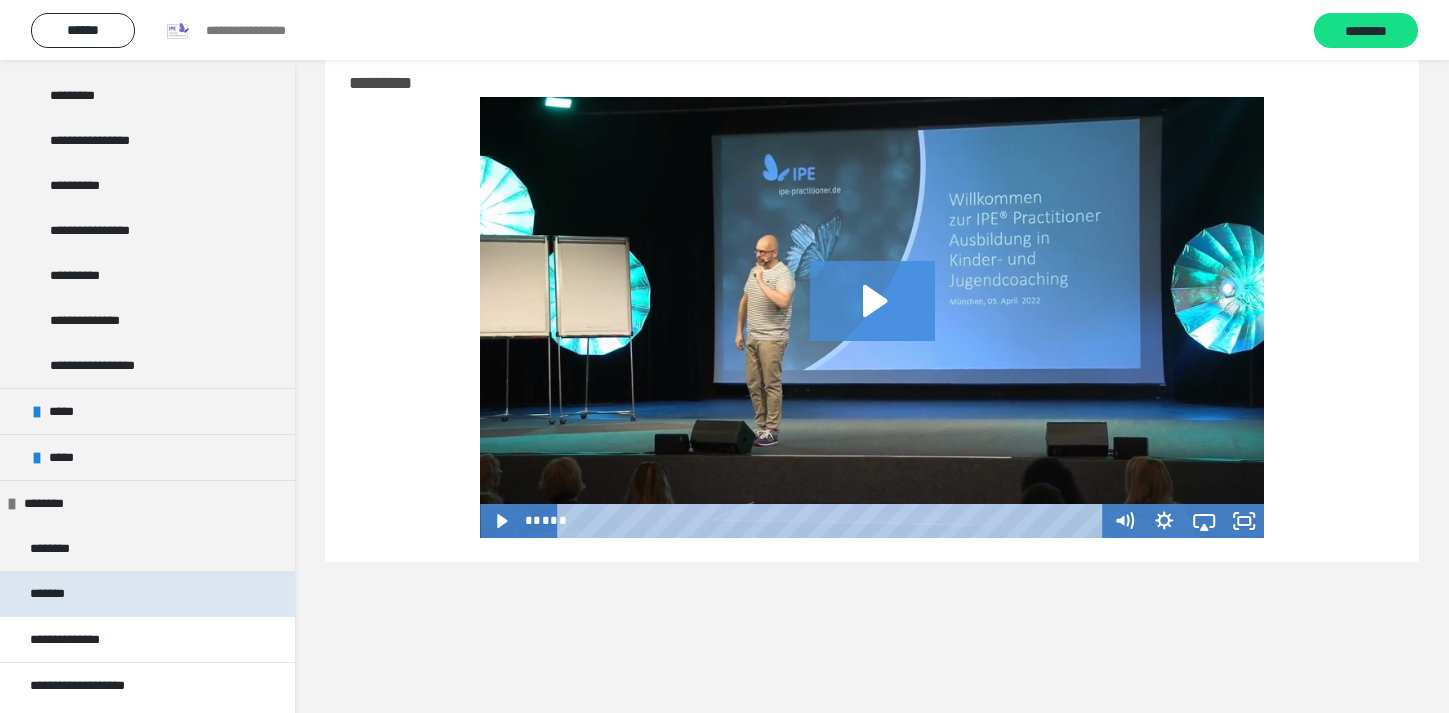 click on "*******" at bounding box center (147, 593) 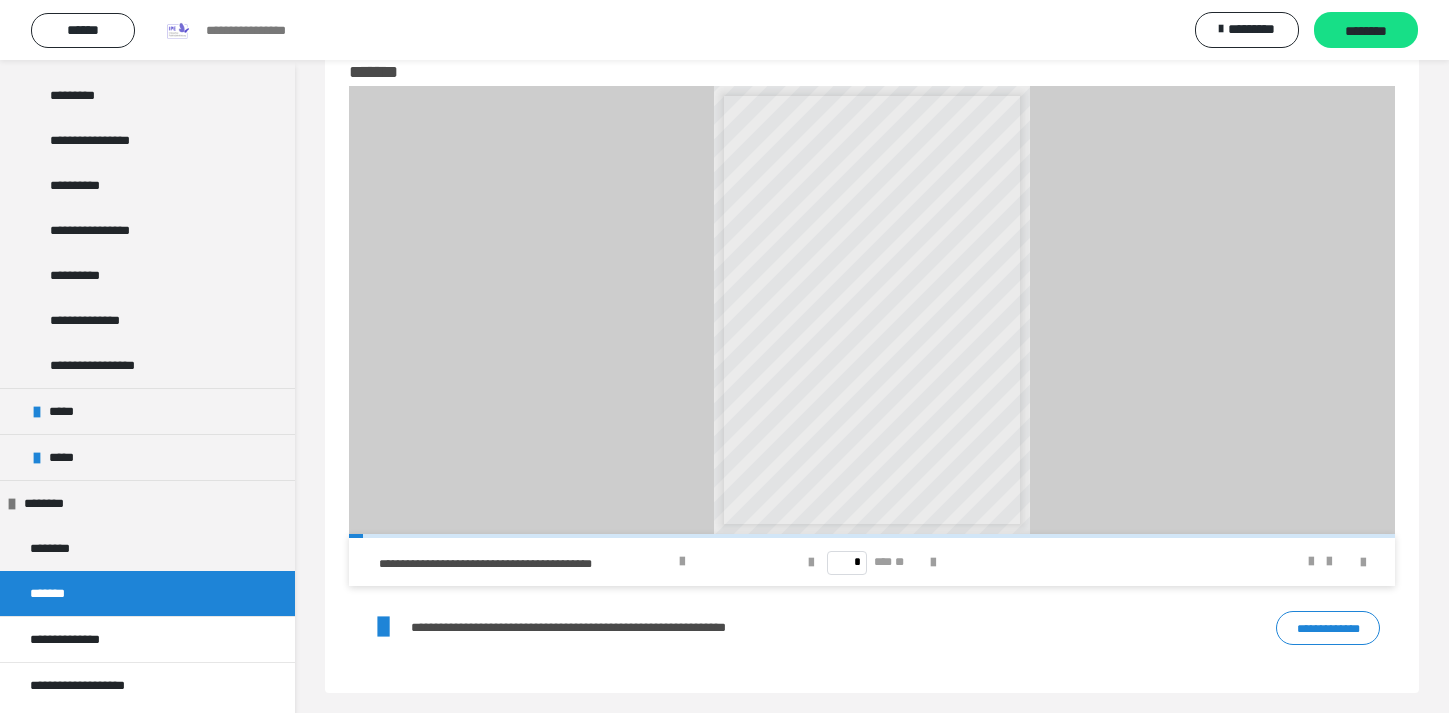 scroll, scrollTop: 59, scrollLeft: 0, axis: vertical 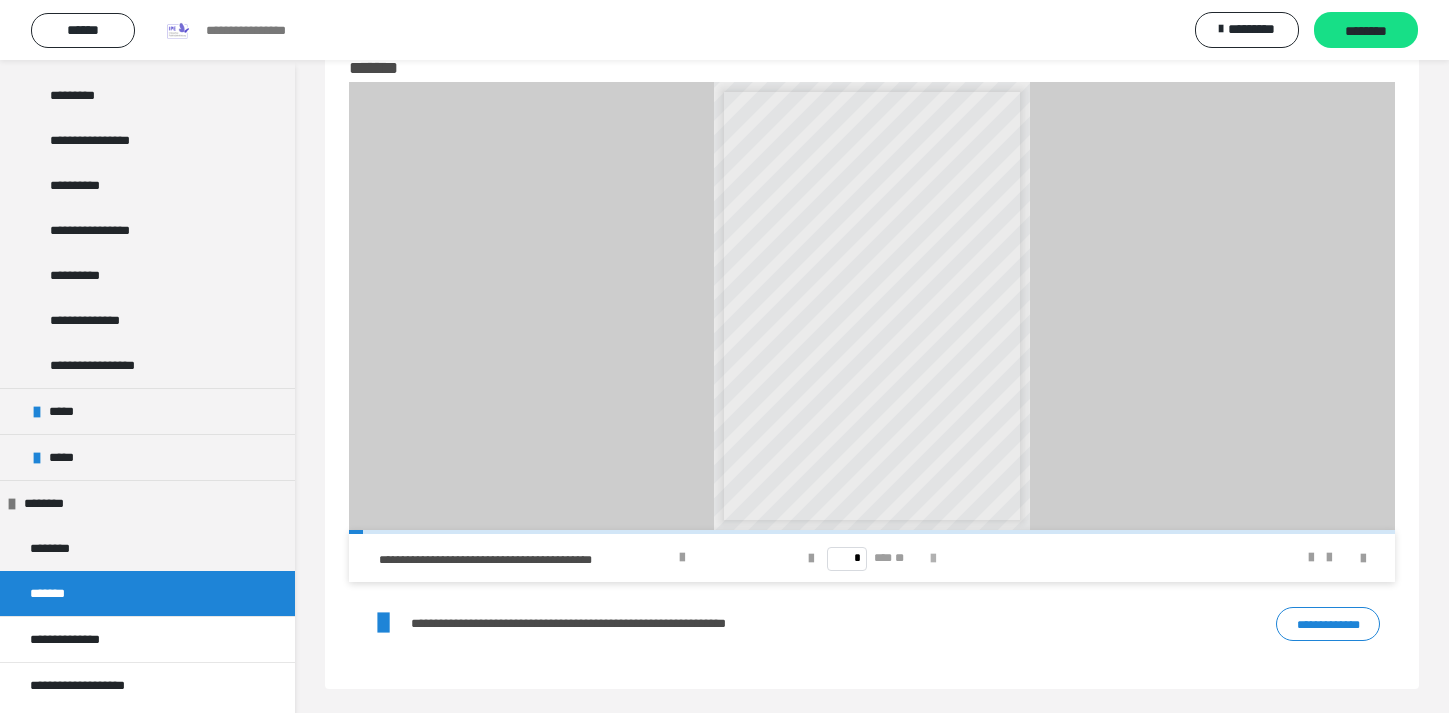 click at bounding box center [933, 559] 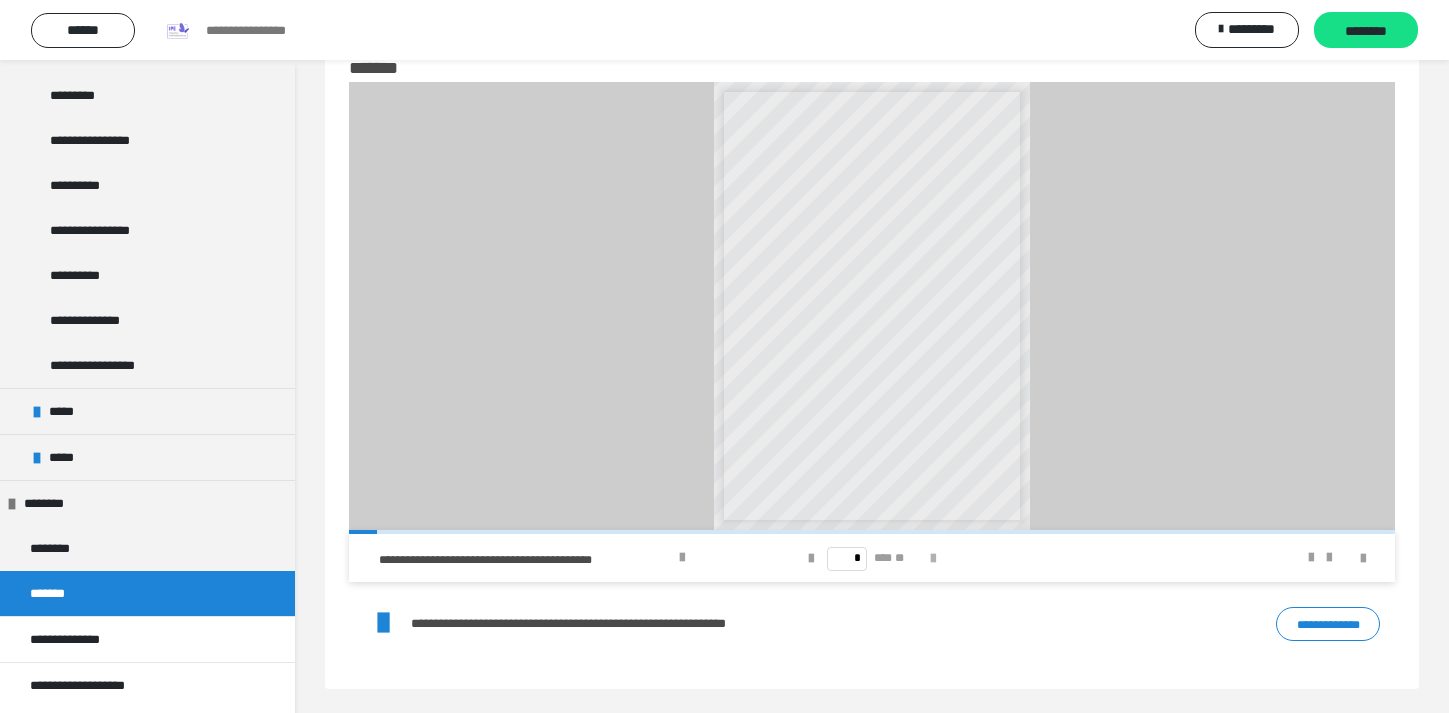 click at bounding box center (933, 559) 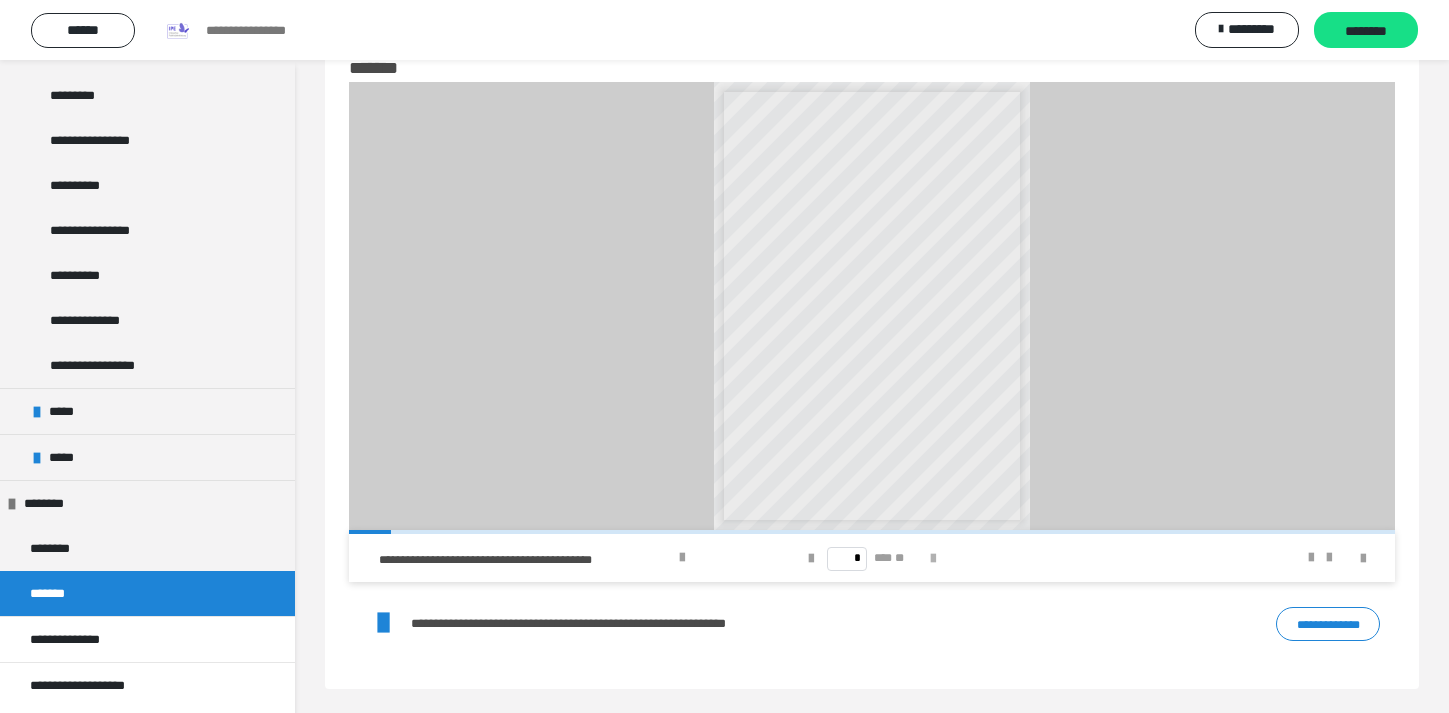 click at bounding box center (933, 559) 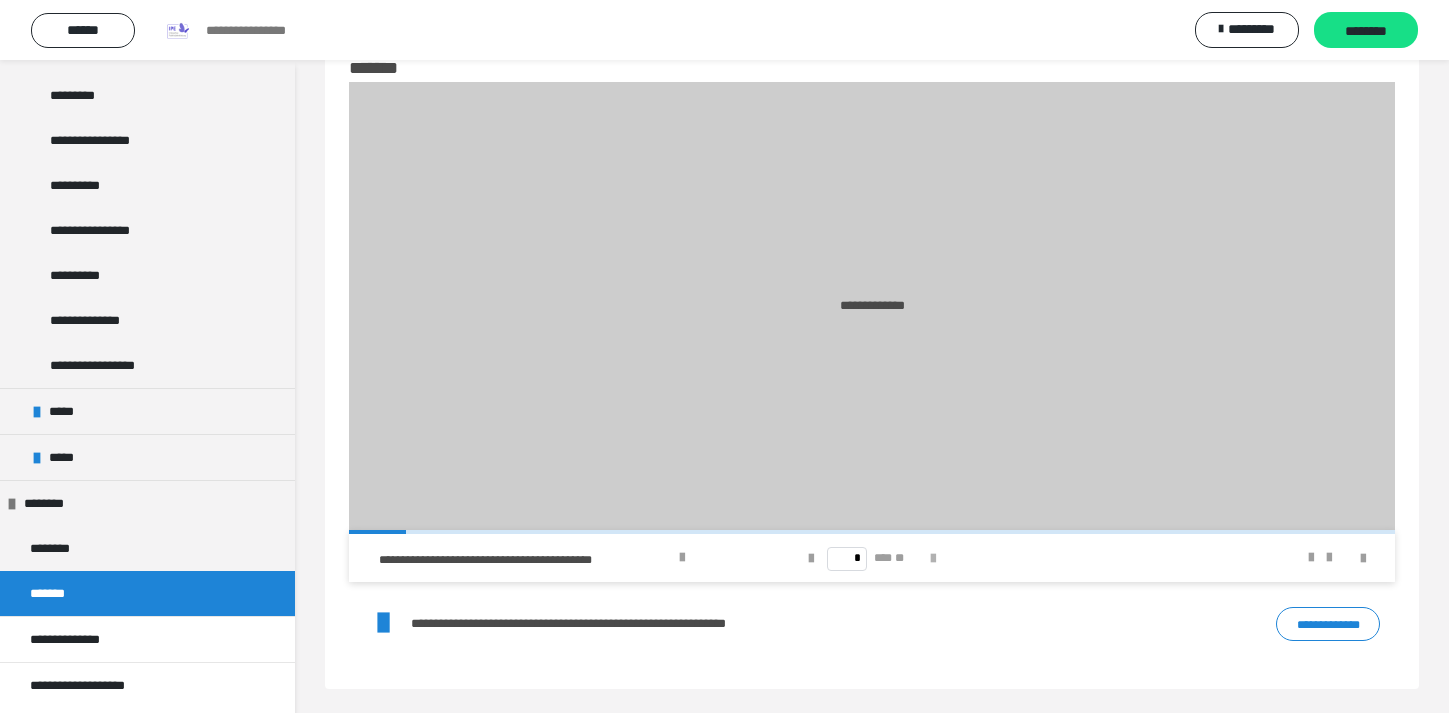type on "*" 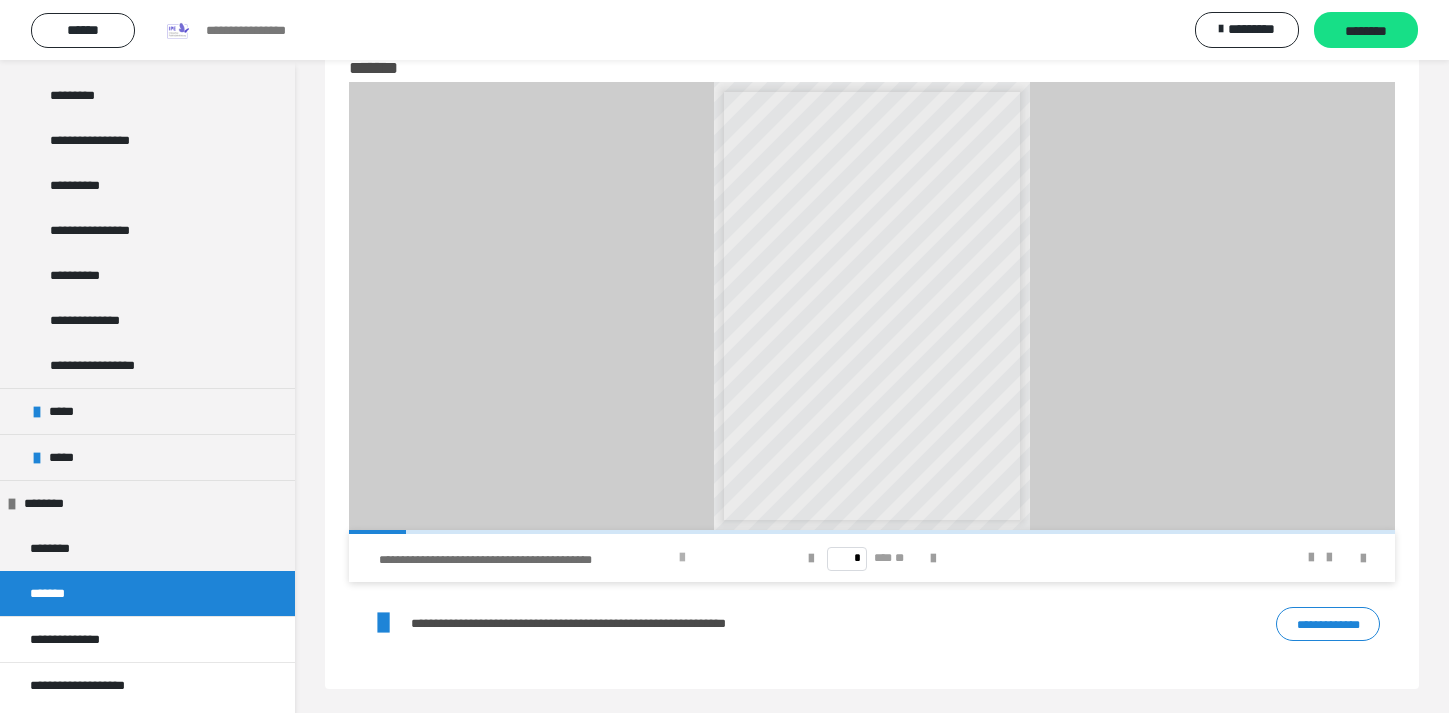 click at bounding box center (682, 558) 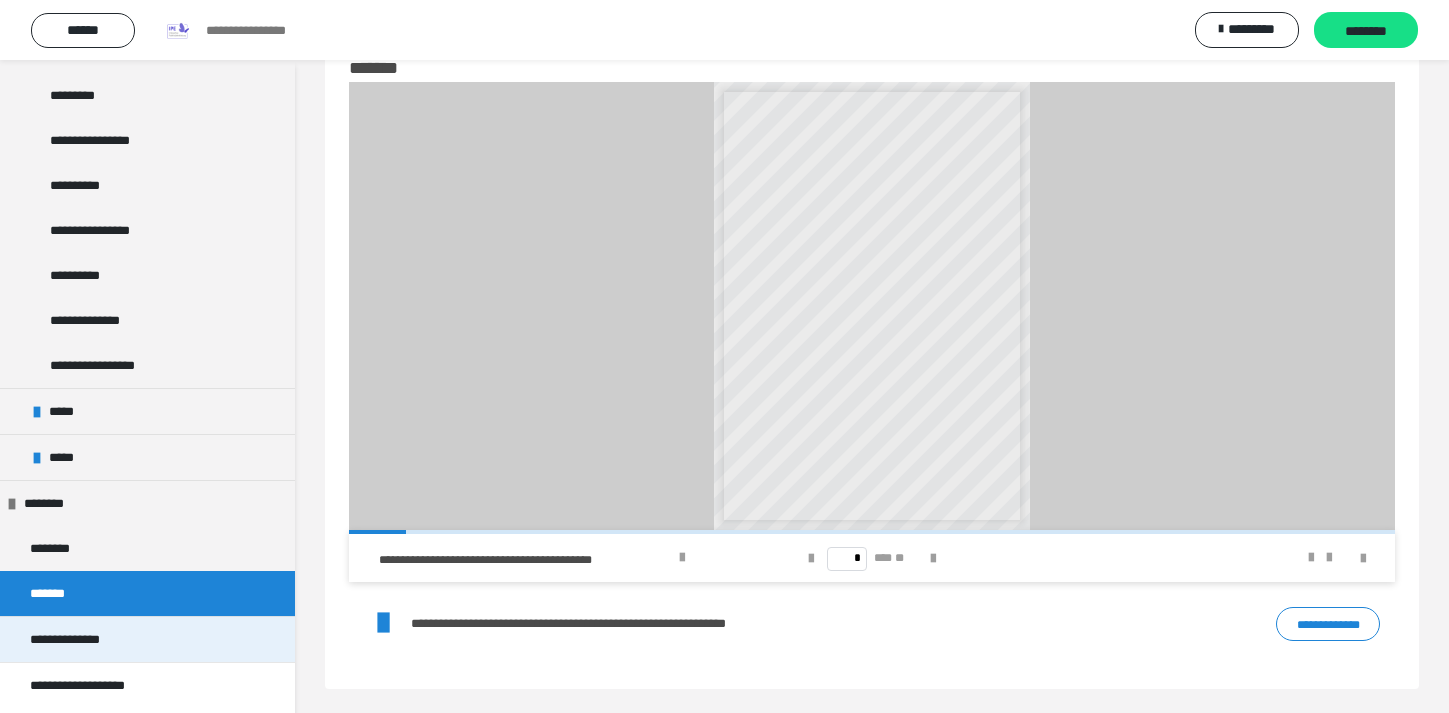click on "**********" at bounding box center (147, 639) 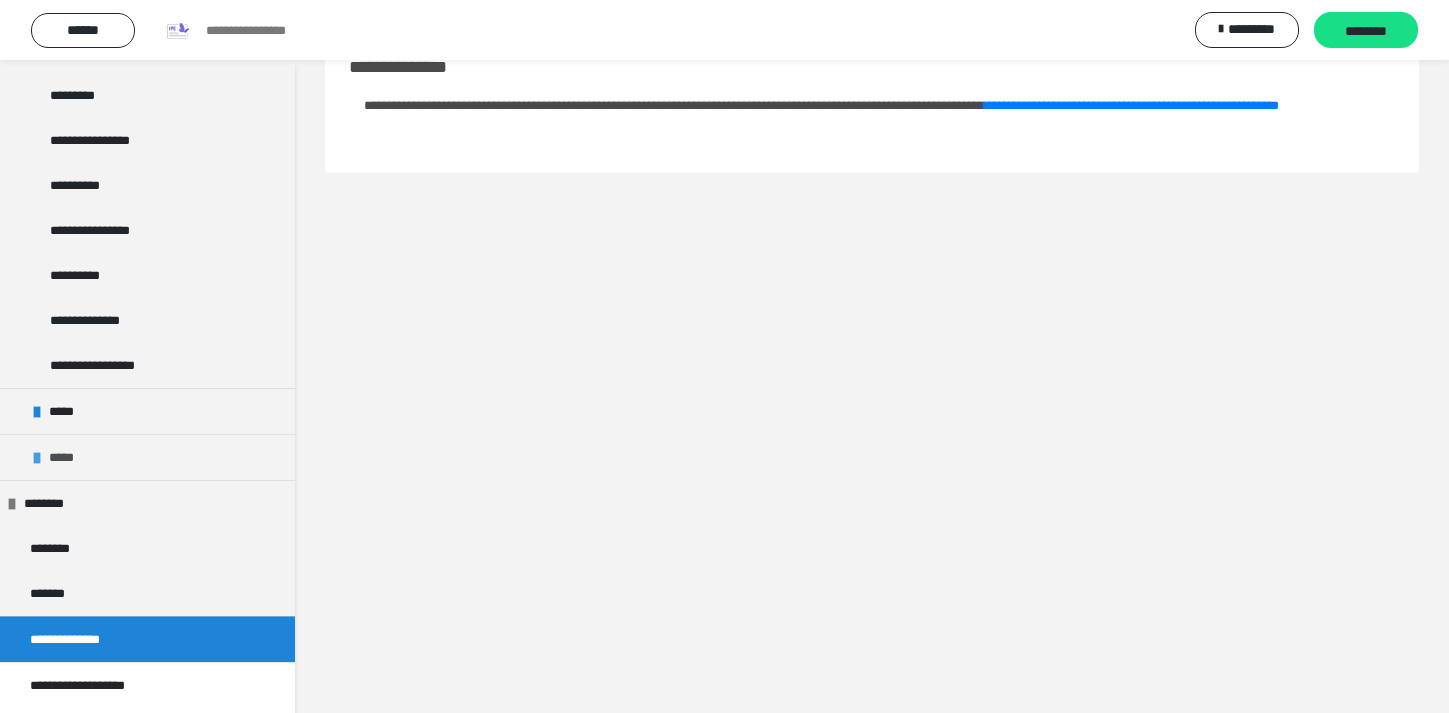 scroll, scrollTop: 60, scrollLeft: 0, axis: vertical 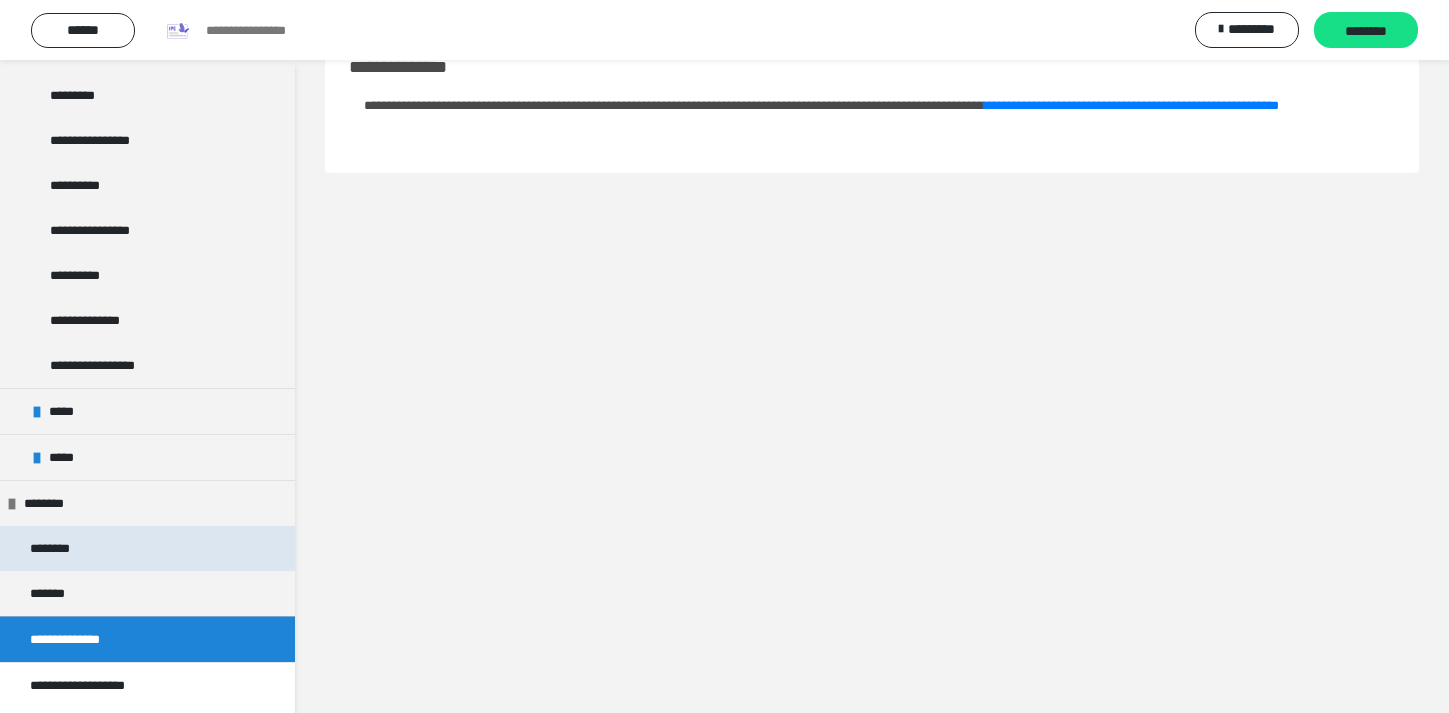 click on "********" at bounding box center [147, 548] 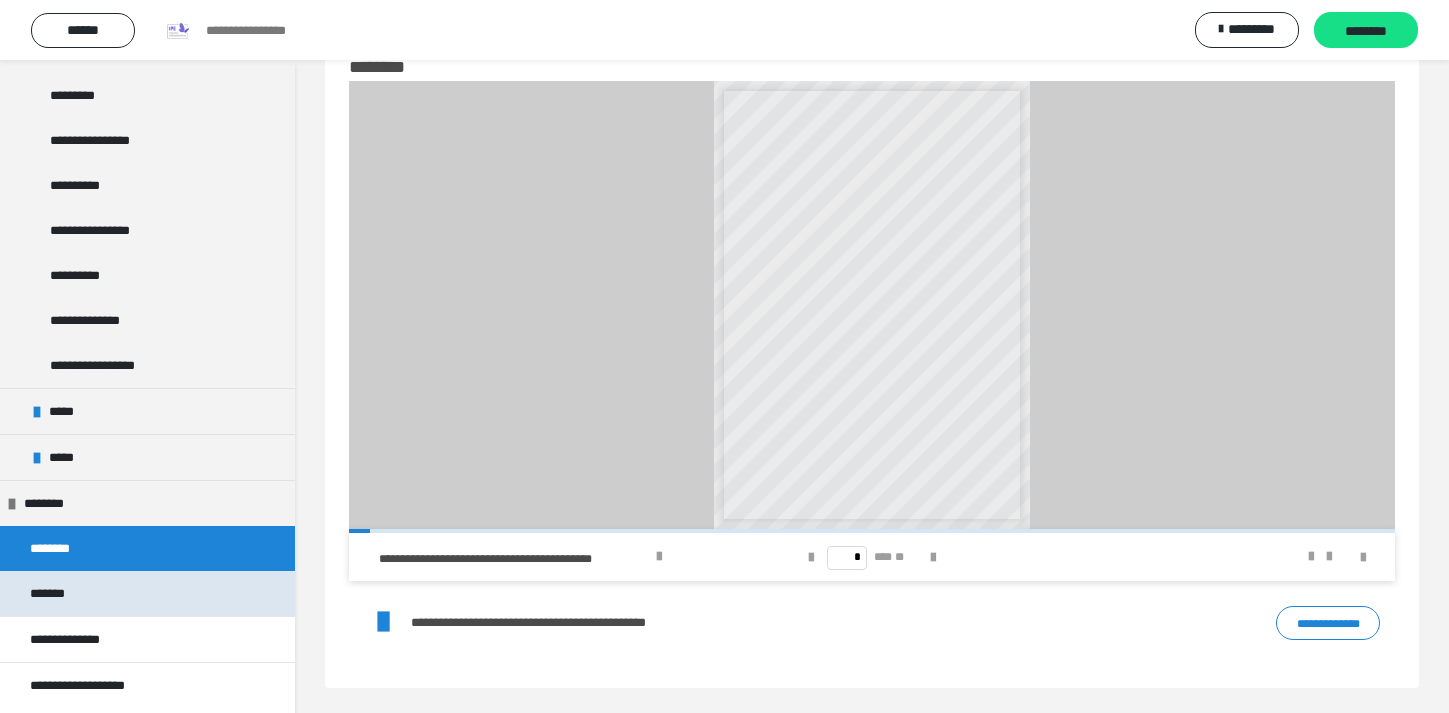 click on "*******" at bounding box center [147, 593] 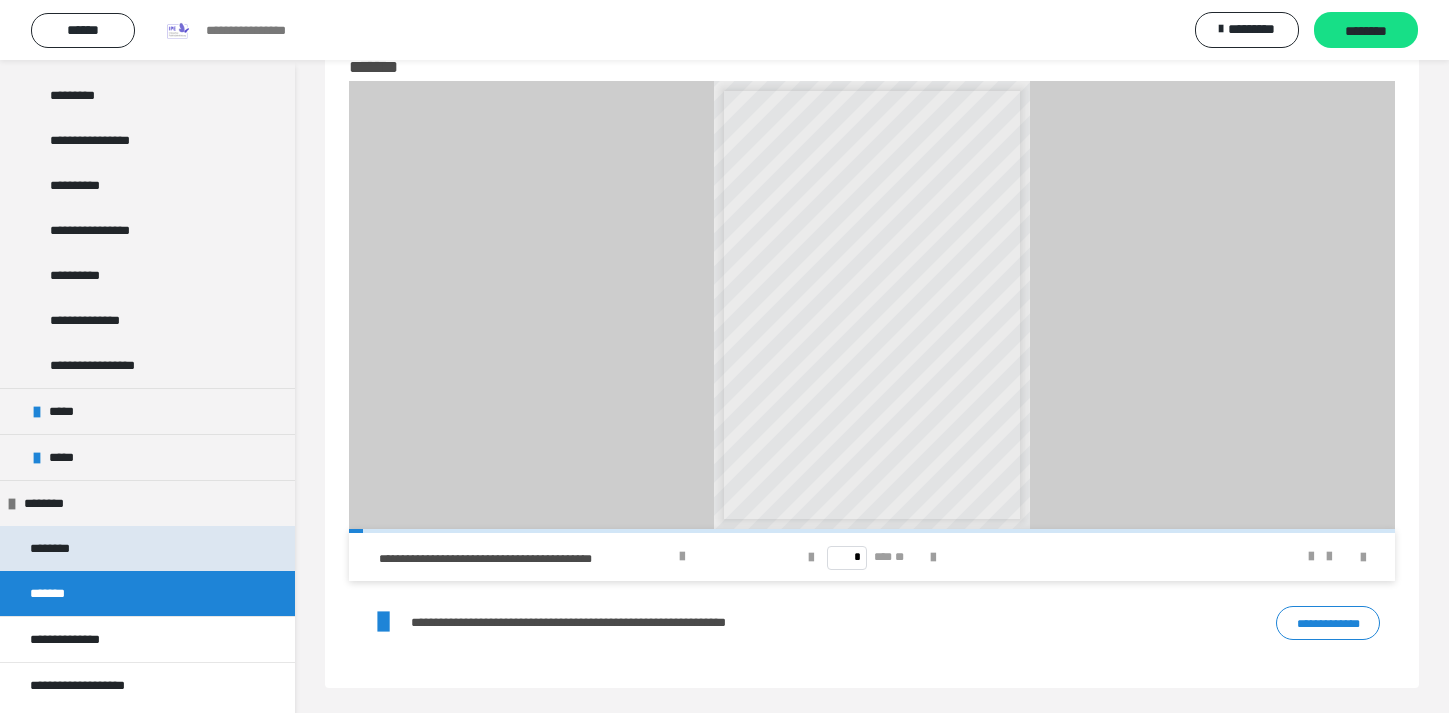 click on "********" at bounding box center (147, 548) 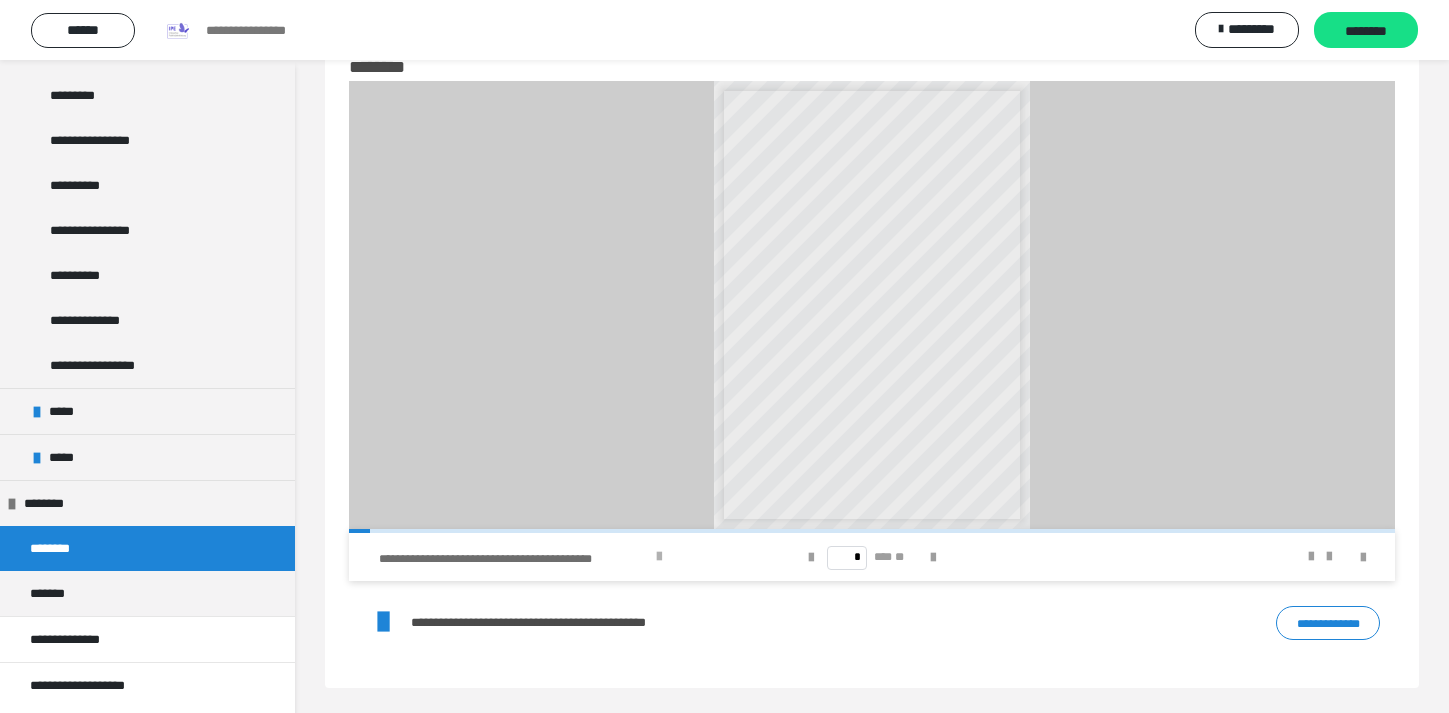 click on "**********" at bounding box center (556, 557) 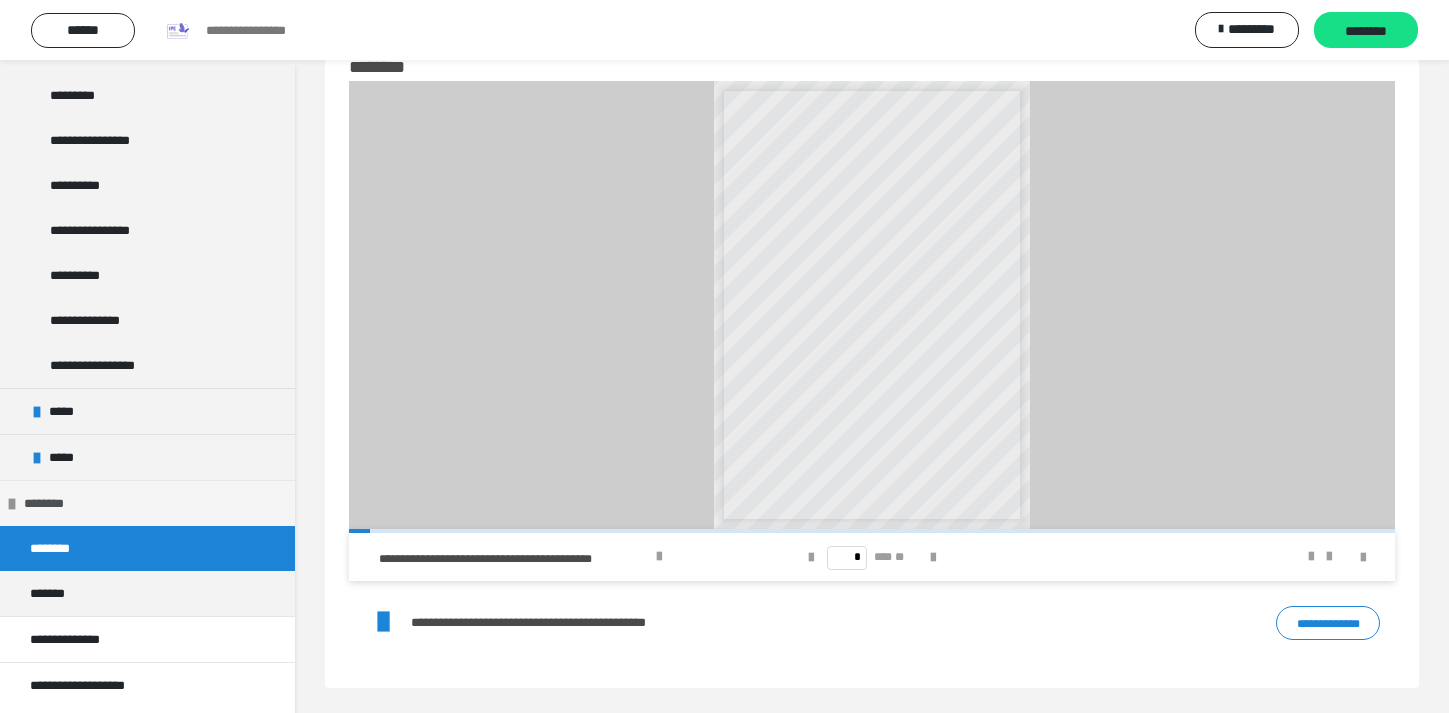click on "********" at bounding box center (147, 503) 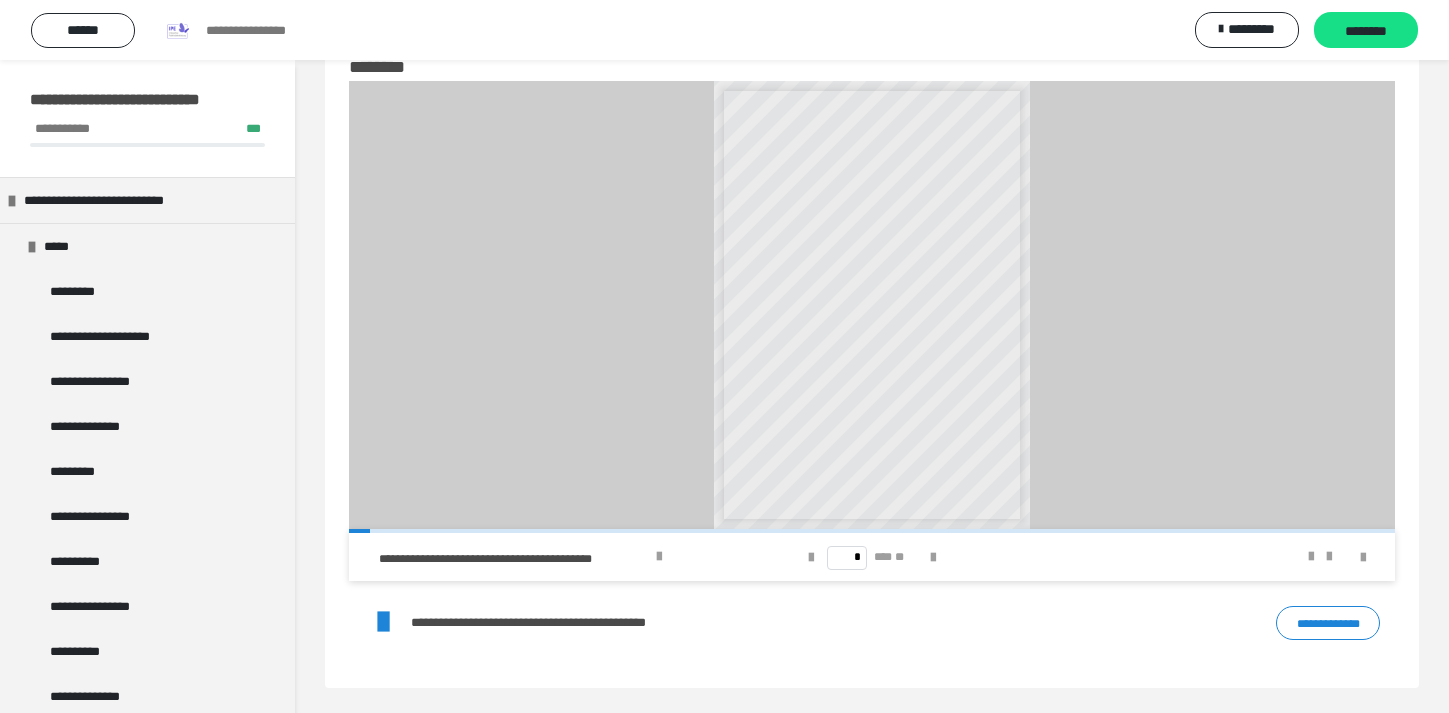 scroll, scrollTop: 0, scrollLeft: 0, axis: both 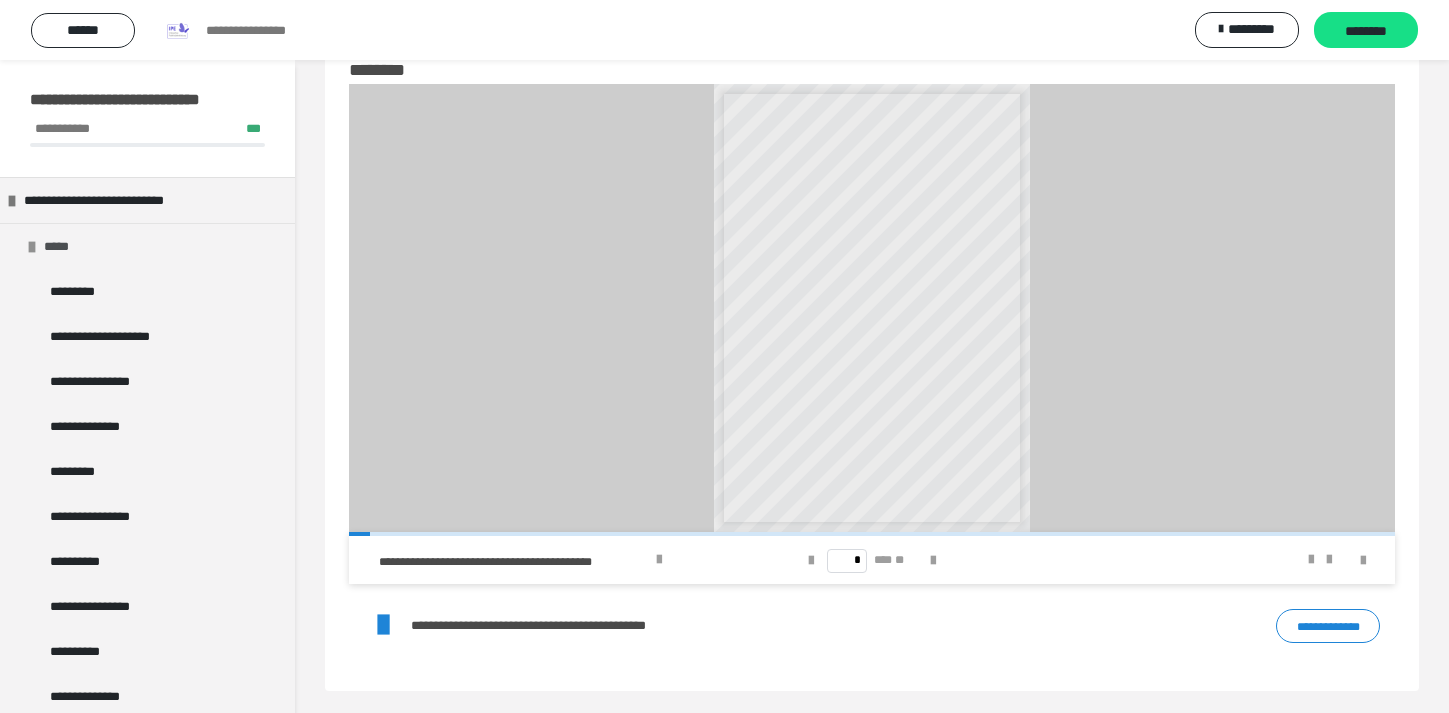 click on "*****" at bounding box center (147, 246) 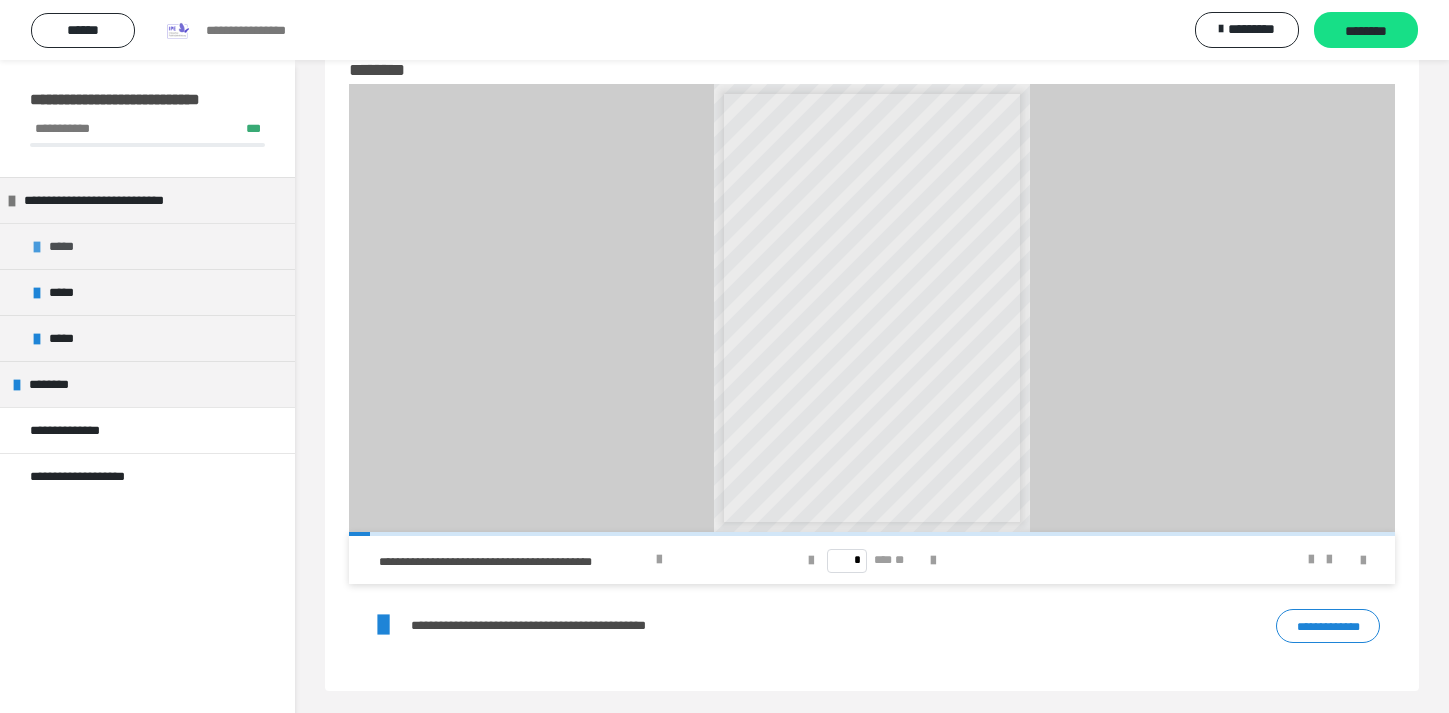 click on "*****" at bounding box center (147, 246) 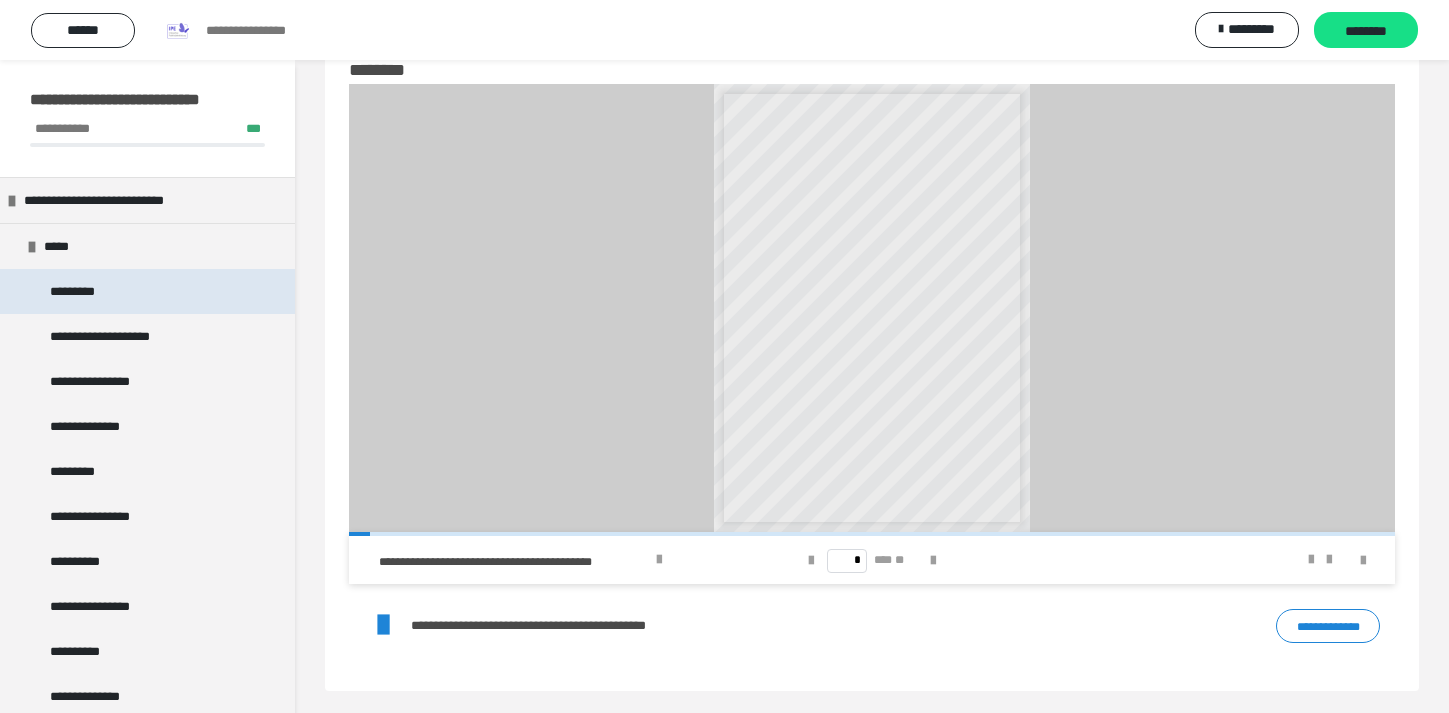 click on "*********" at bounding box center (81, 291) 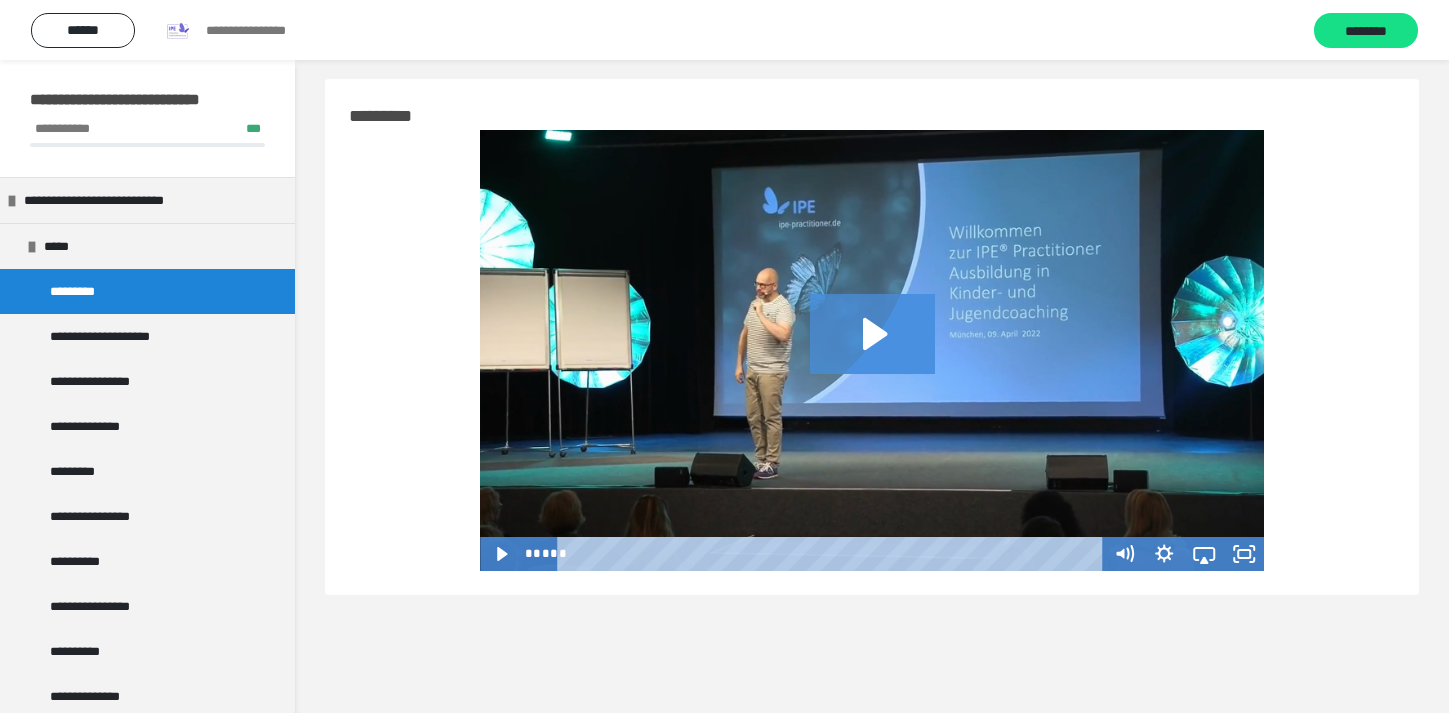 scroll, scrollTop: 3, scrollLeft: 0, axis: vertical 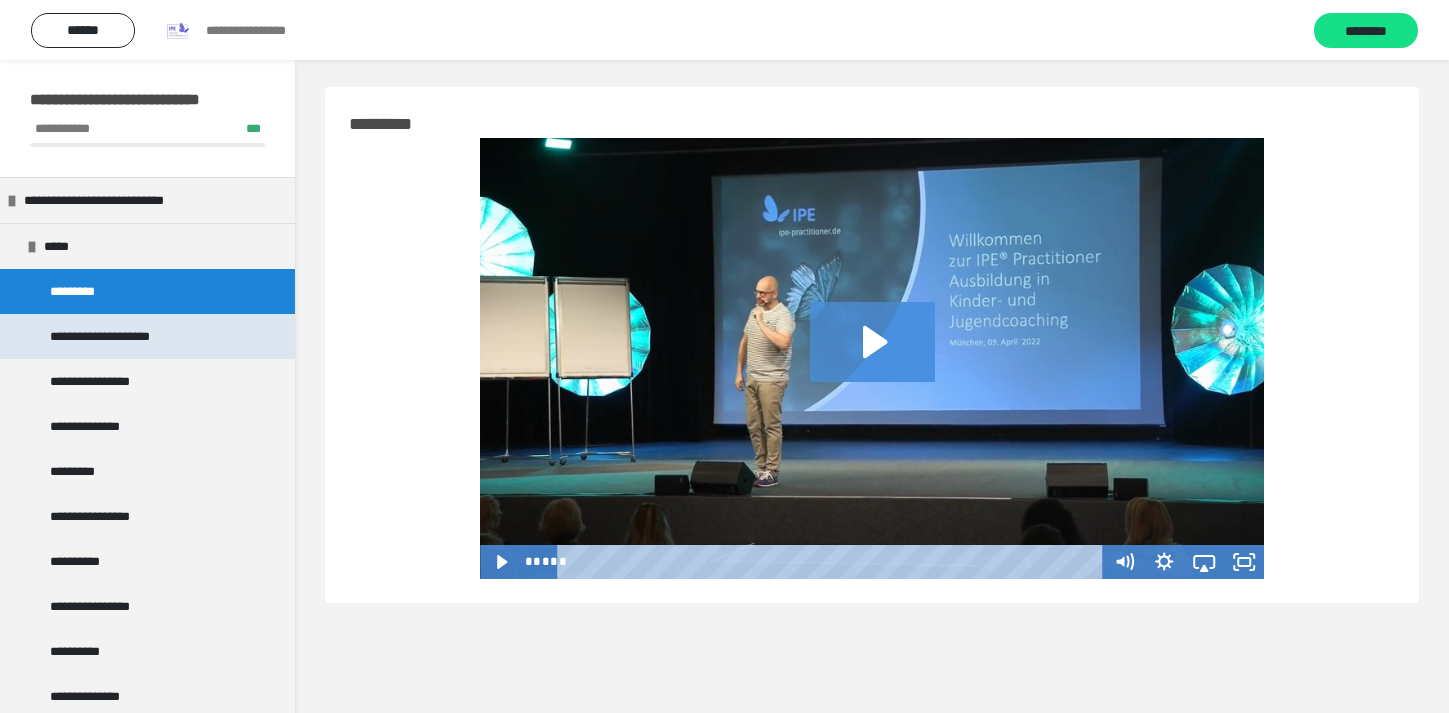 click on "**********" at bounding box center (131, 336) 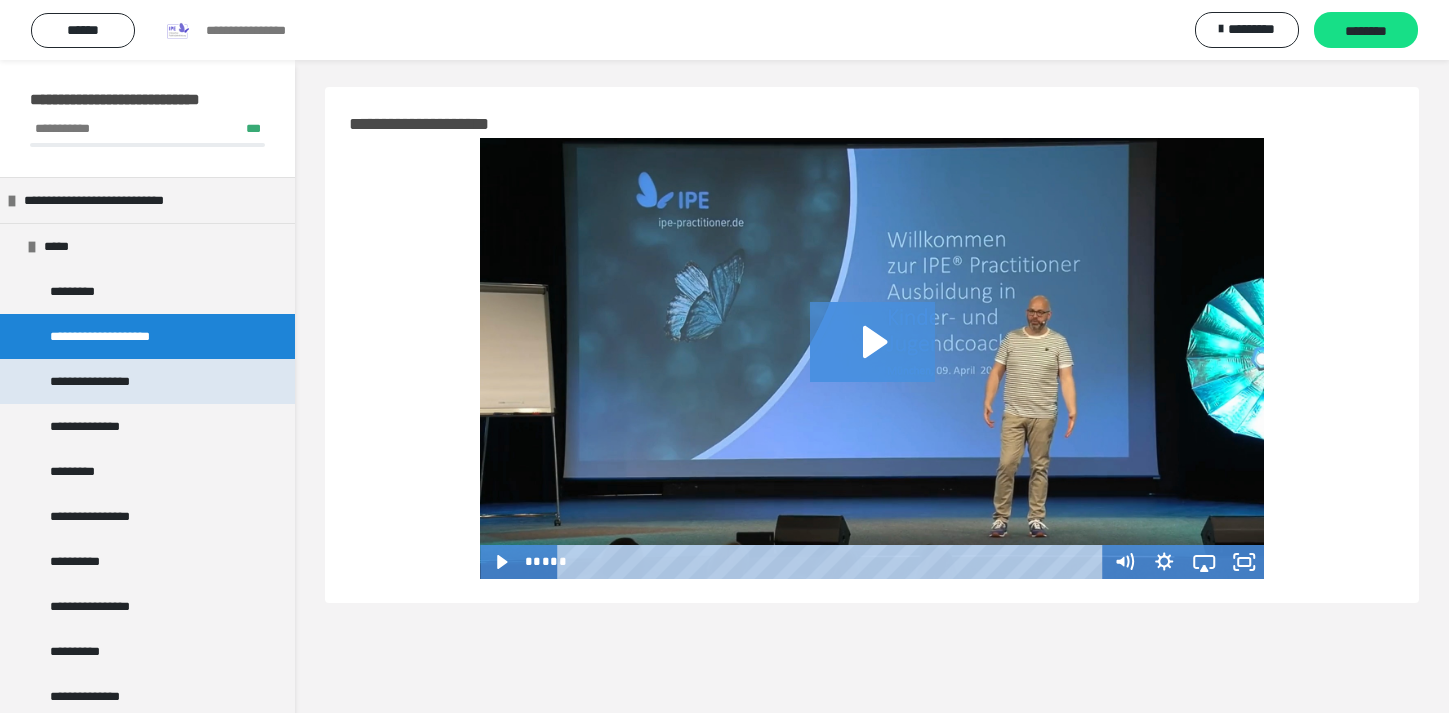 click on "**********" at bounding box center (147, 381) 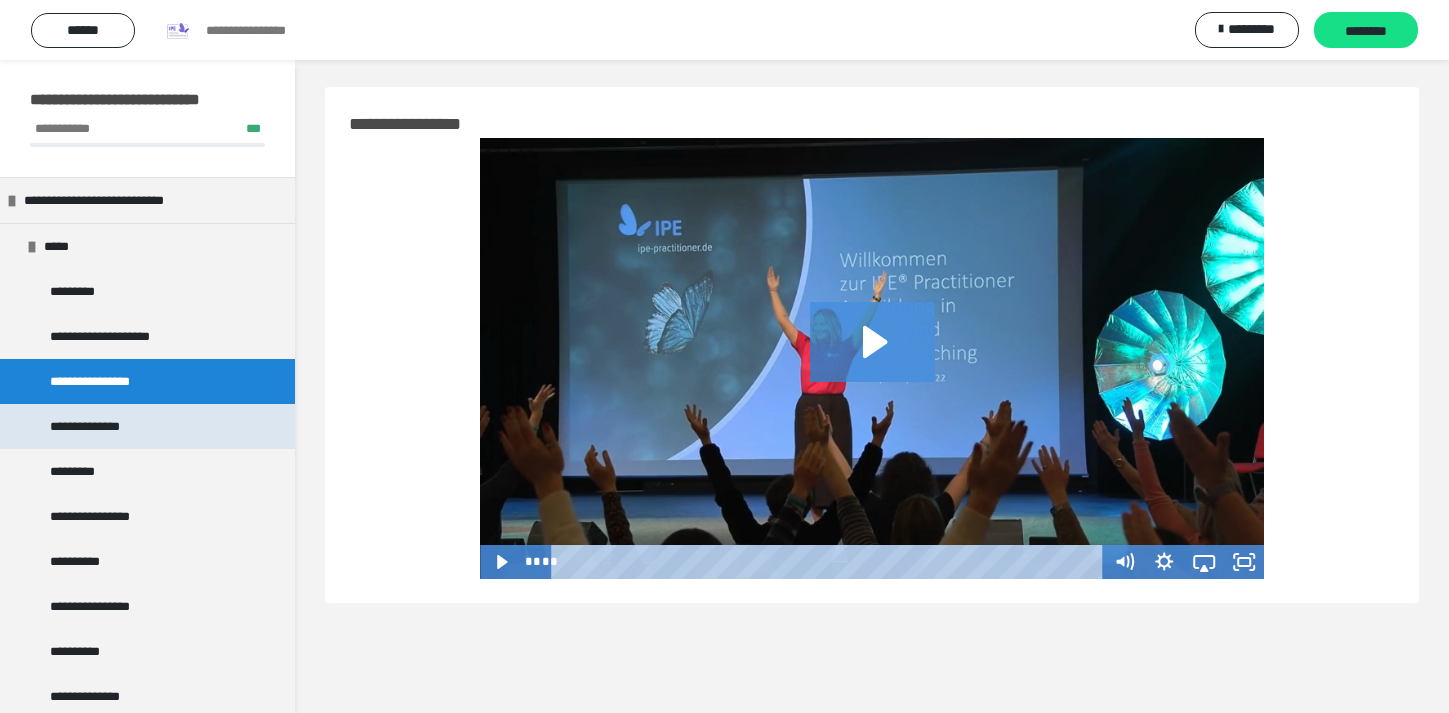 click on "**********" at bounding box center [147, 426] 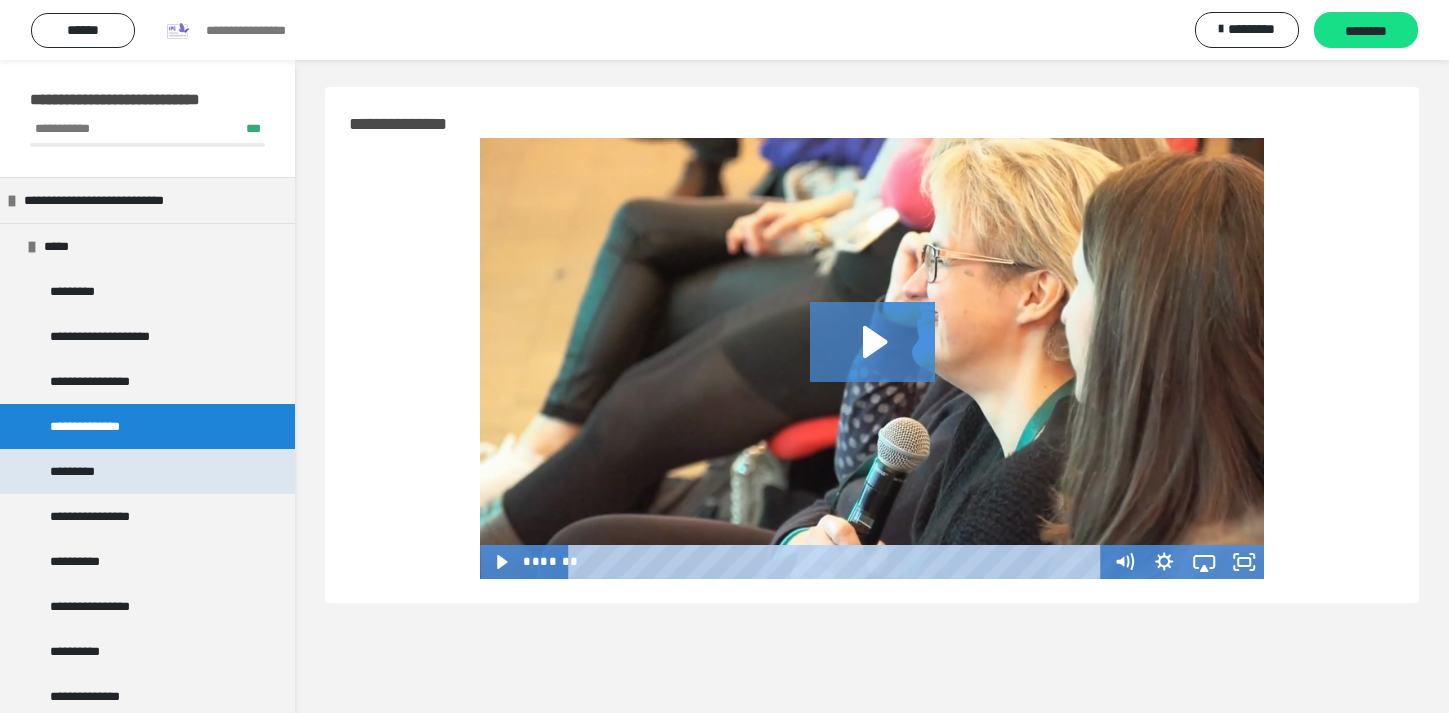 click on "*********" at bounding box center [147, 471] 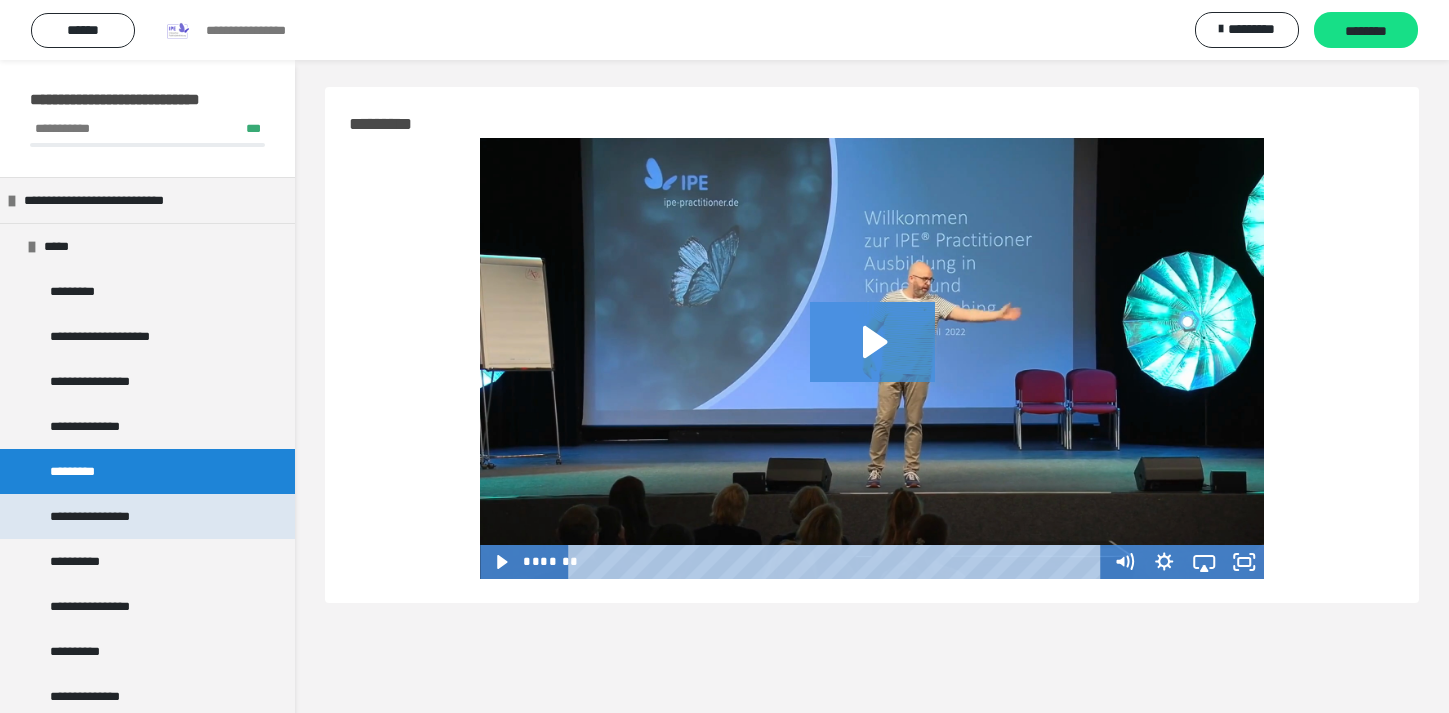 click on "**********" at bounding box center (147, 516) 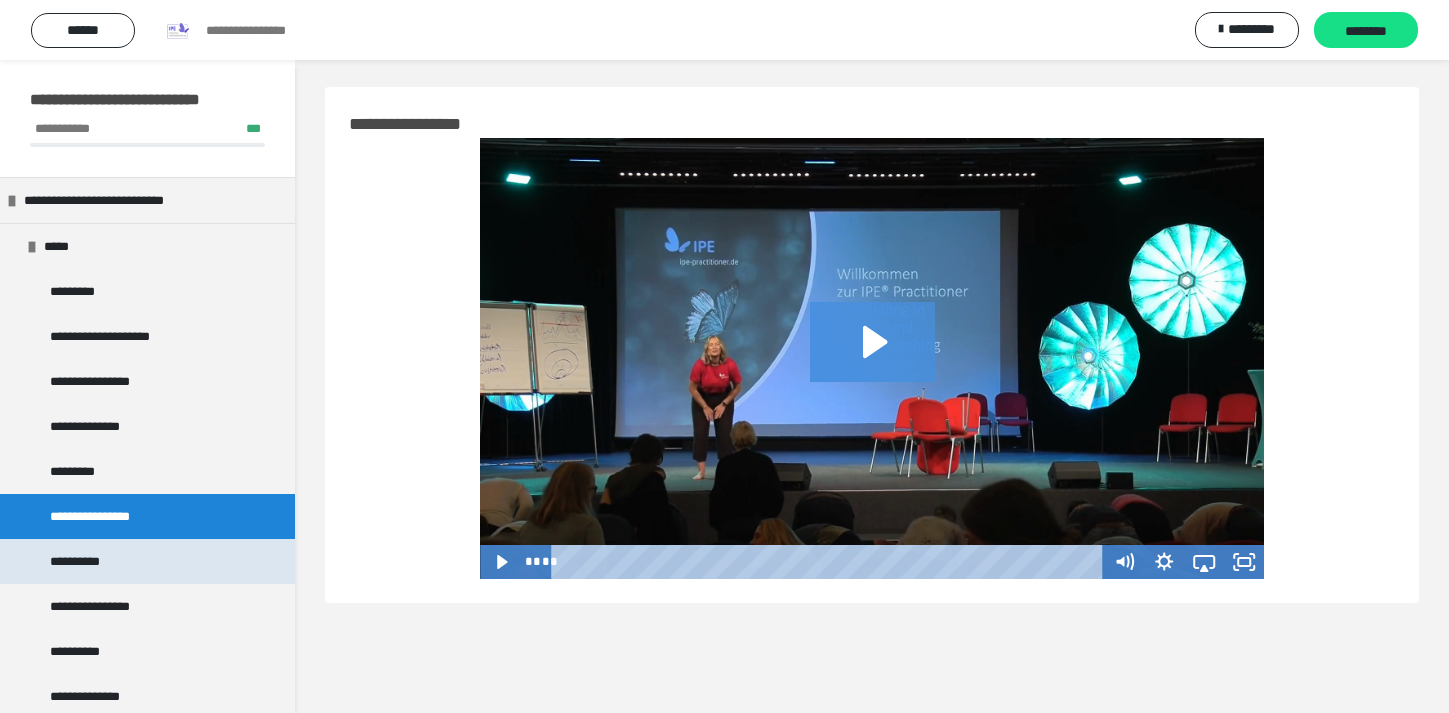 click on "**********" at bounding box center (147, 561) 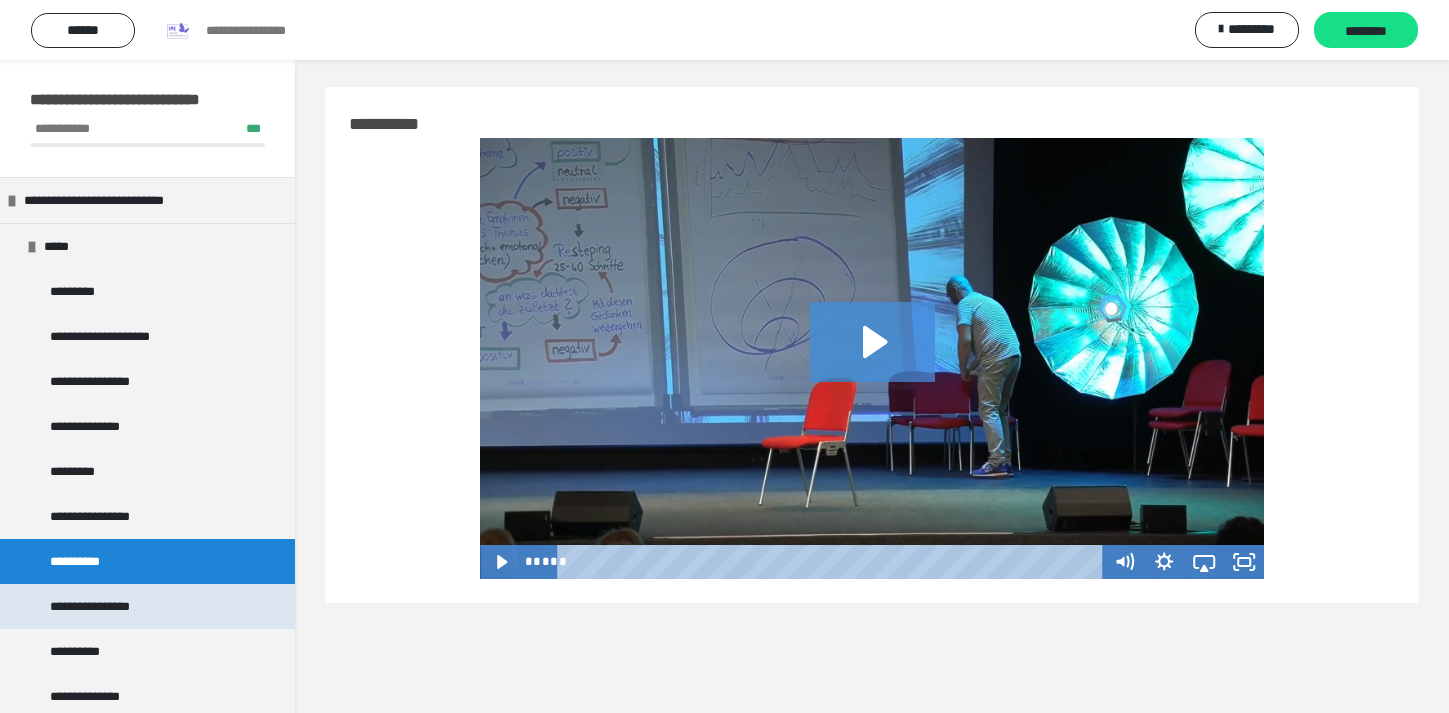 click on "**********" at bounding box center [147, 606] 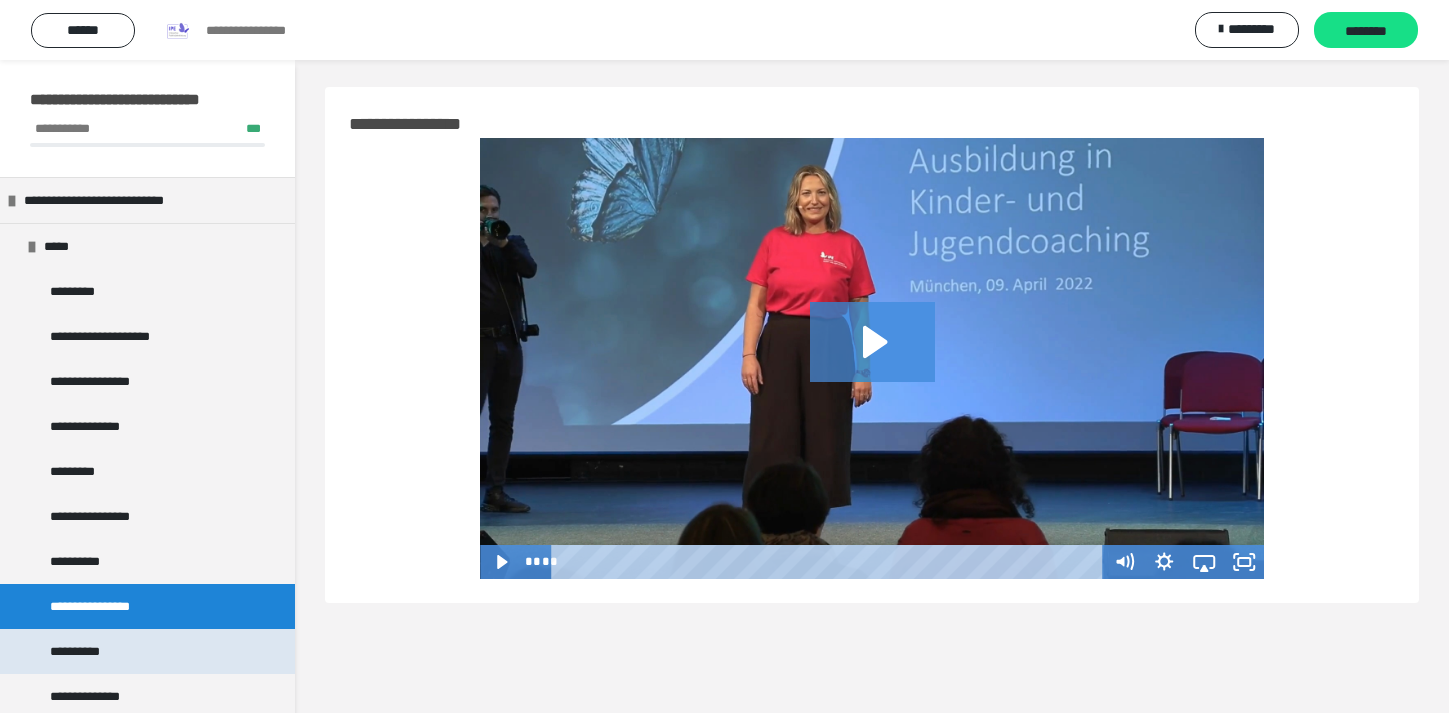 click on "**********" at bounding box center [147, 651] 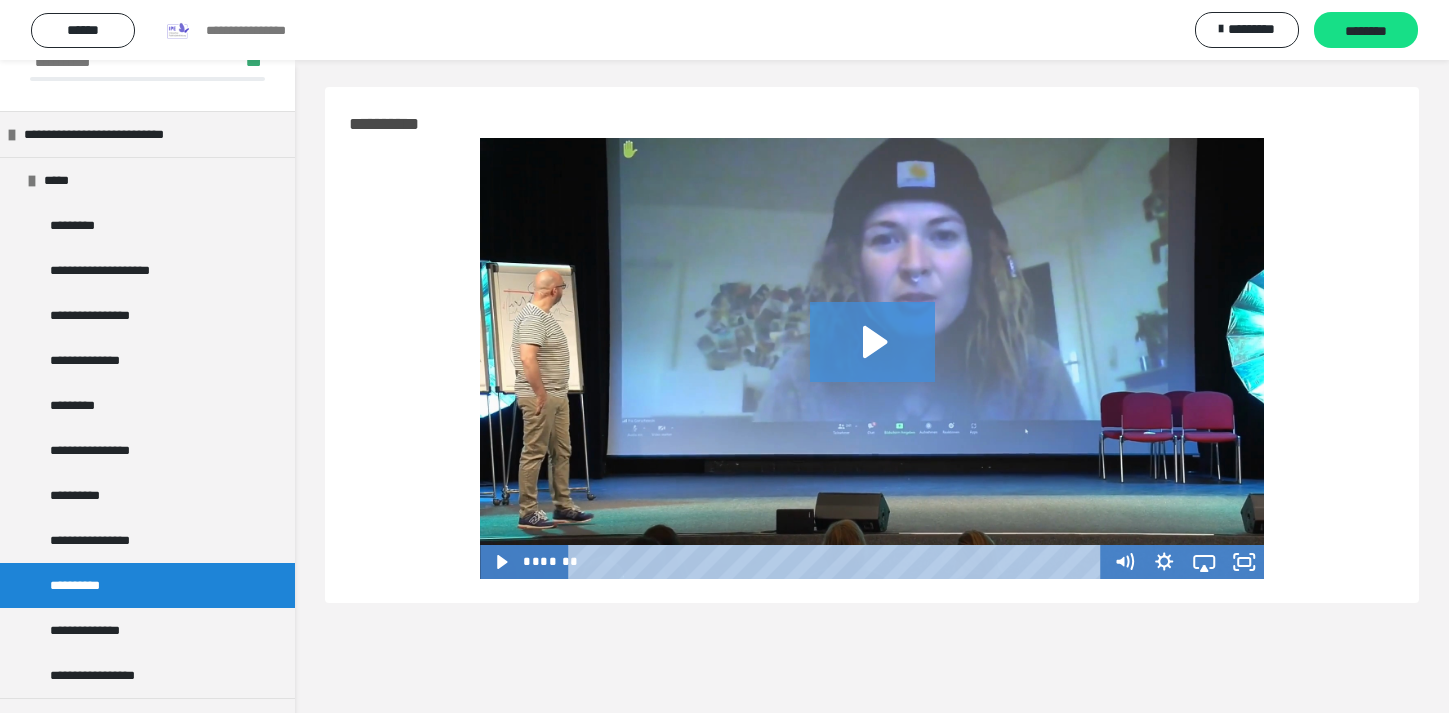 scroll, scrollTop: 87, scrollLeft: 0, axis: vertical 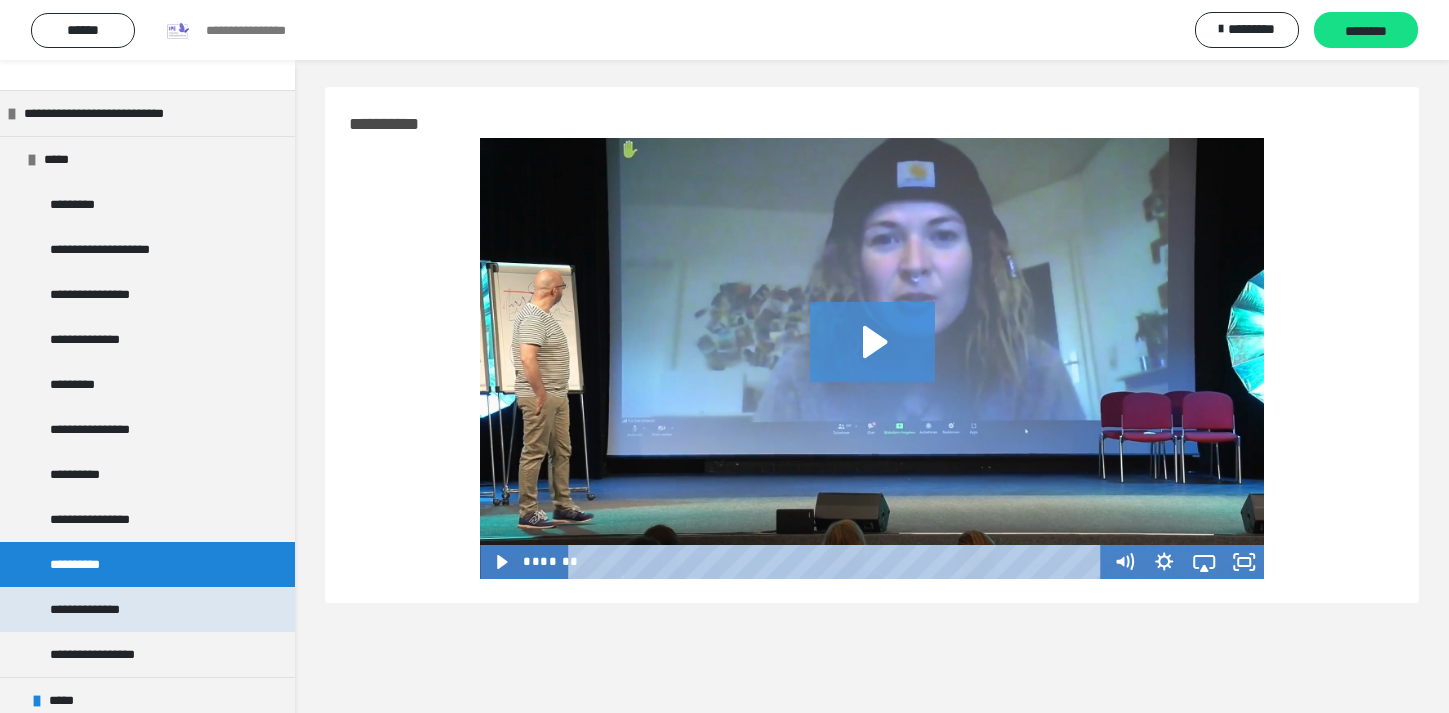click on "**********" at bounding box center (147, 609) 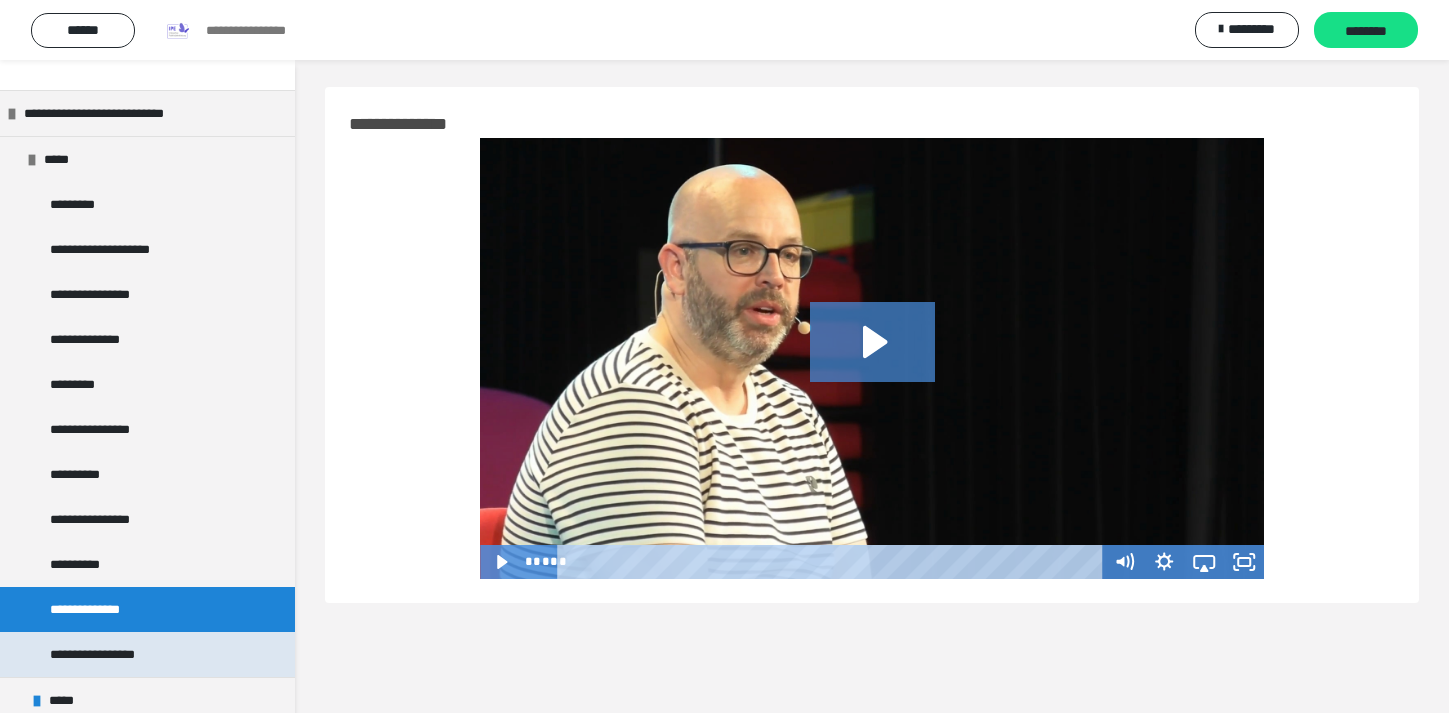 click on "**********" at bounding box center [147, 654] 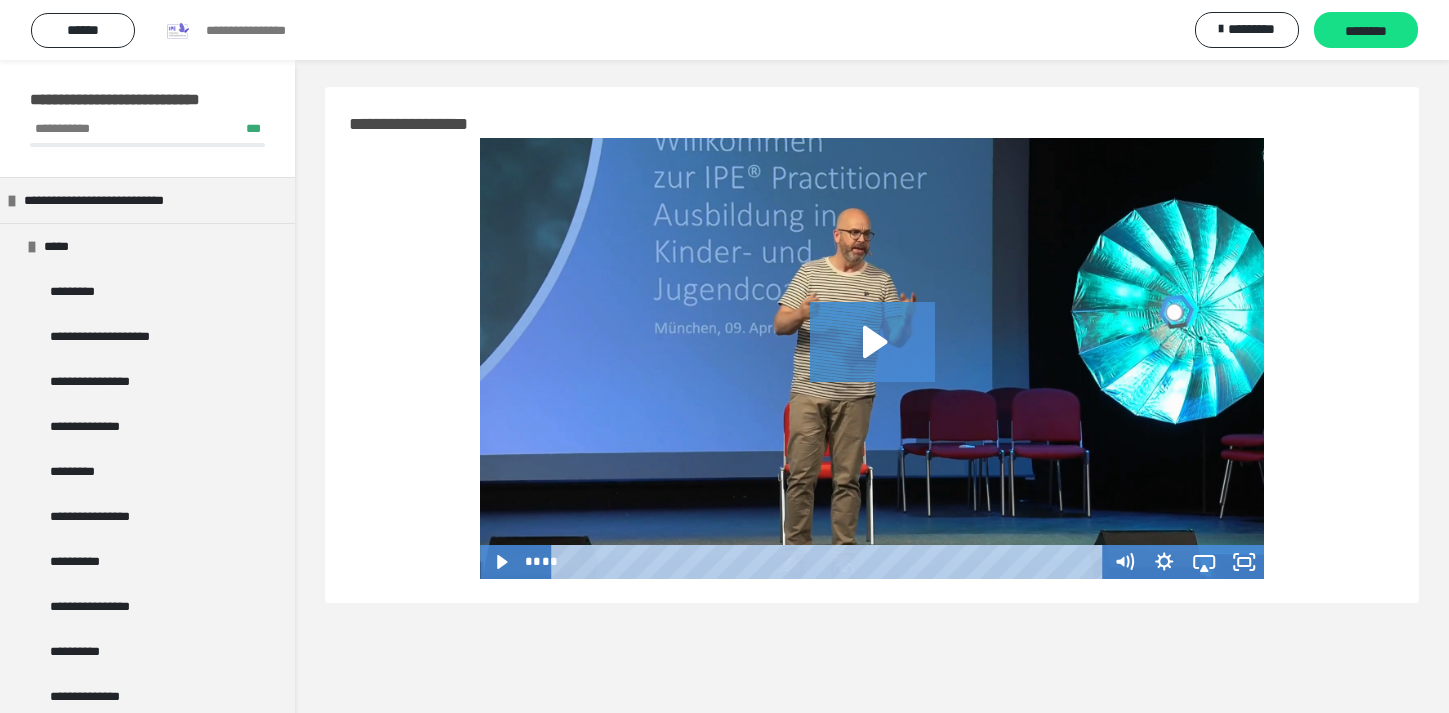 scroll, scrollTop: 0, scrollLeft: 0, axis: both 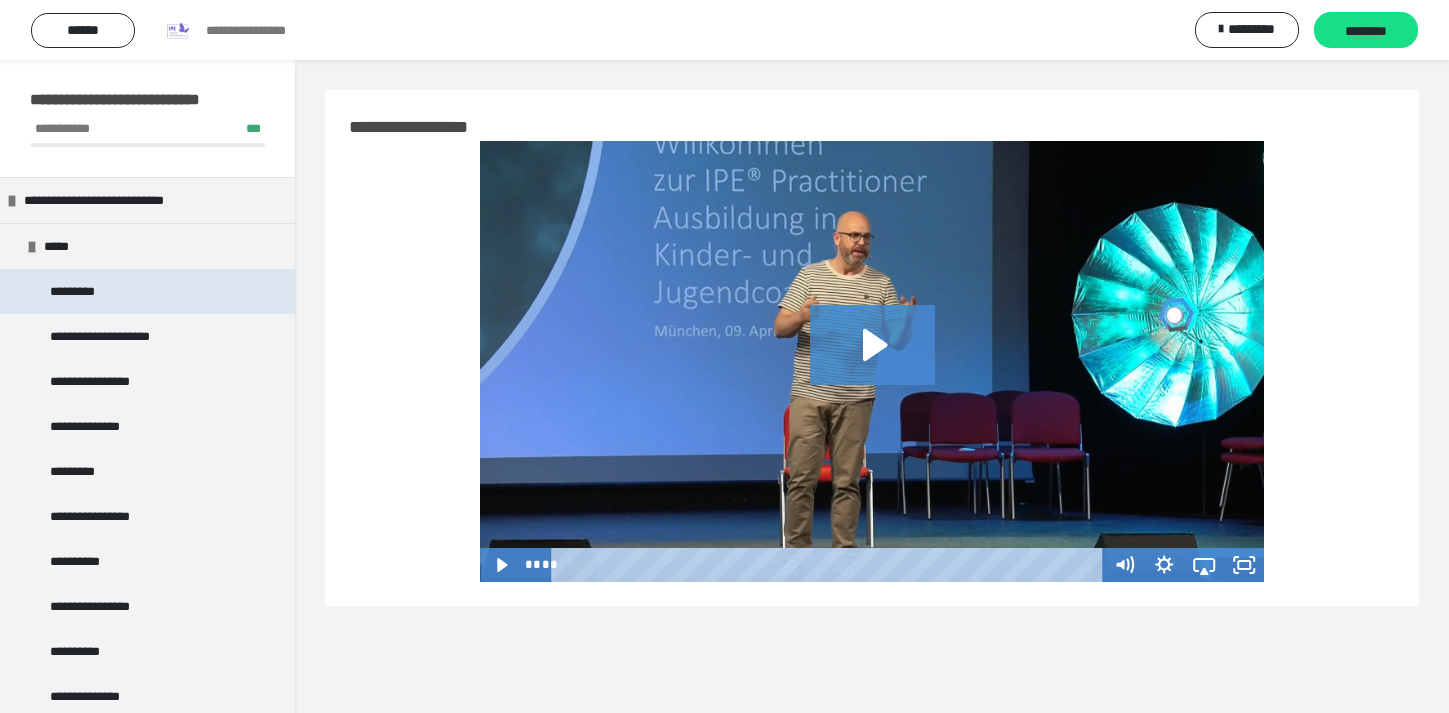 click on "*********" at bounding box center [147, 291] 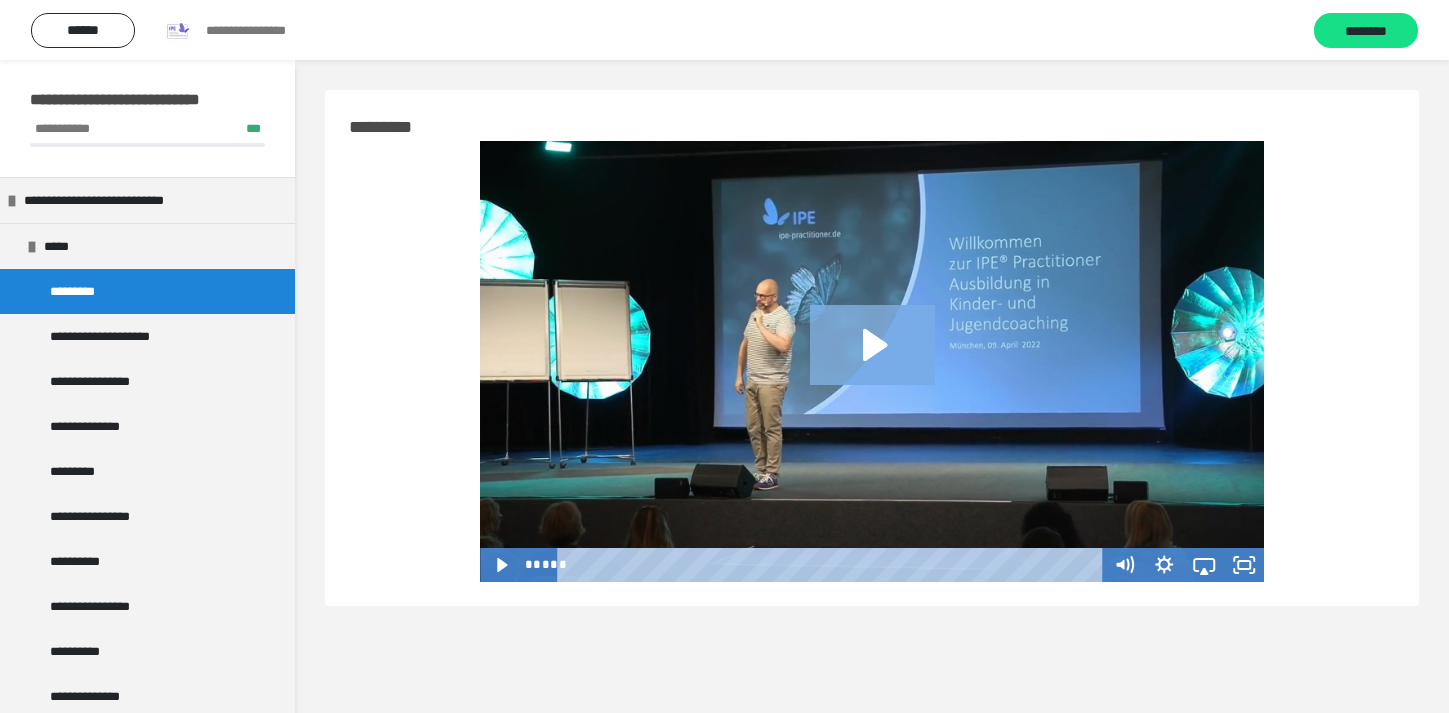 click 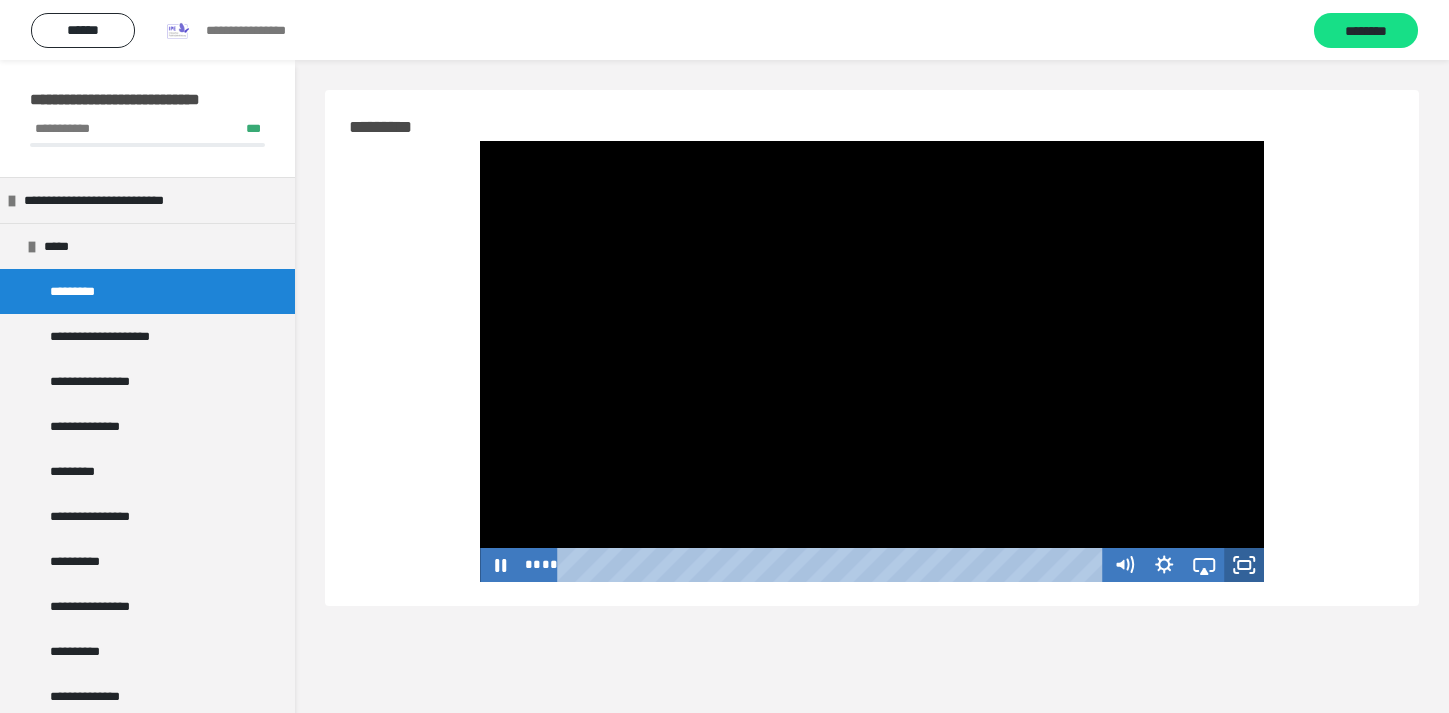 click 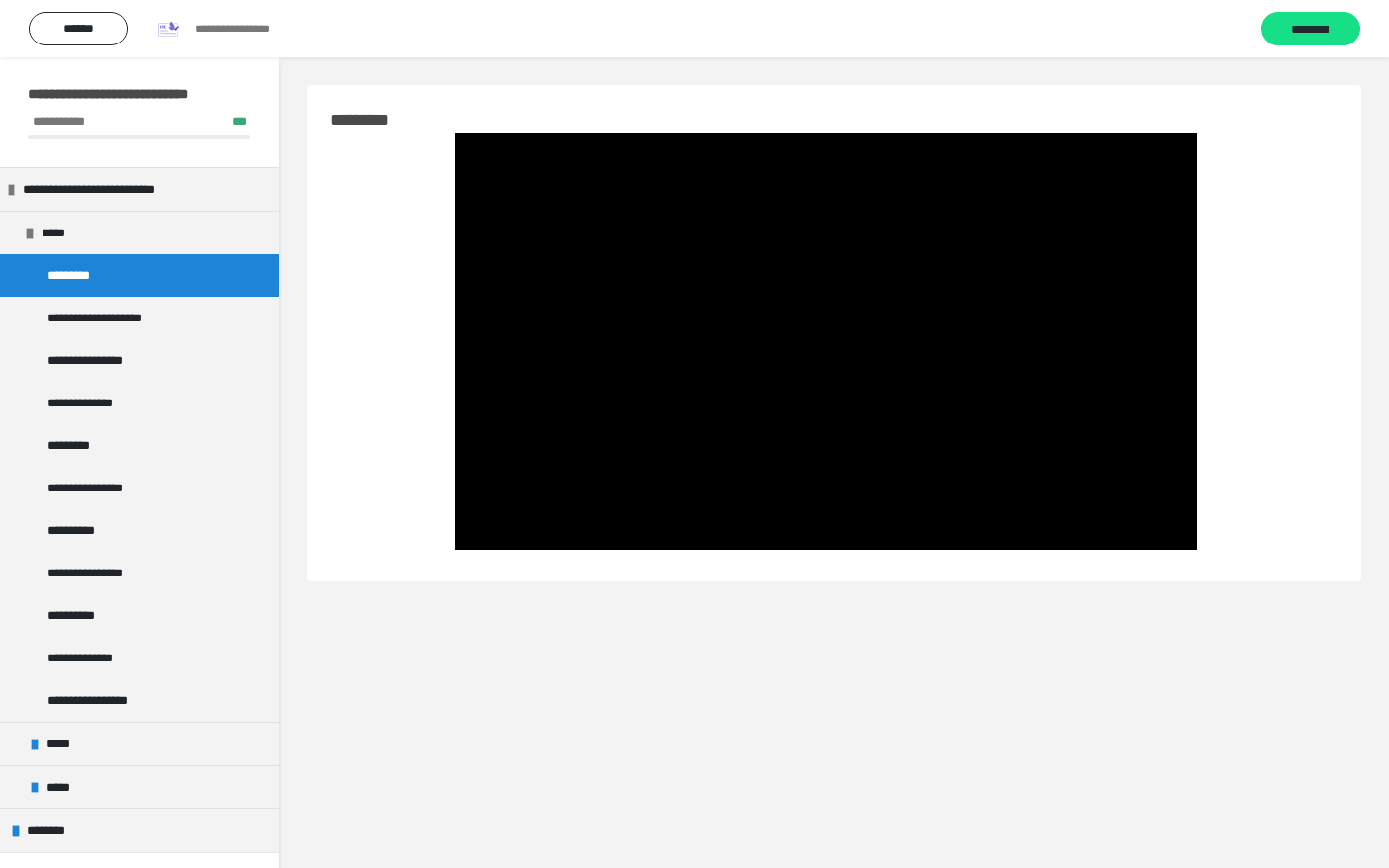 type 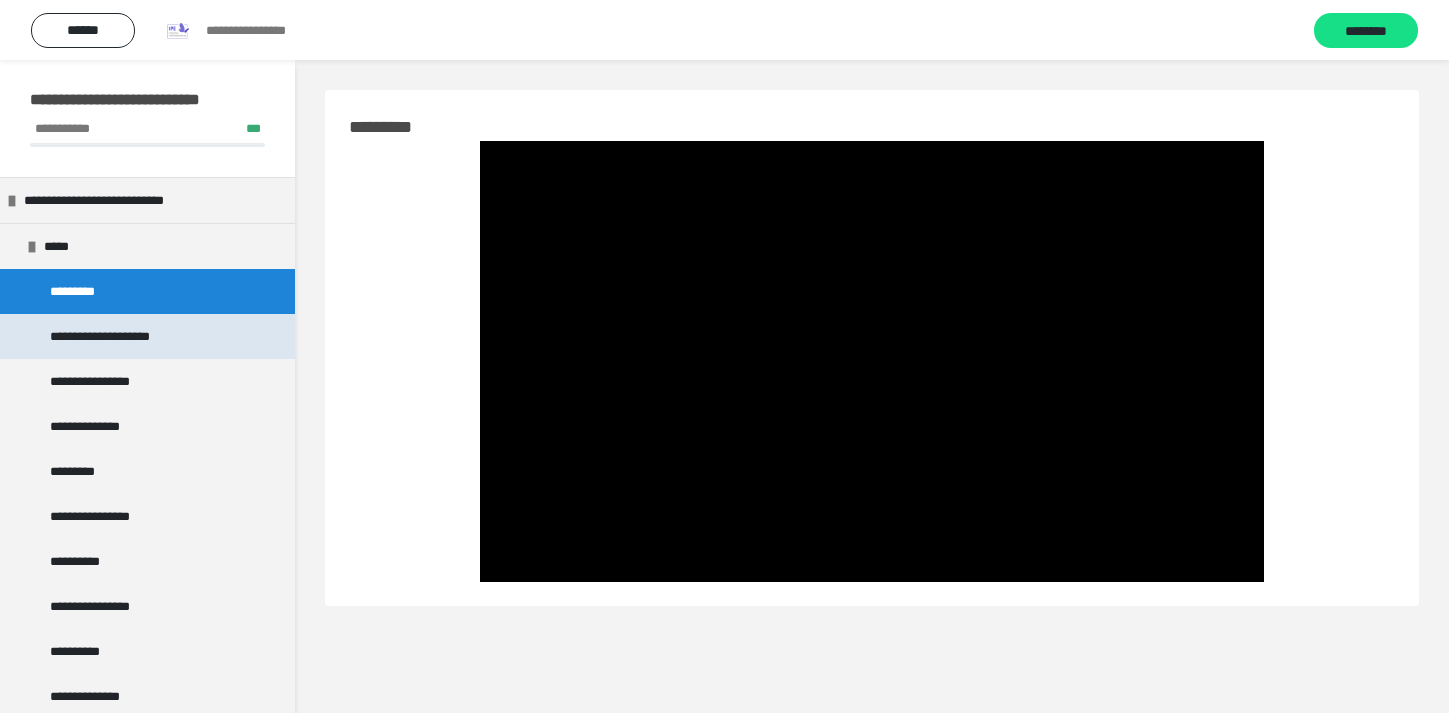 click on "**********" at bounding box center (131, 336) 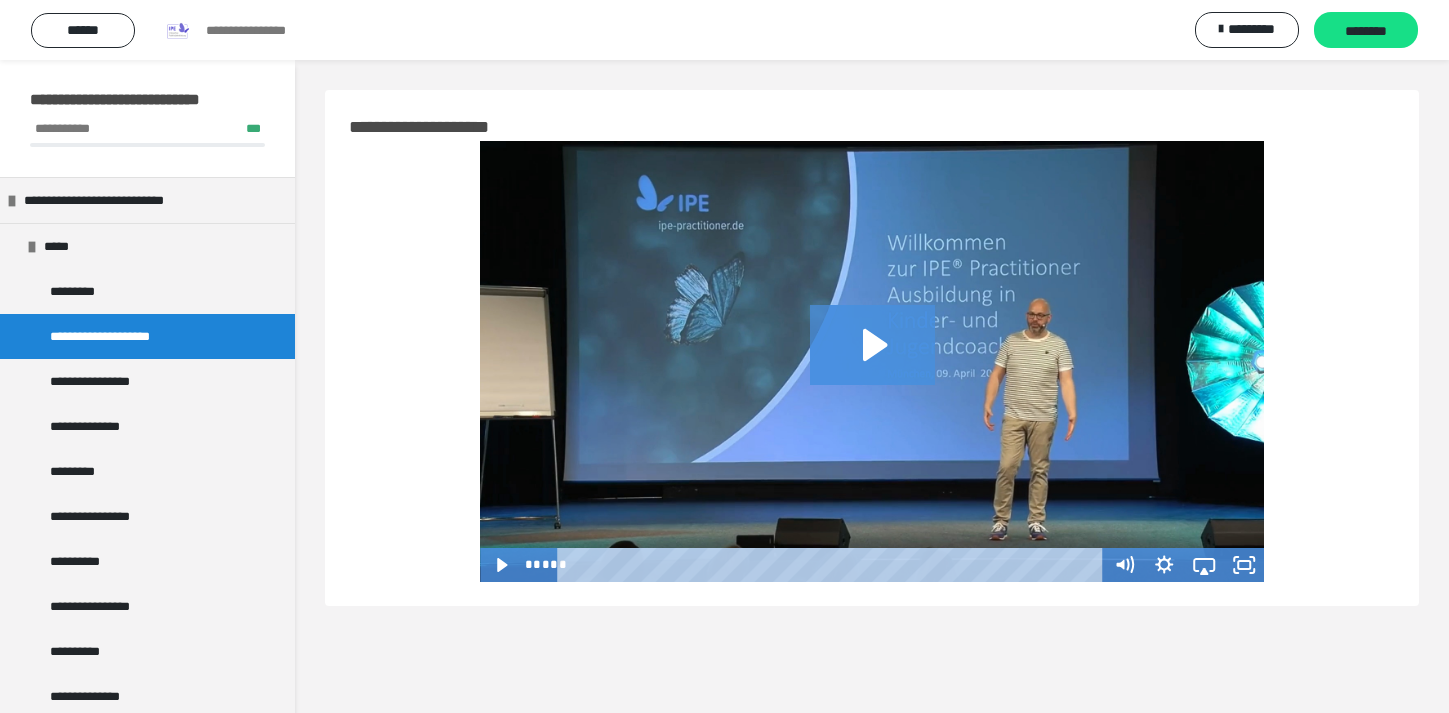 scroll, scrollTop: 0, scrollLeft: 0, axis: both 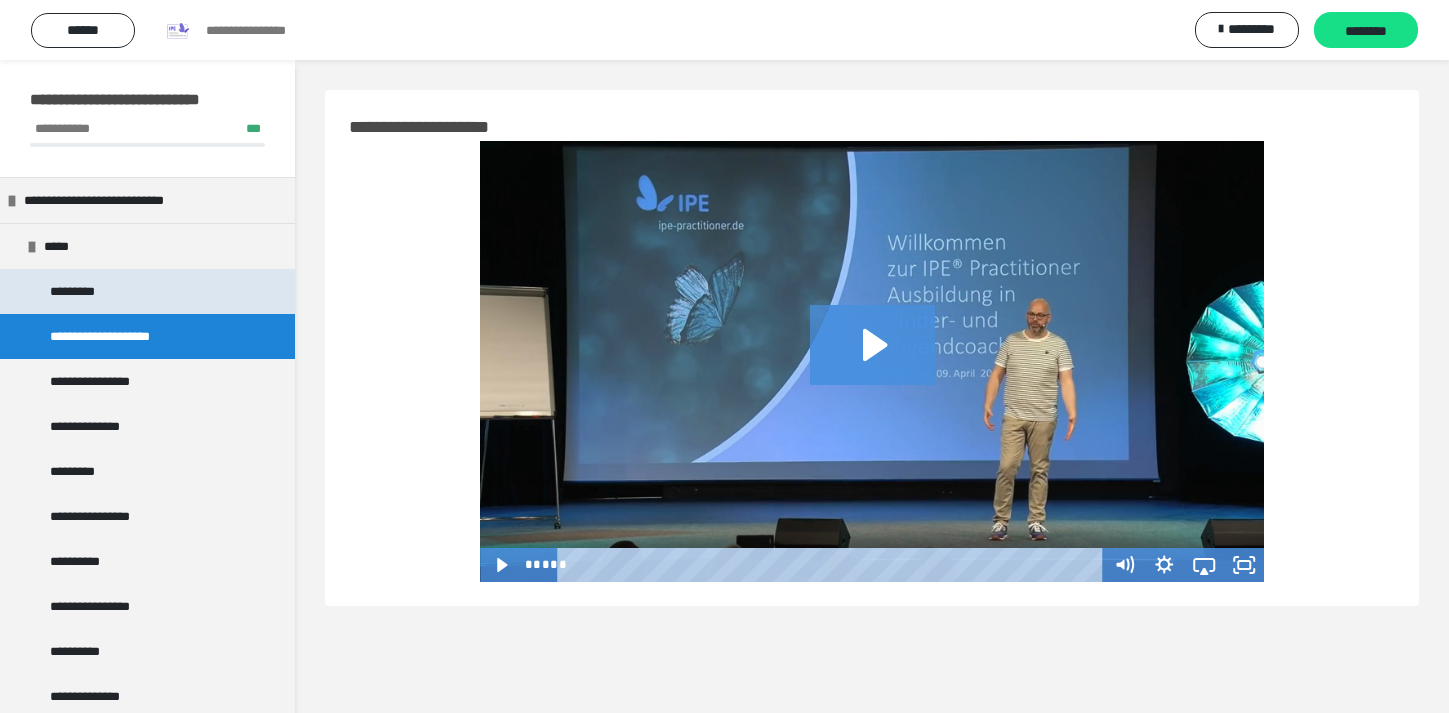 click on "*********" at bounding box center (147, 291) 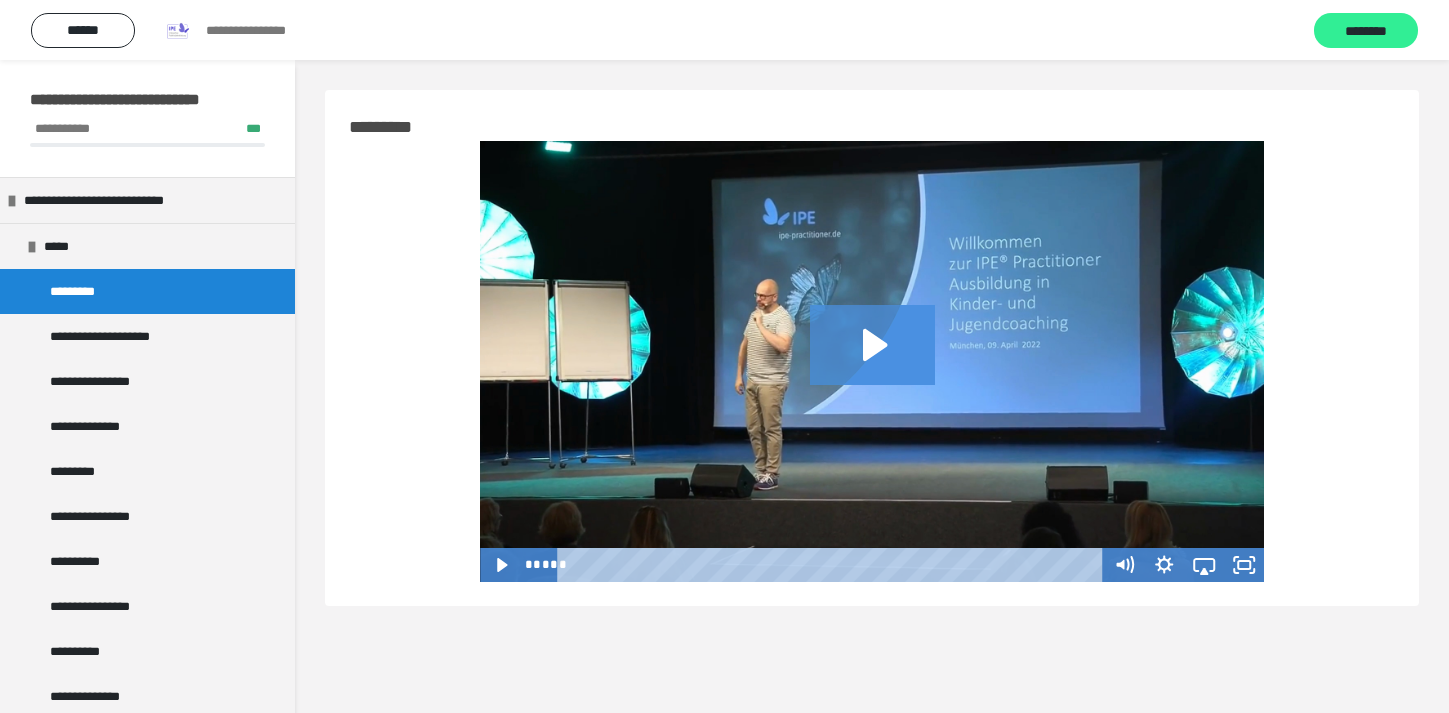 click on "********" at bounding box center (1366, 31) 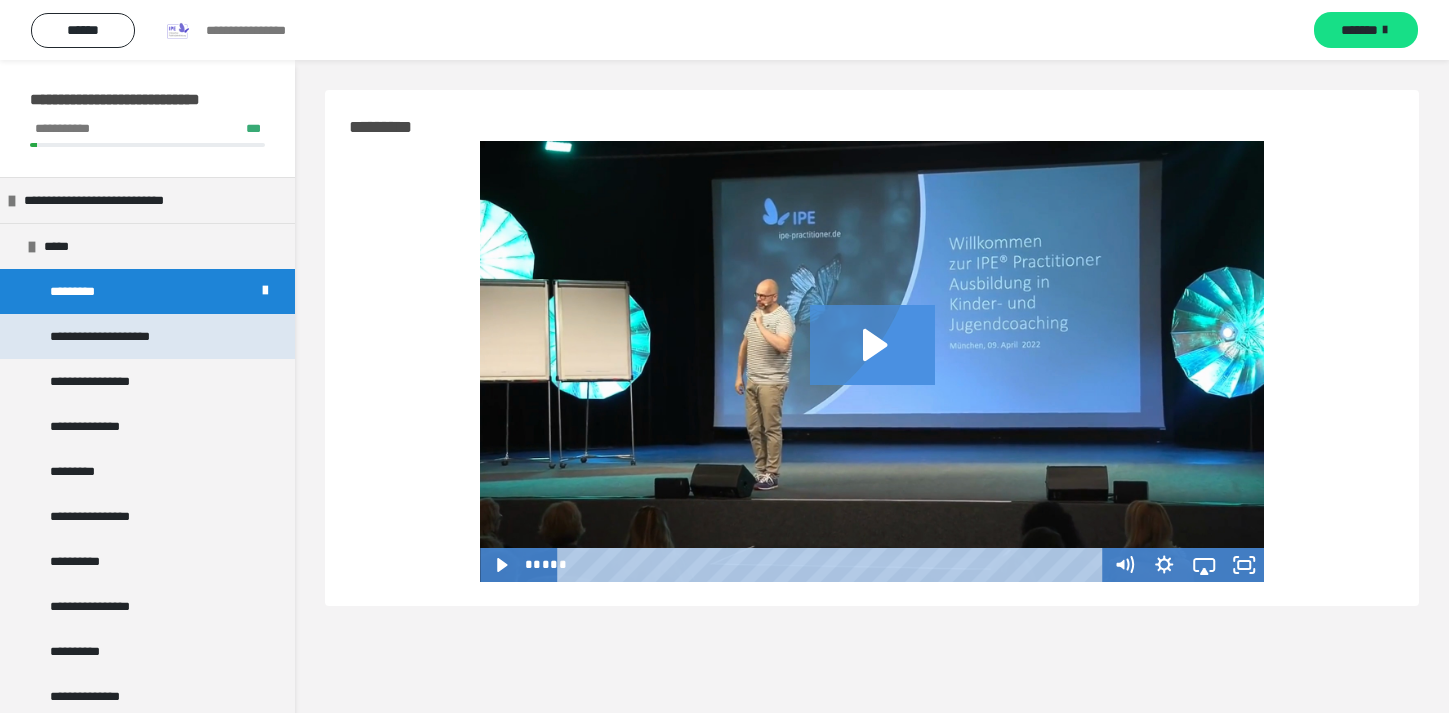 click on "**********" at bounding box center [131, 336] 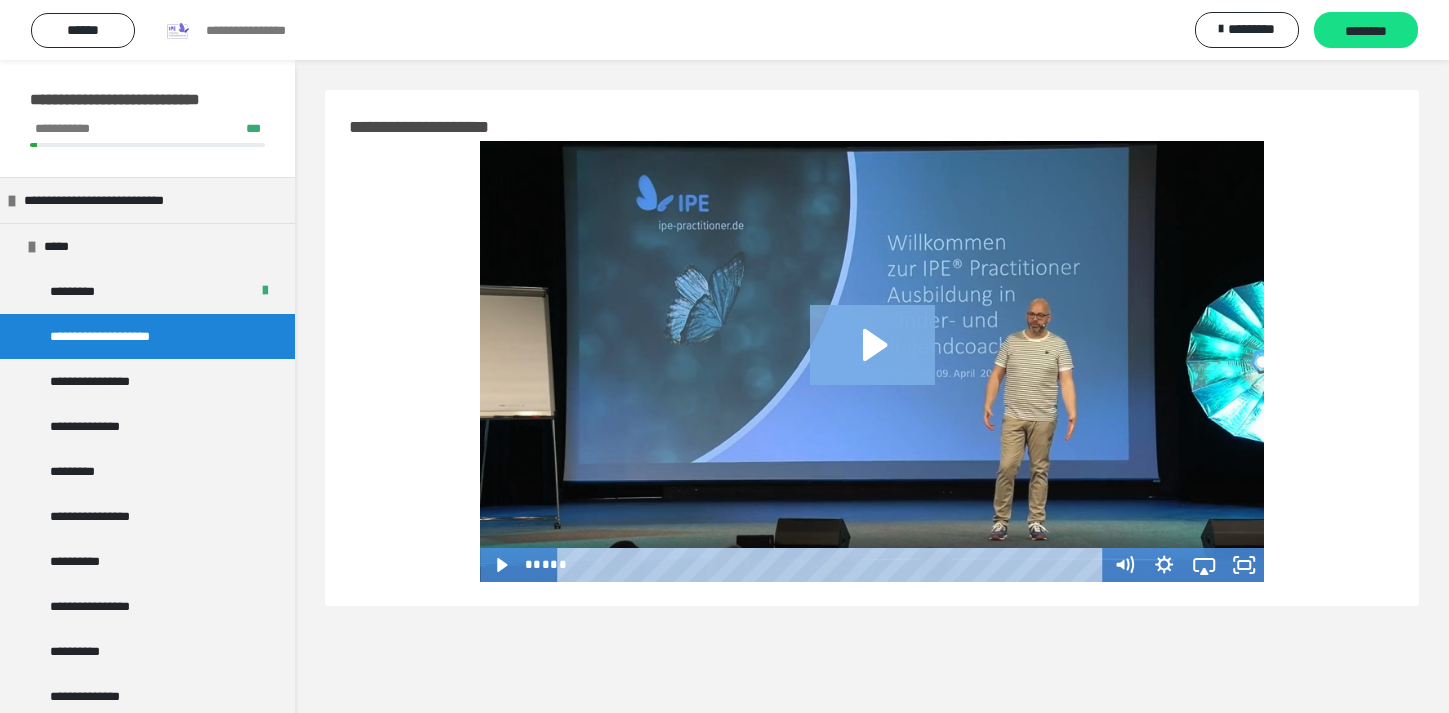 click 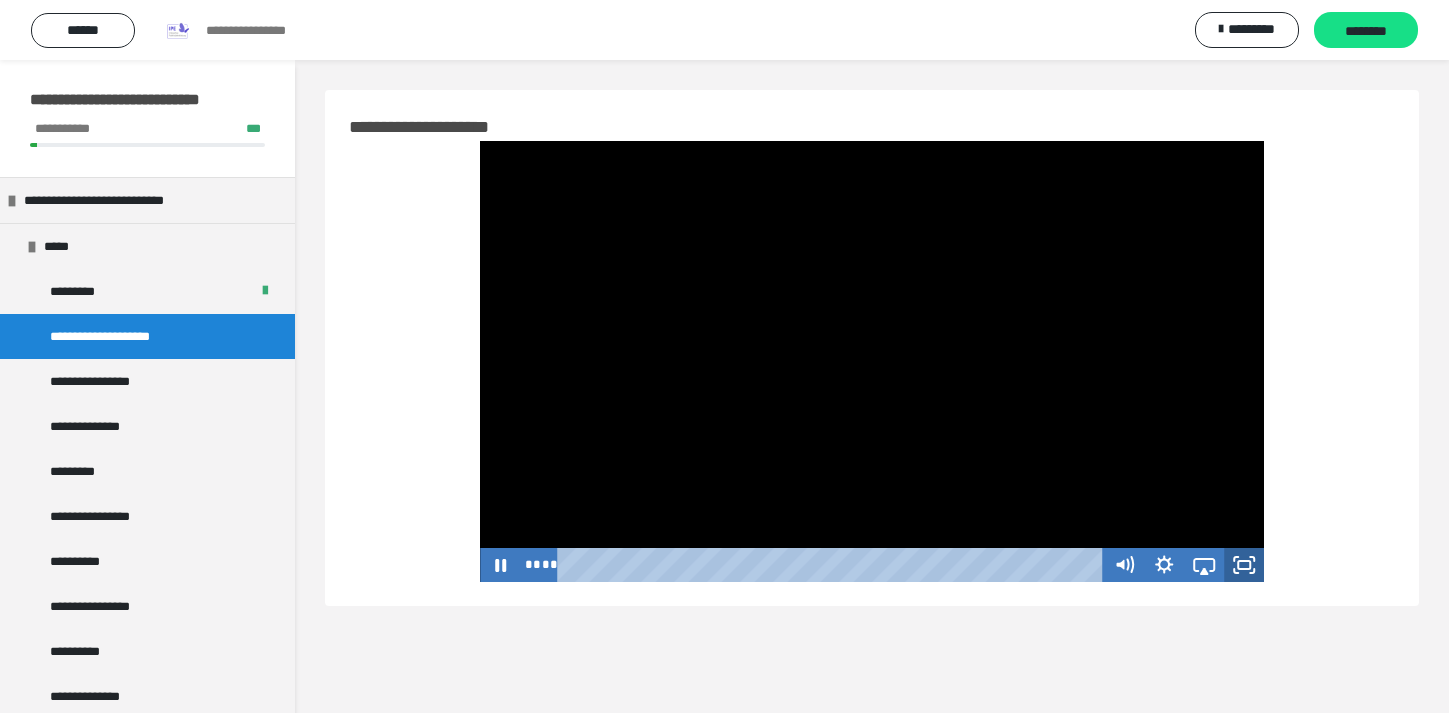 click 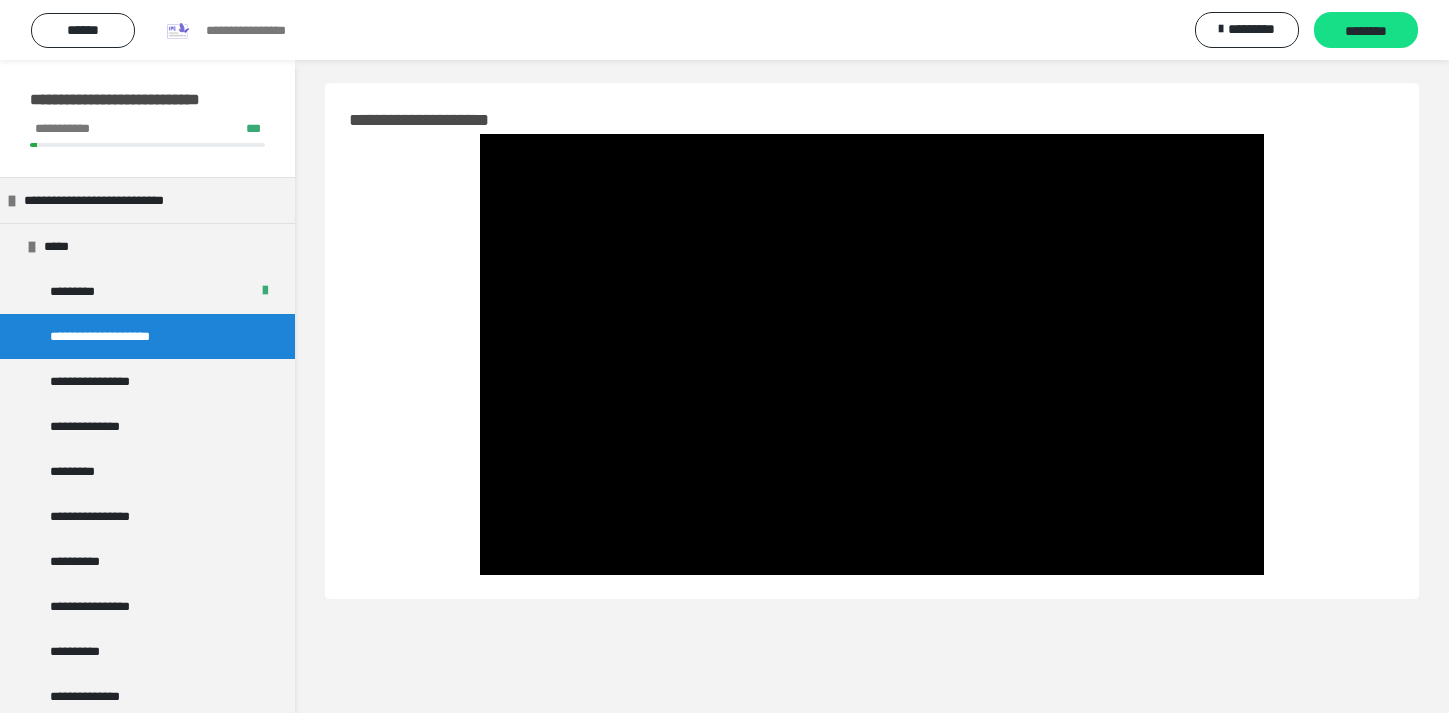 scroll, scrollTop: 0, scrollLeft: 0, axis: both 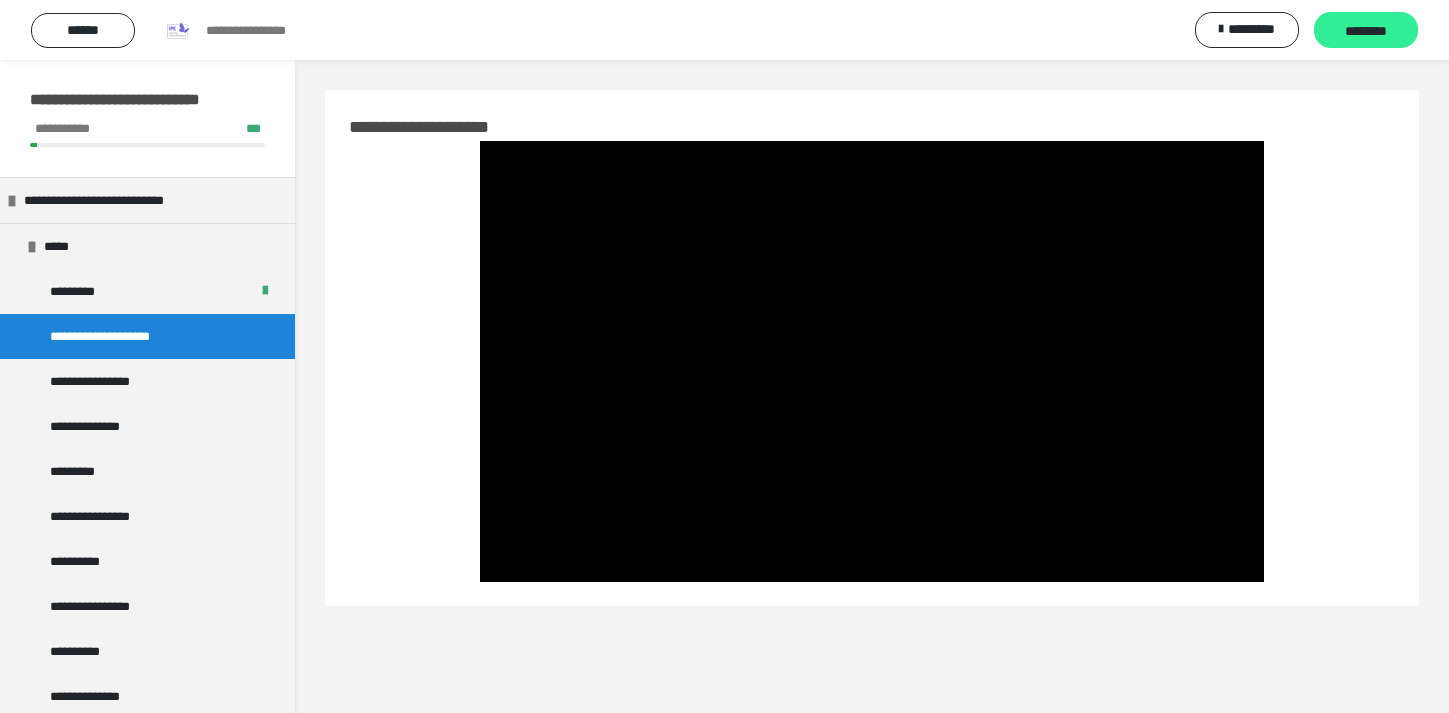click on "********" at bounding box center [1366, 31] 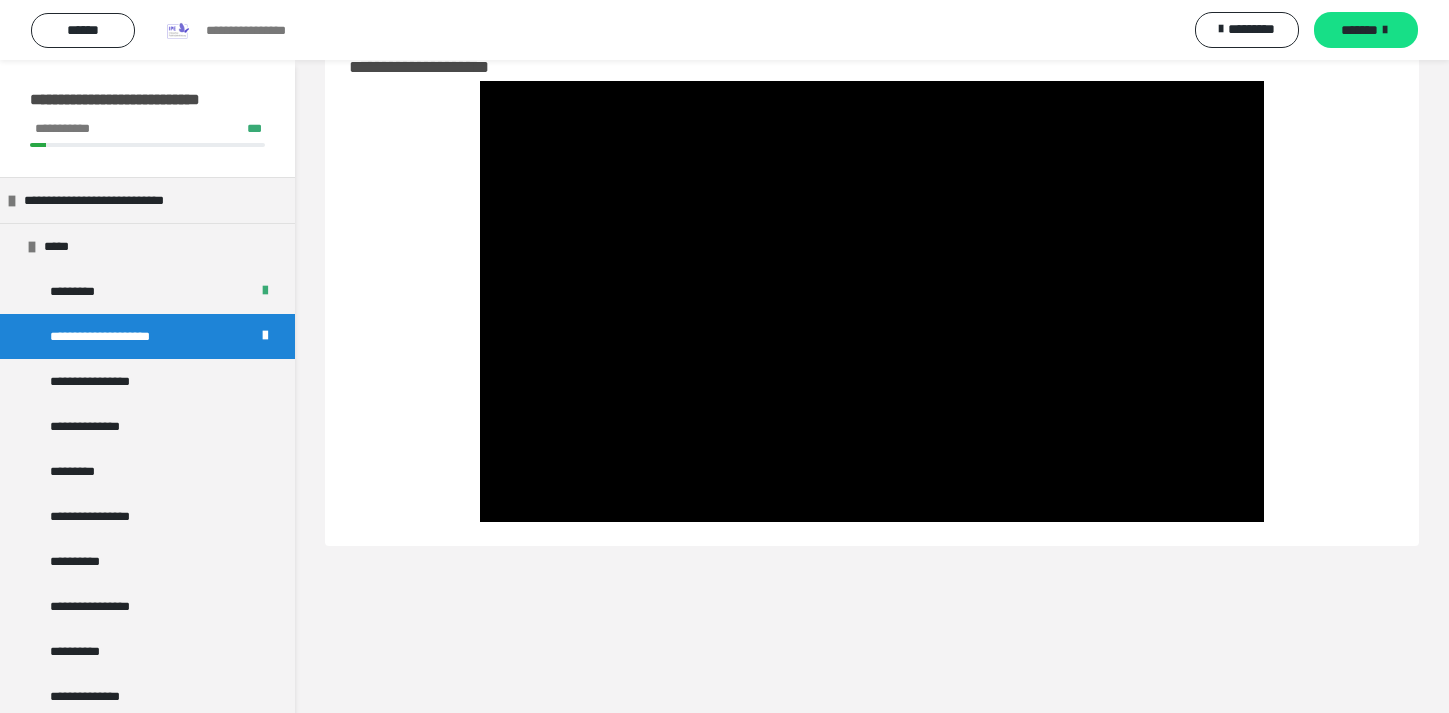 scroll, scrollTop: 60, scrollLeft: 0, axis: vertical 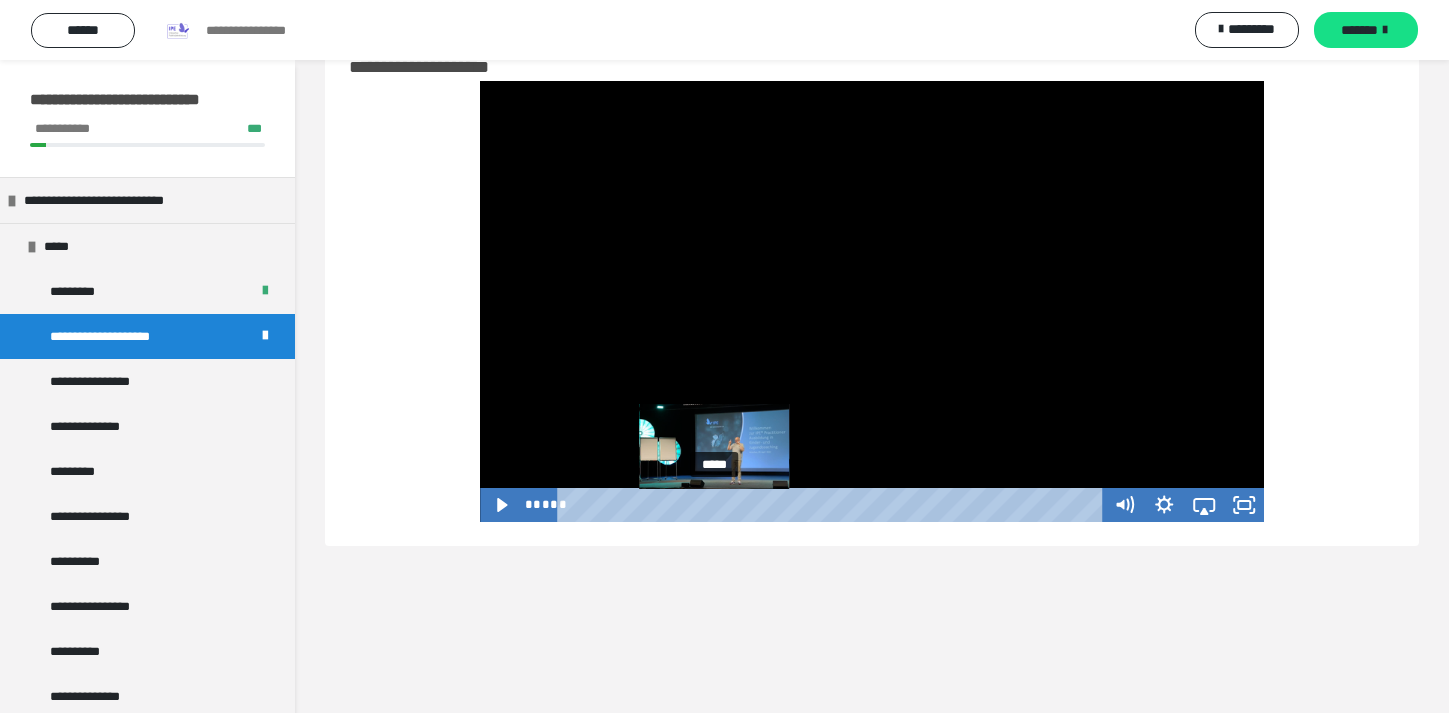 click on "*****" at bounding box center [833, 505] 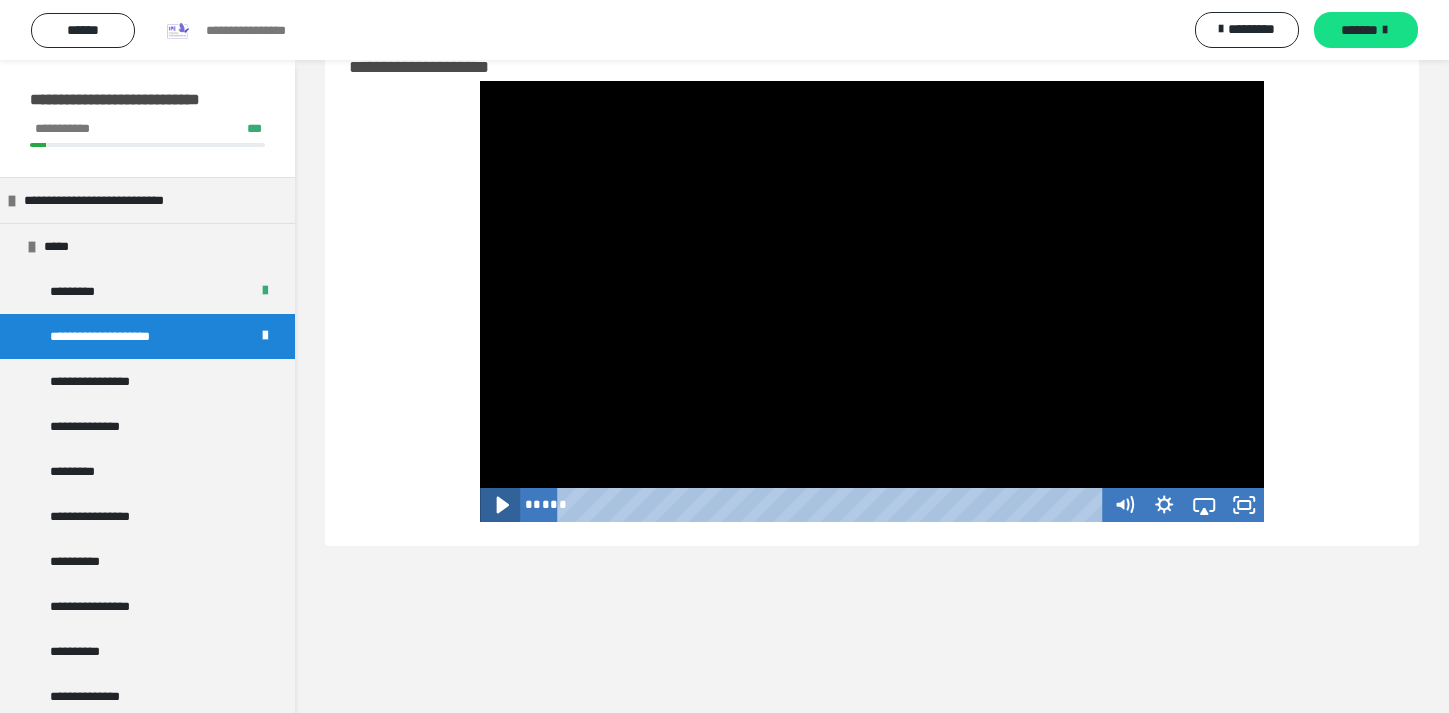 click 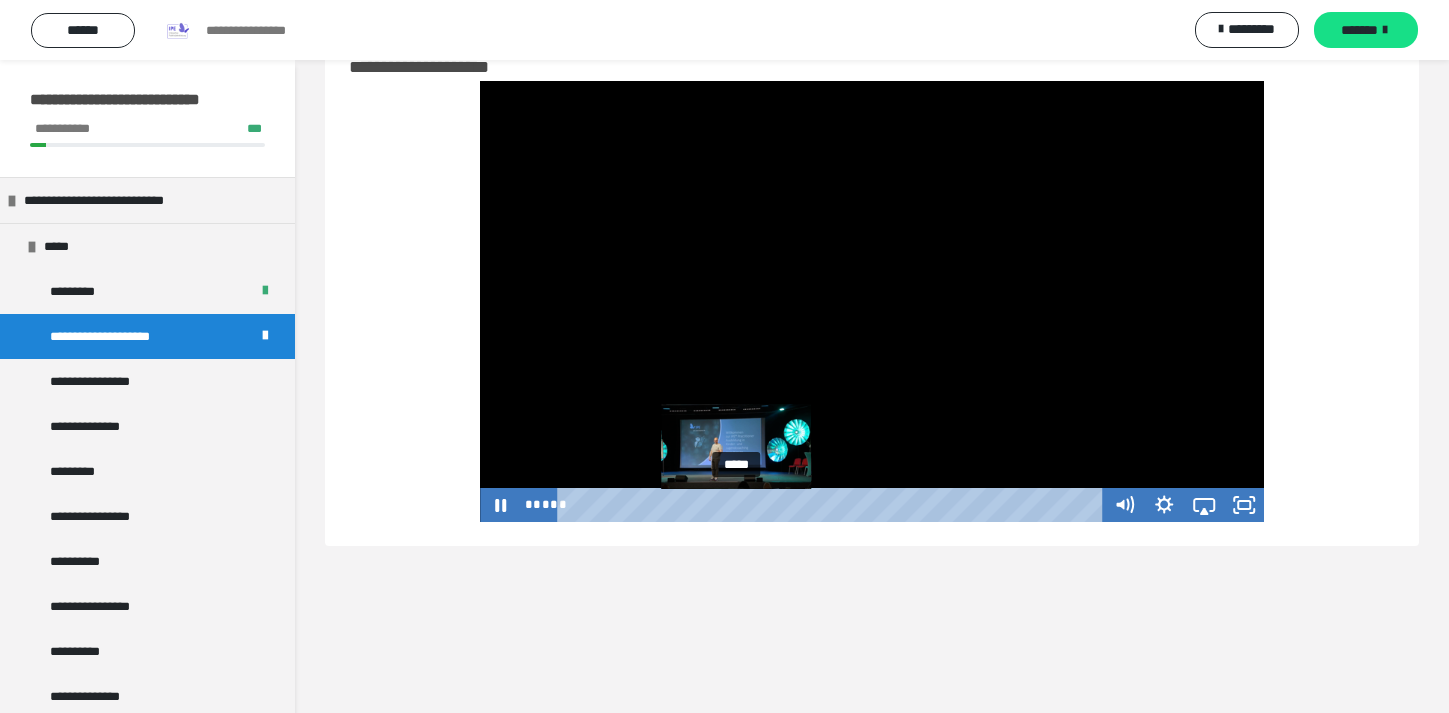 click on "*****" at bounding box center (833, 505) 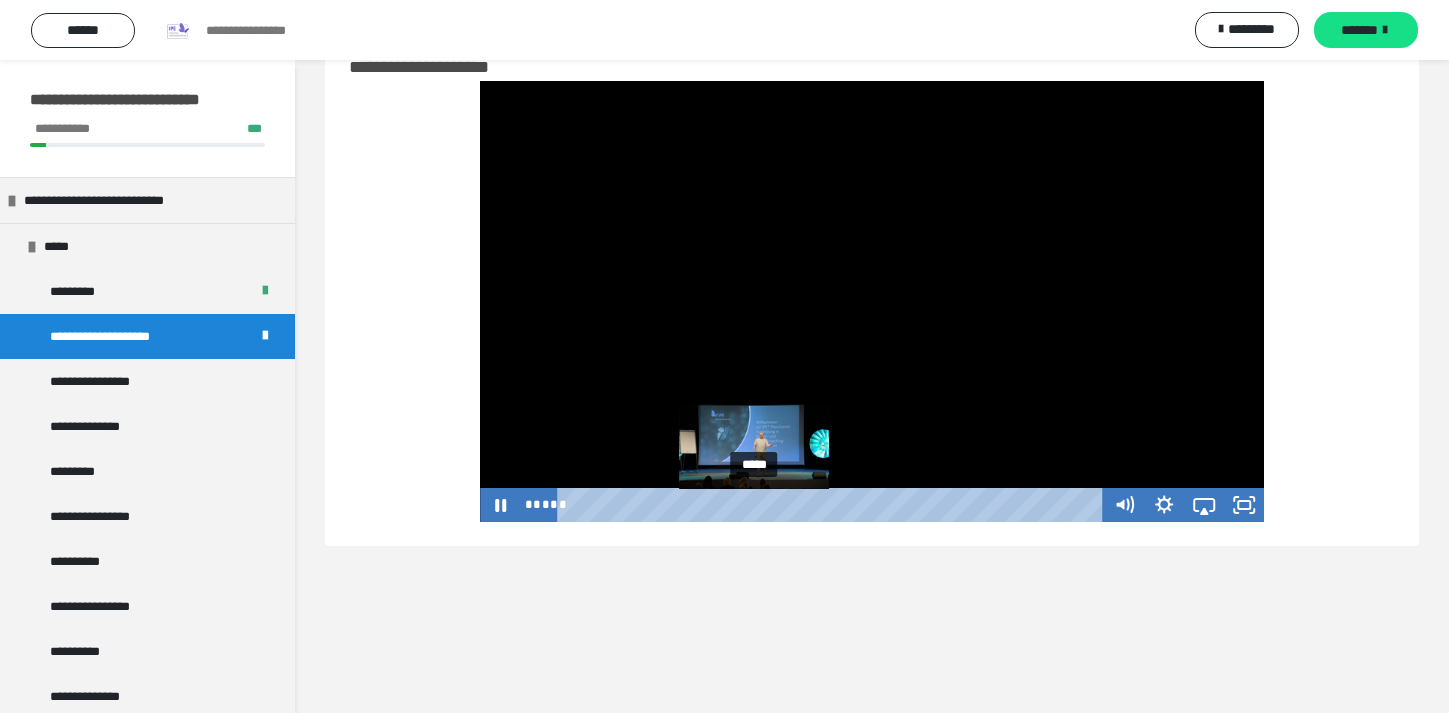 click on "*****" at bounding box center (833, 505) 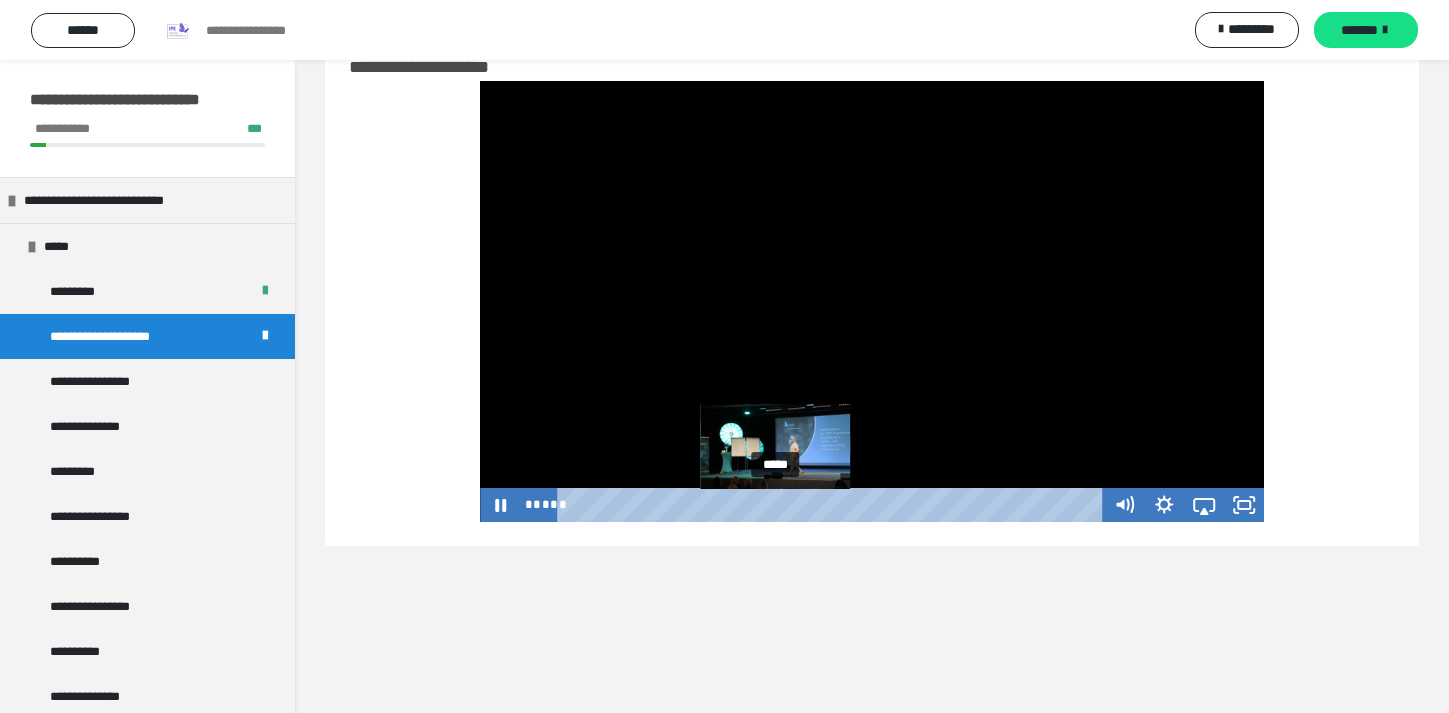 click on "*****" at bounding box center (833, 505) 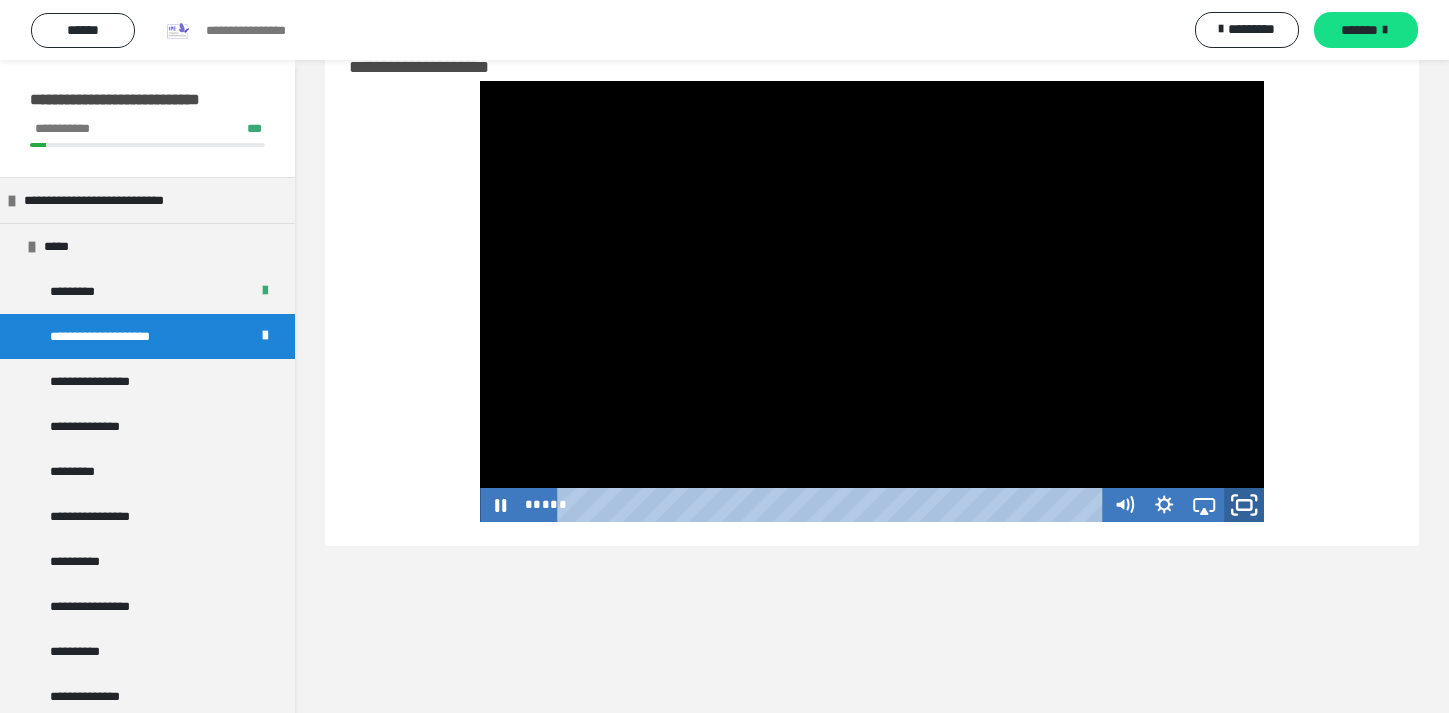 click 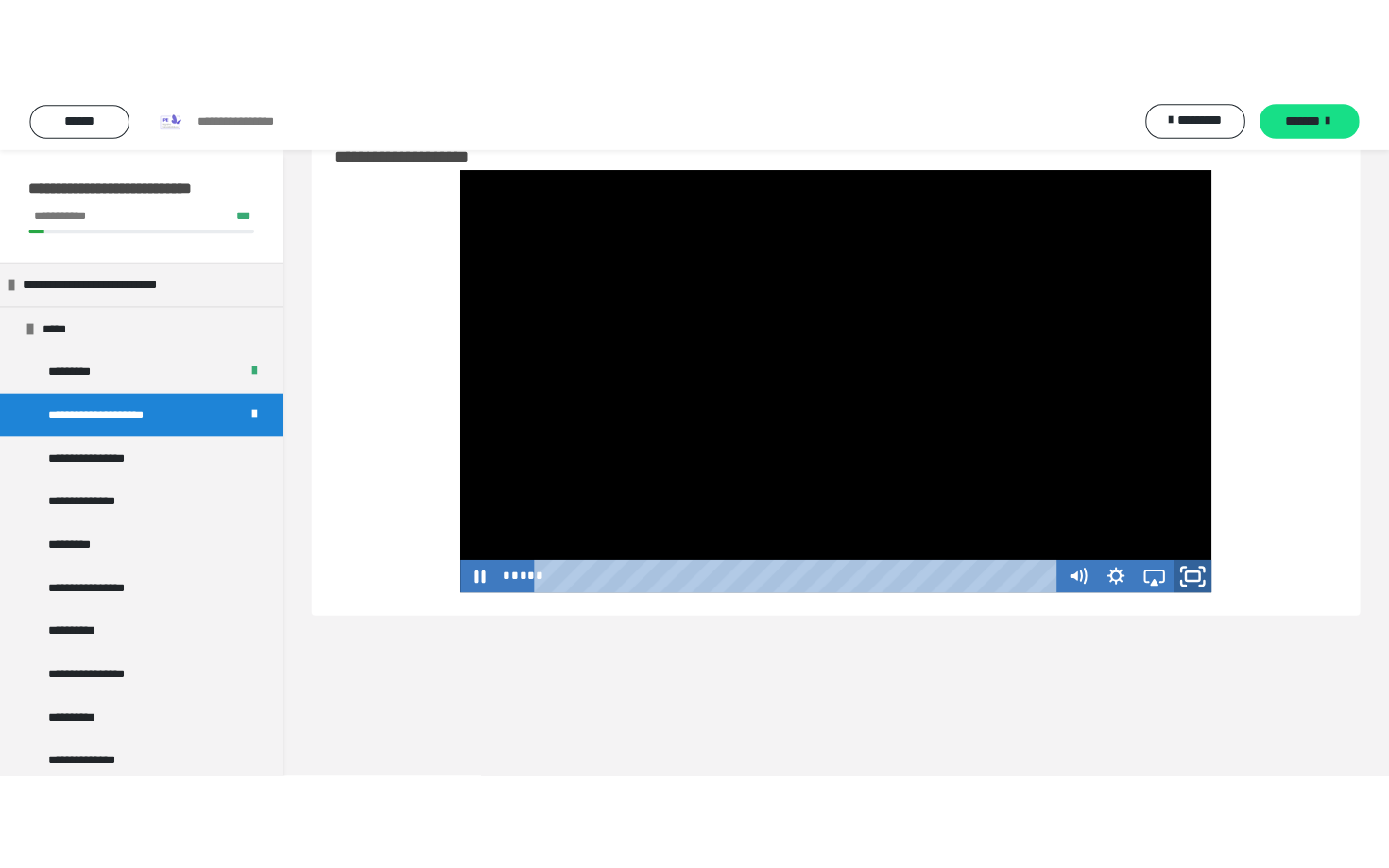 scroll, scrollTop: 0, scrollLeft: 0, axis: both 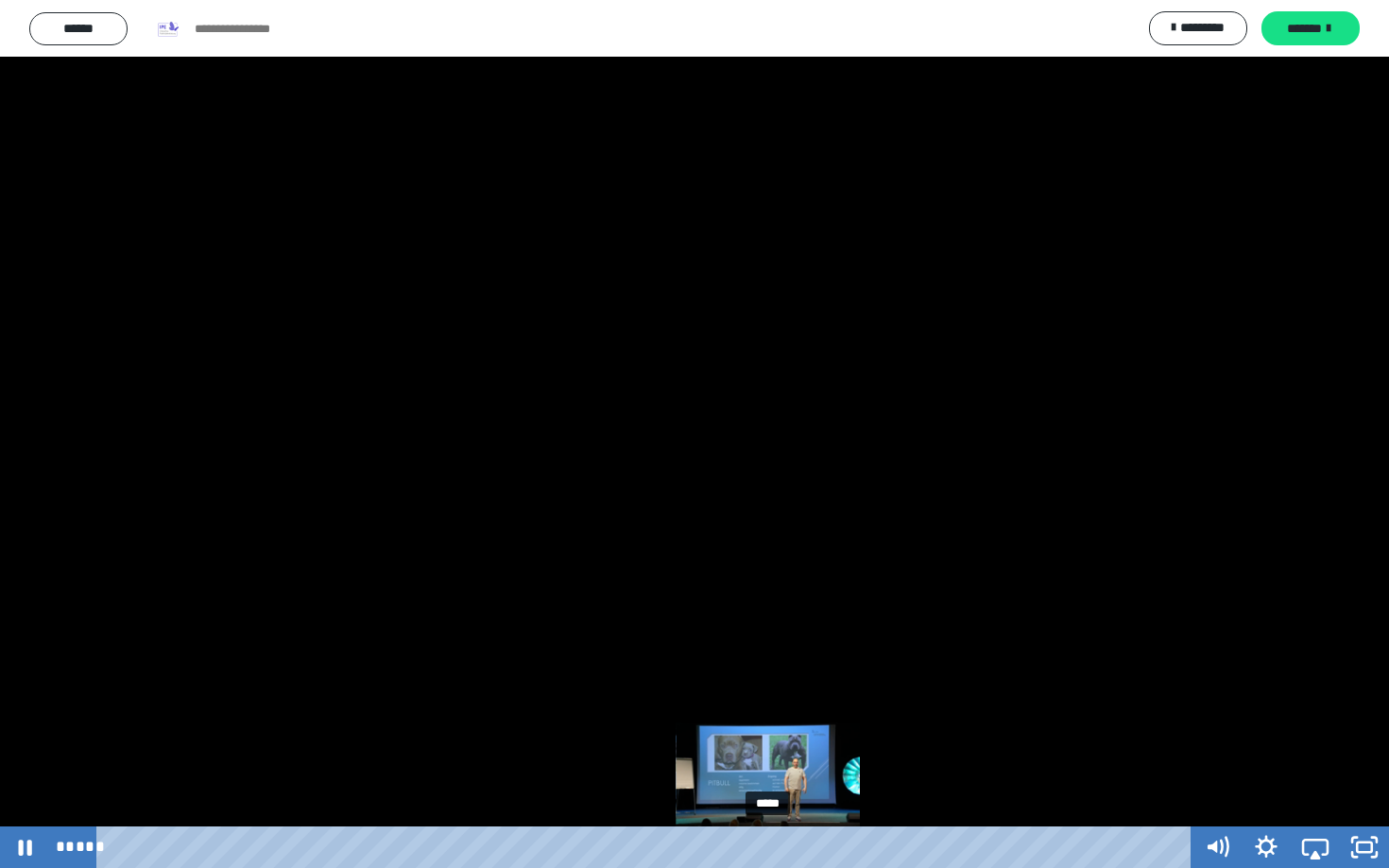 click on "*****" at bounding box center [647, 847] 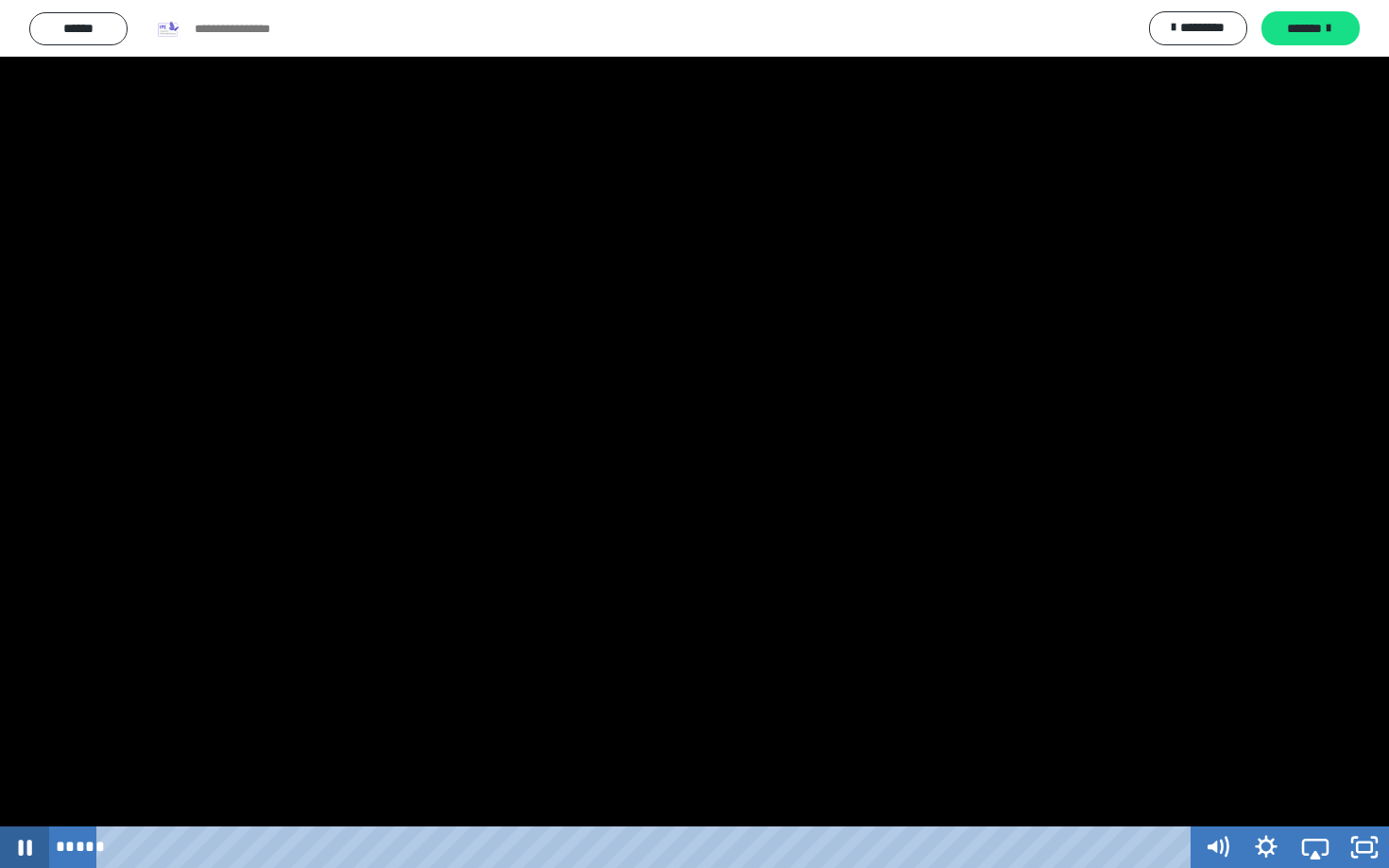 click 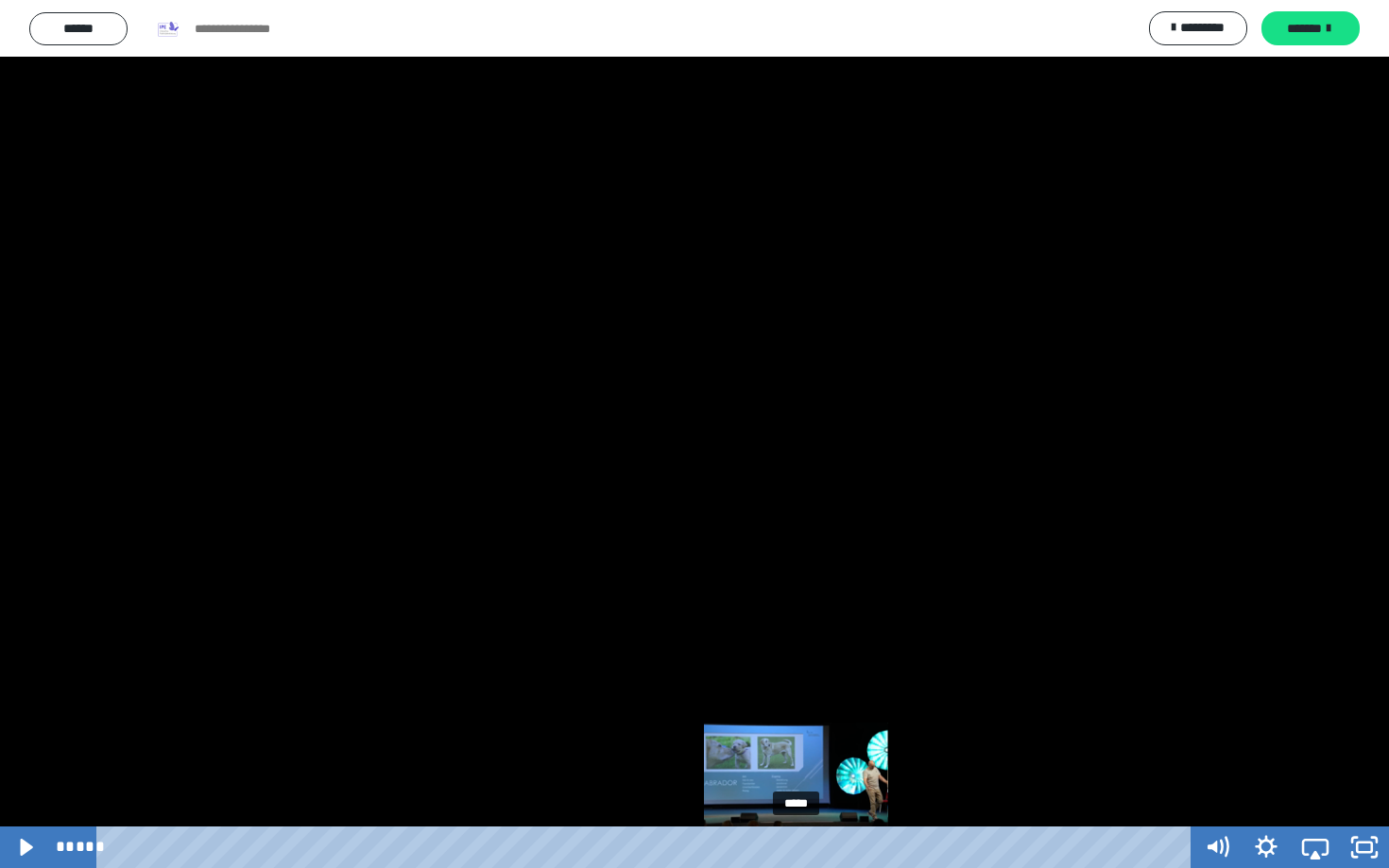 click on "*****" at bounding box center [647, 847] 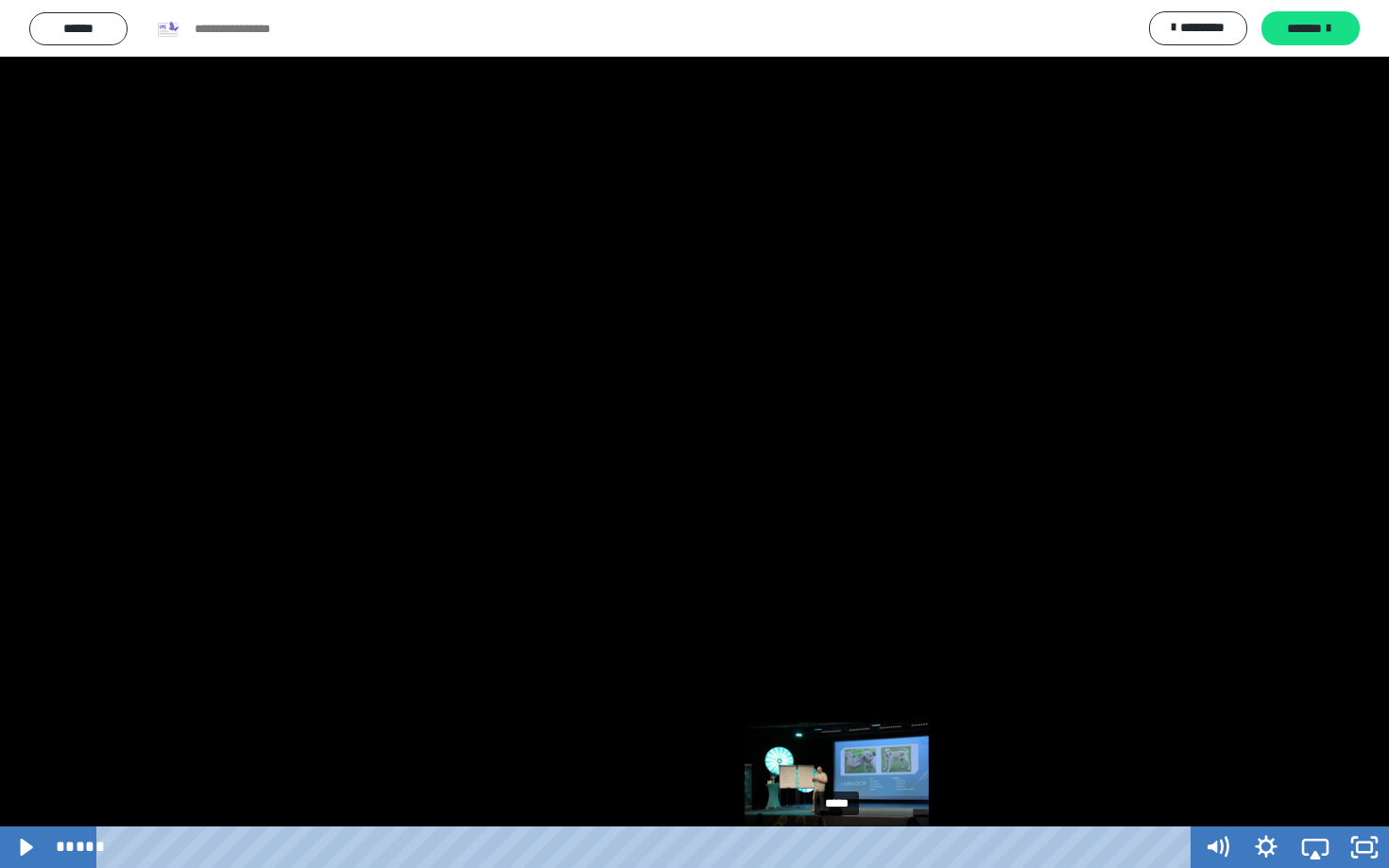 click on "*****" at bounding box center (647, 847) 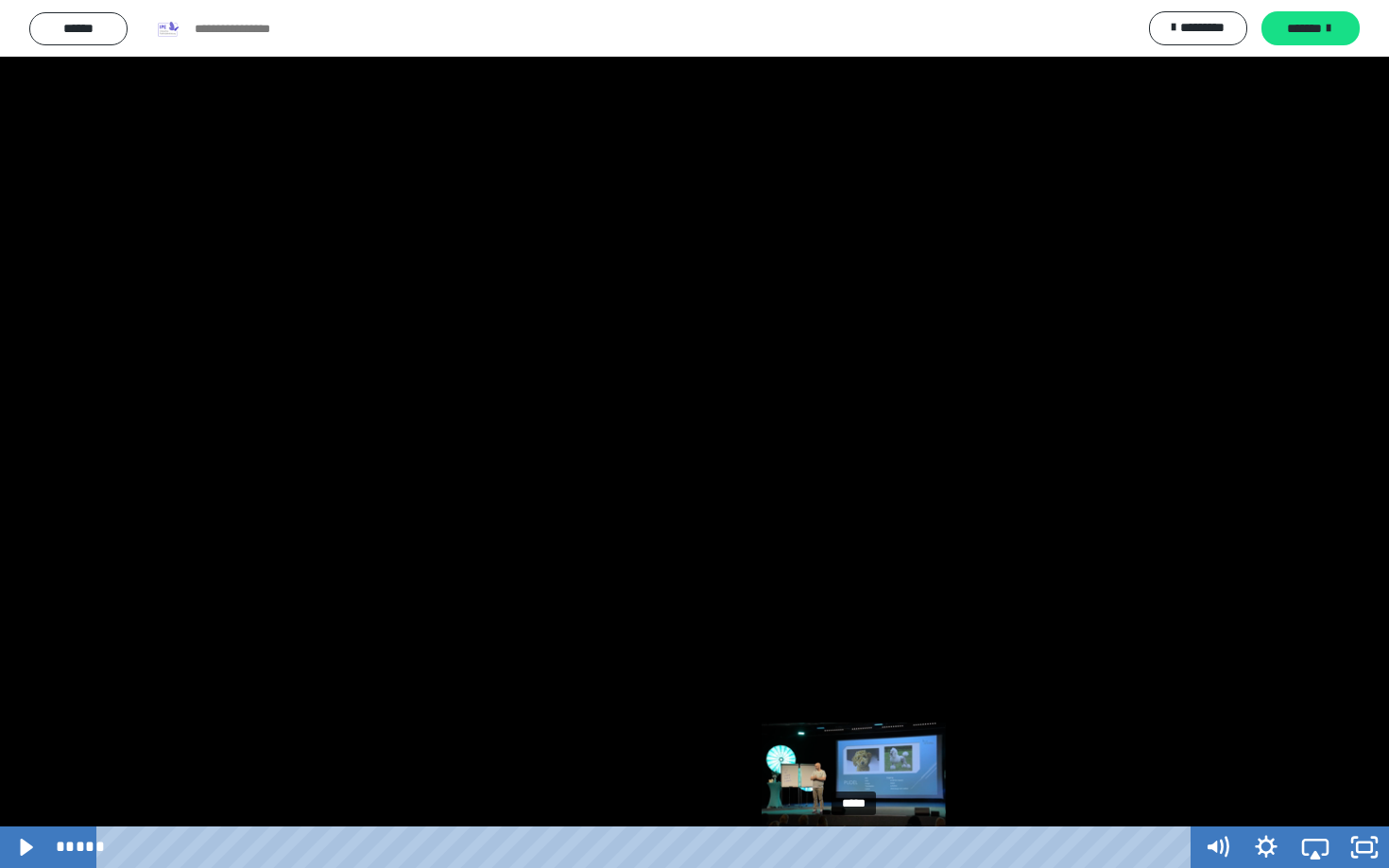 click on "*****" at bounding box center [647, 847] 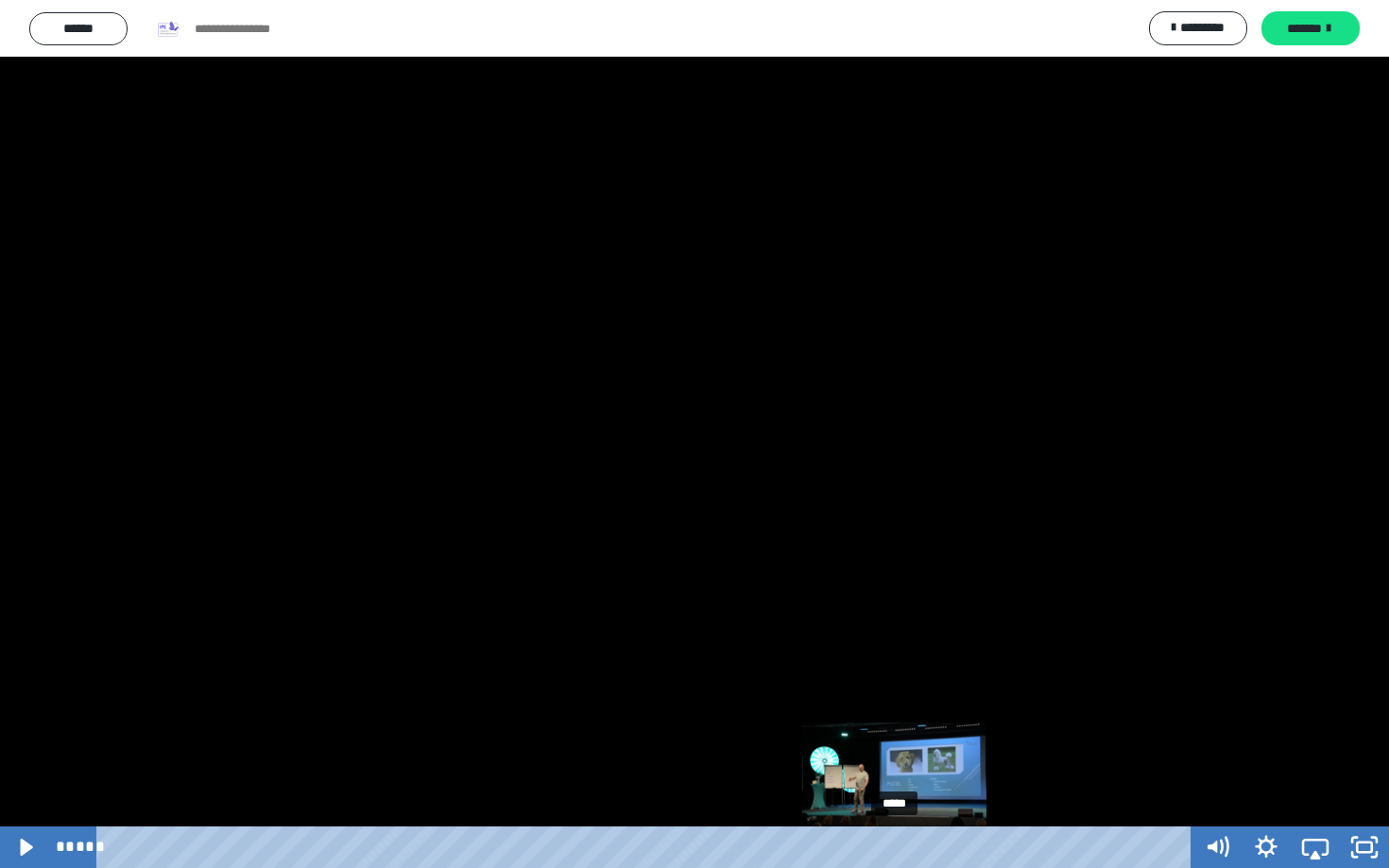 click on "*****" at bounding box center [647, 847] 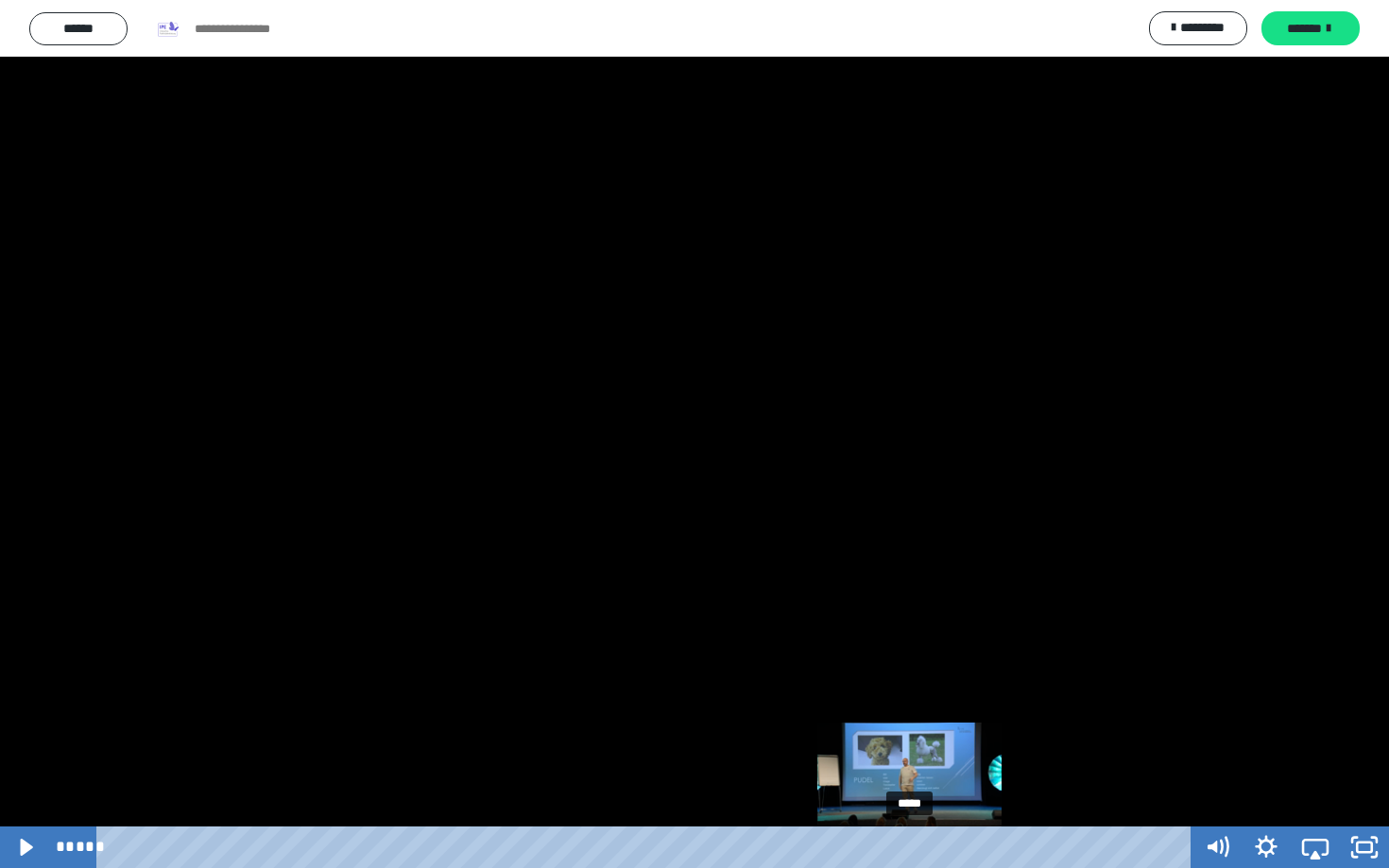 click on "*****" at bounding box center (647, 847) 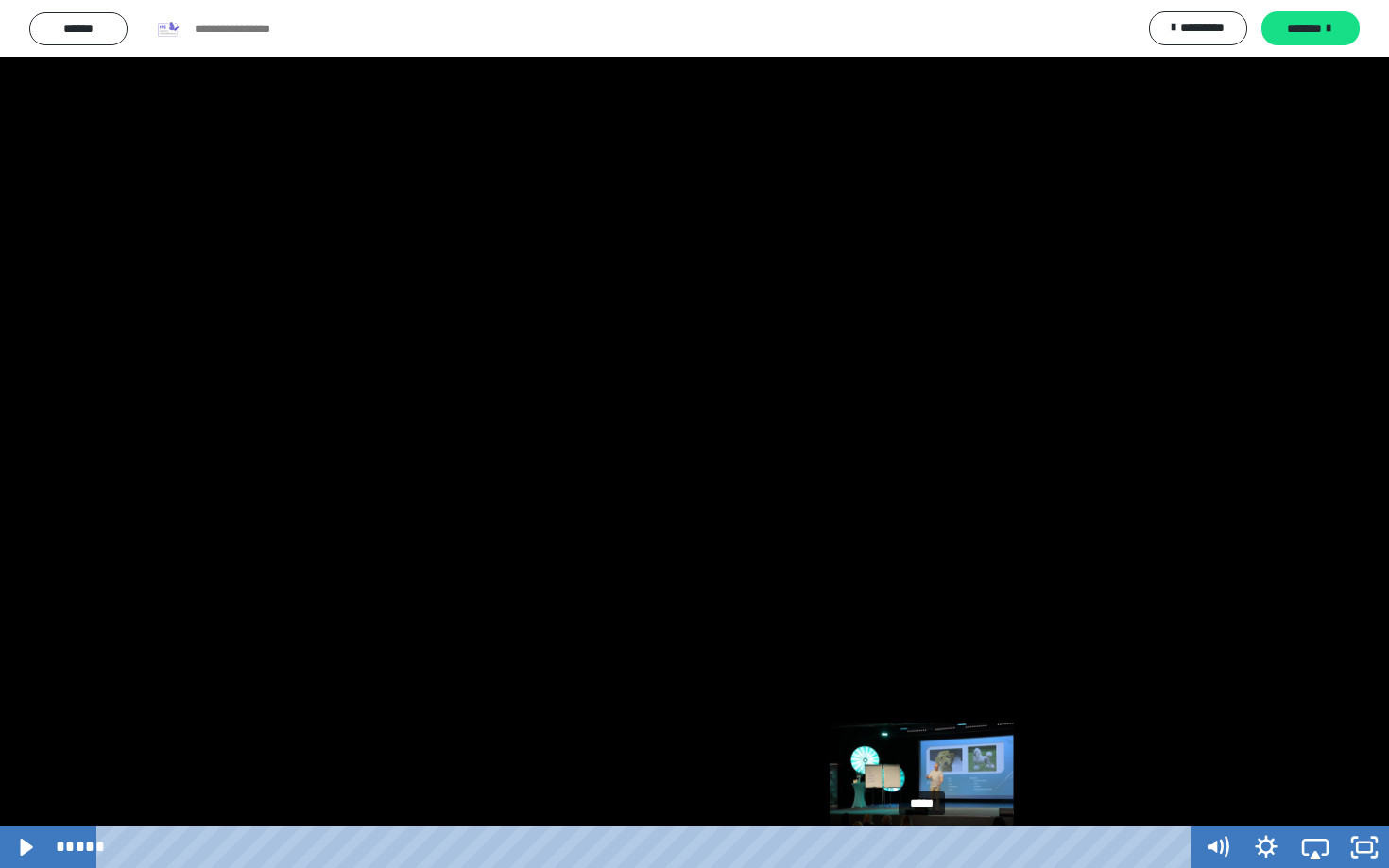 click on "*****" at bounding box center [647, 847] 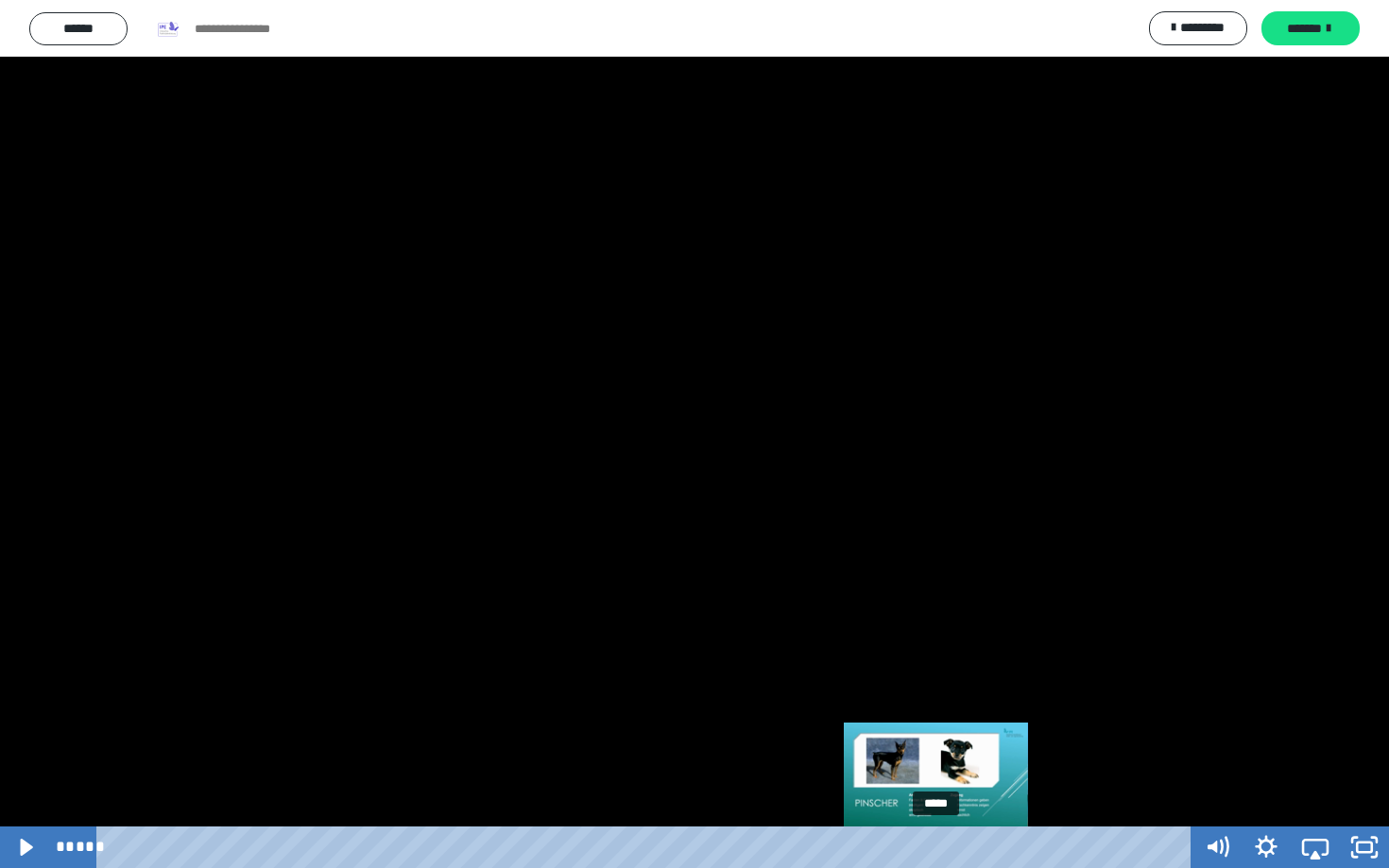 click on "*****" at bounding box center (647, 847) 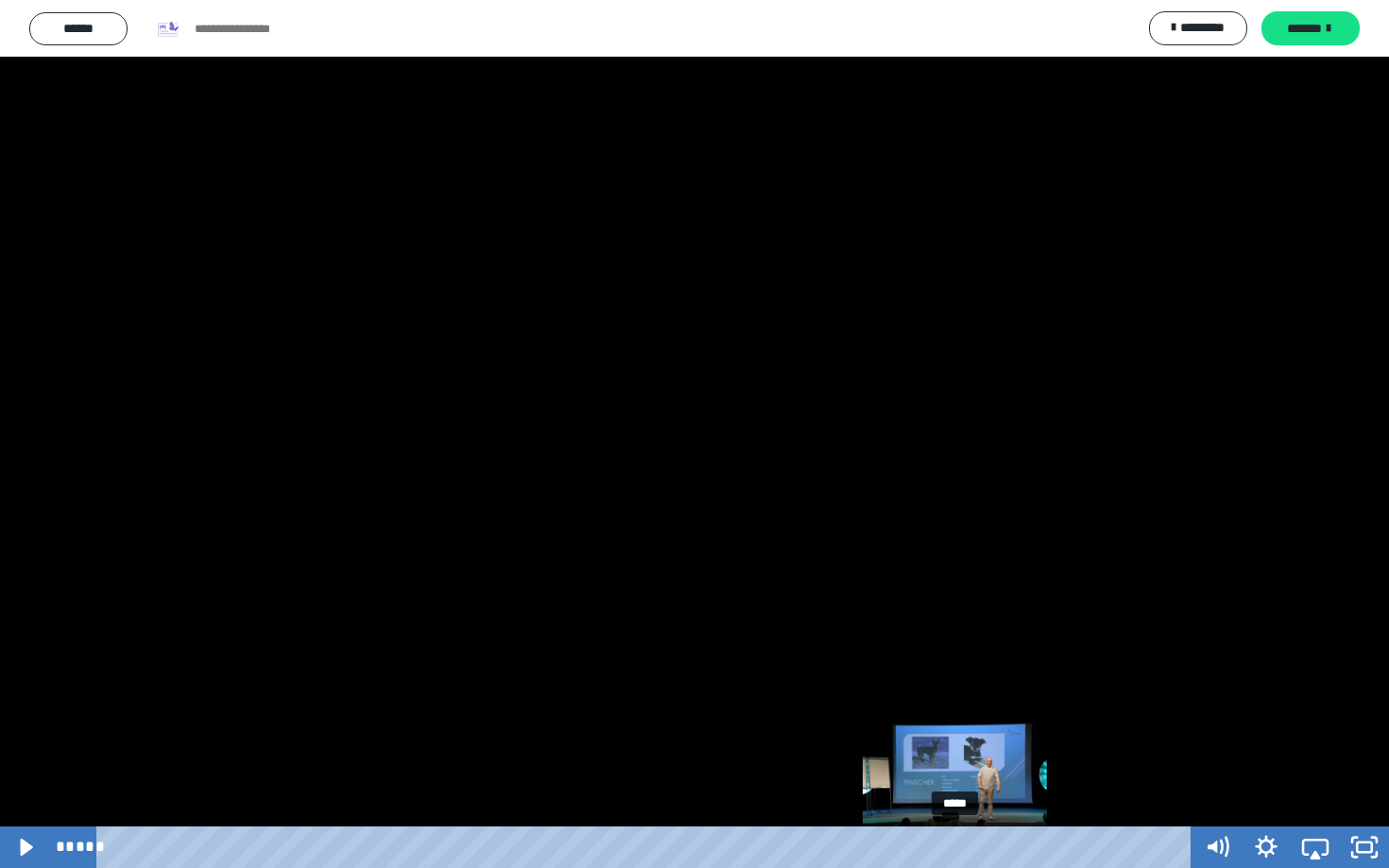 click on "*****" at bounding box center [647, 847] 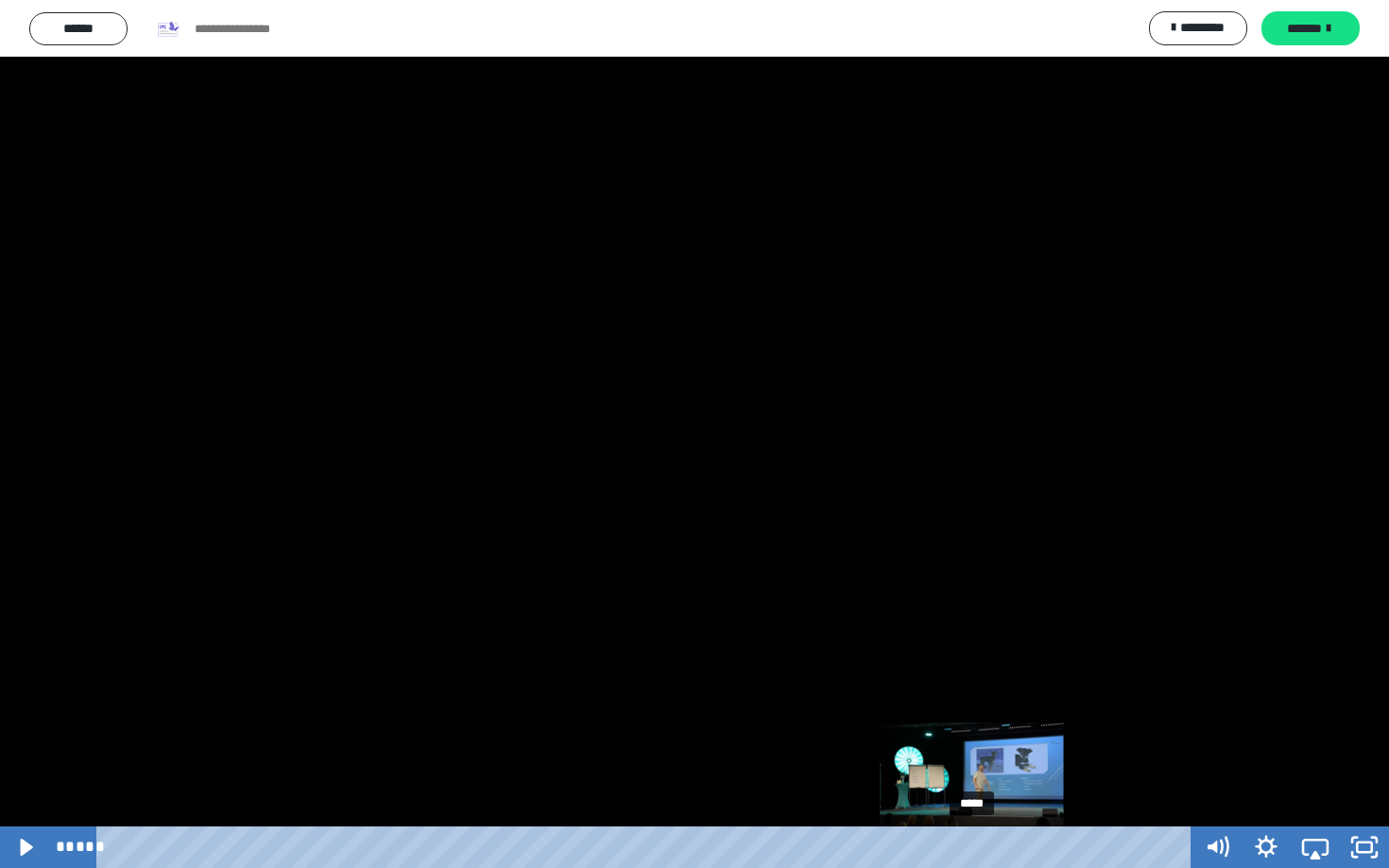 click on "*****" at bounding box center (647, 847) 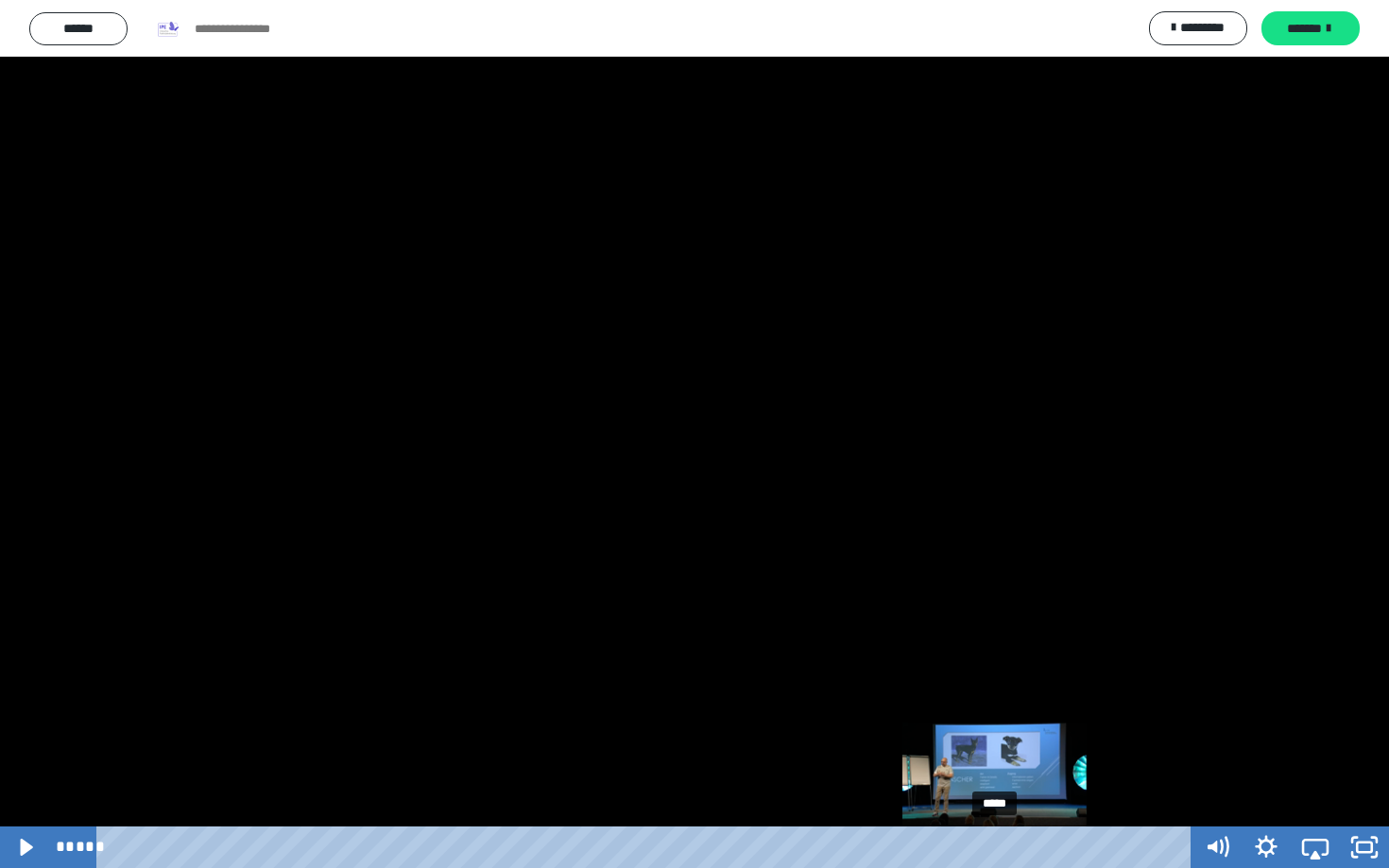 click on "*****" at bounding box center [647, 847] 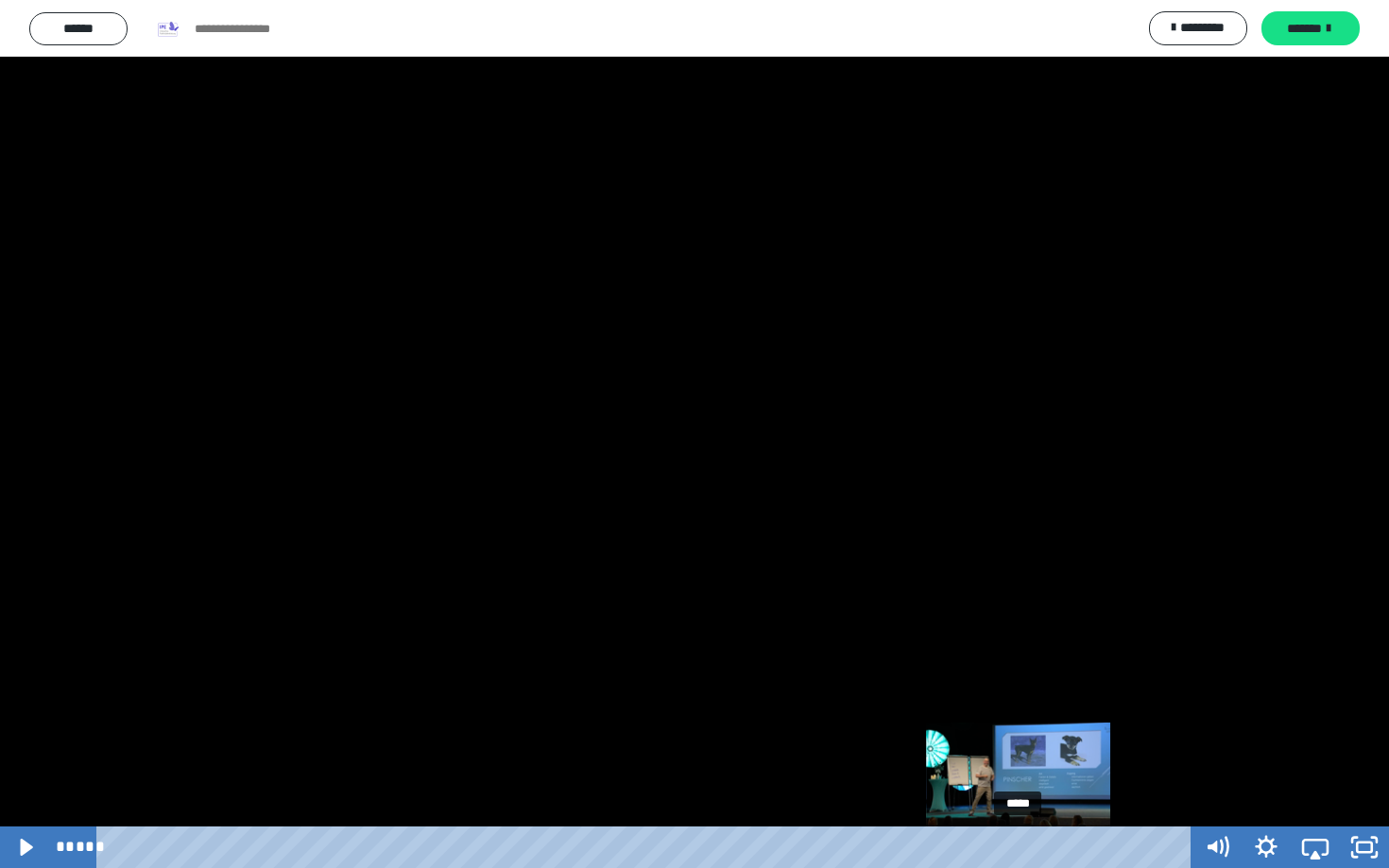 click on "*****" at bounding box center [647, 847] 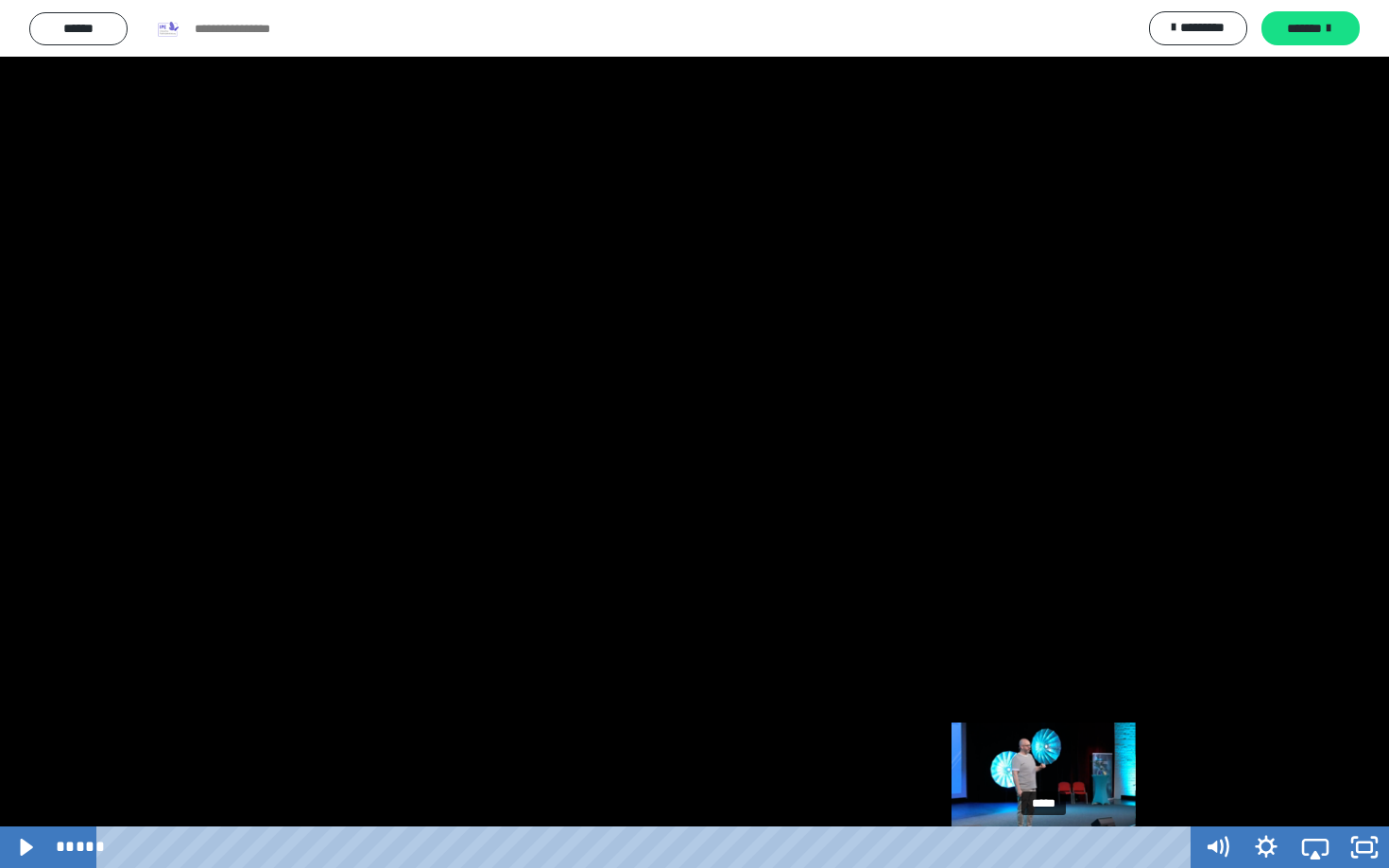 click on "*****" at bounding box center (647, 847) 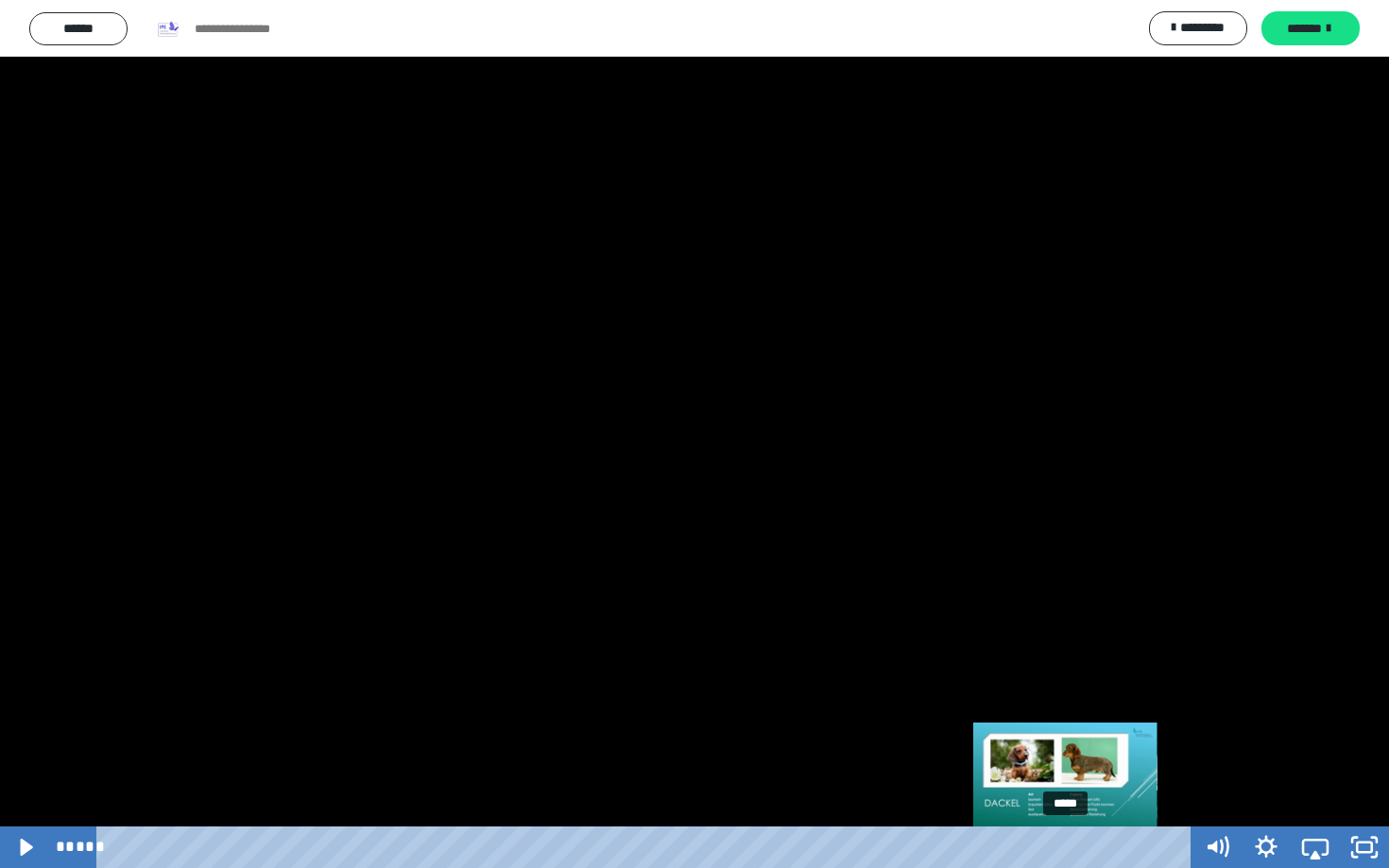 click on "*****" at bounding box center [647, 847] 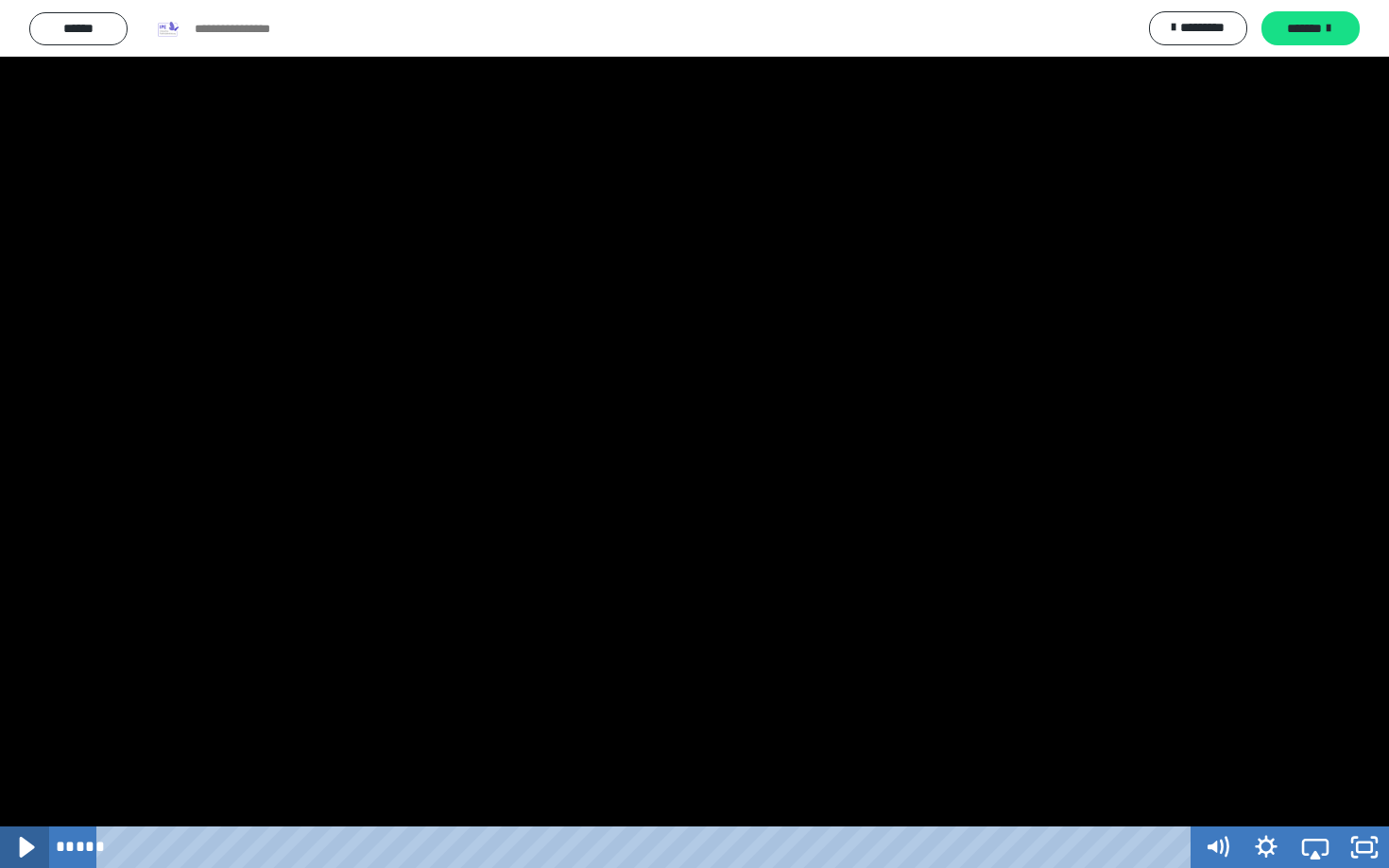 click 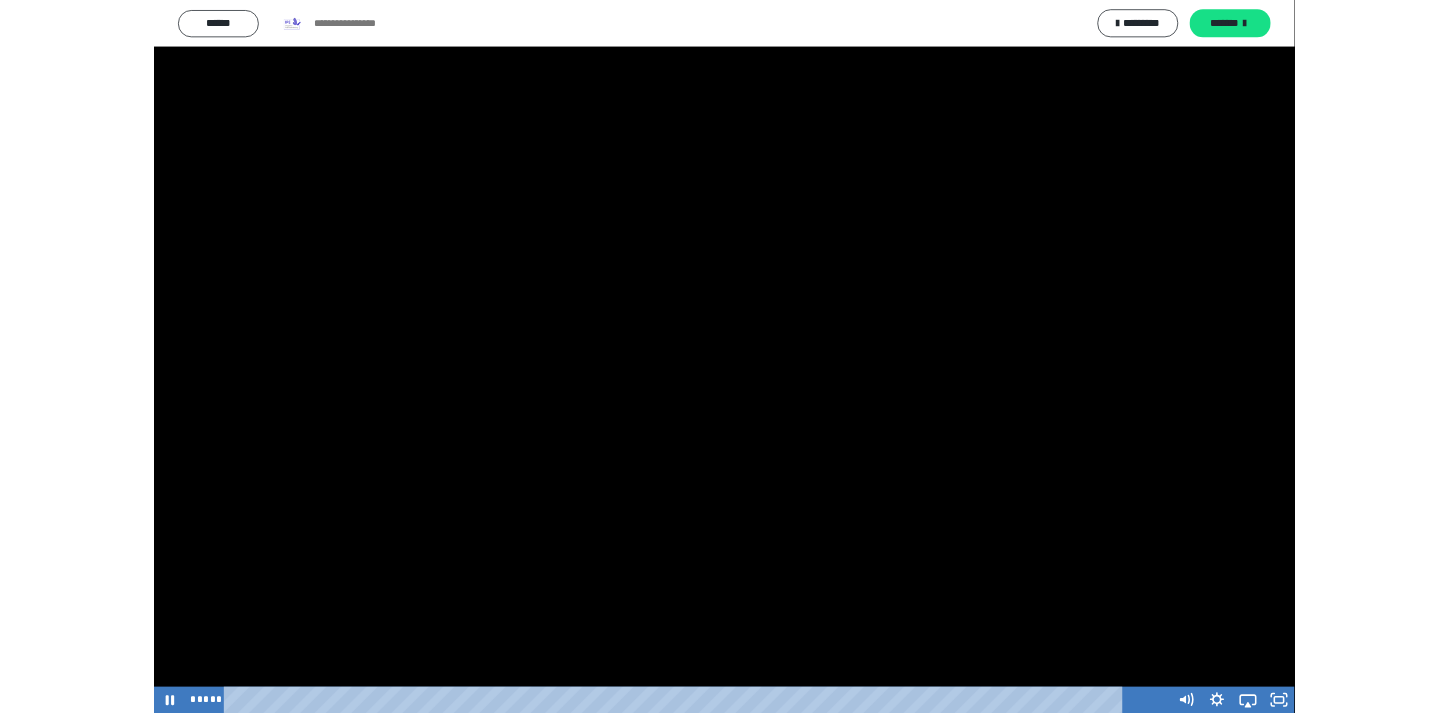 scroll, scrollTop: 60, scrollLeft: 0, axis: vertical 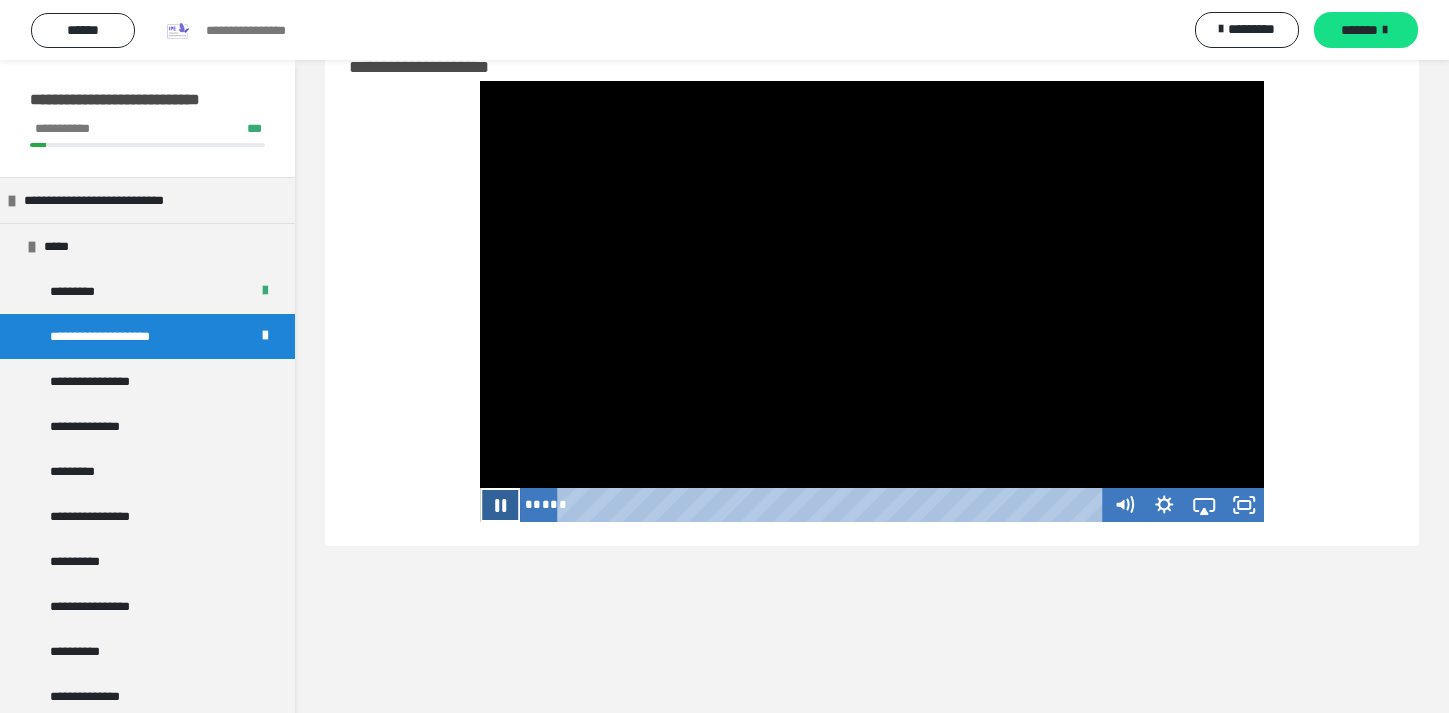 click 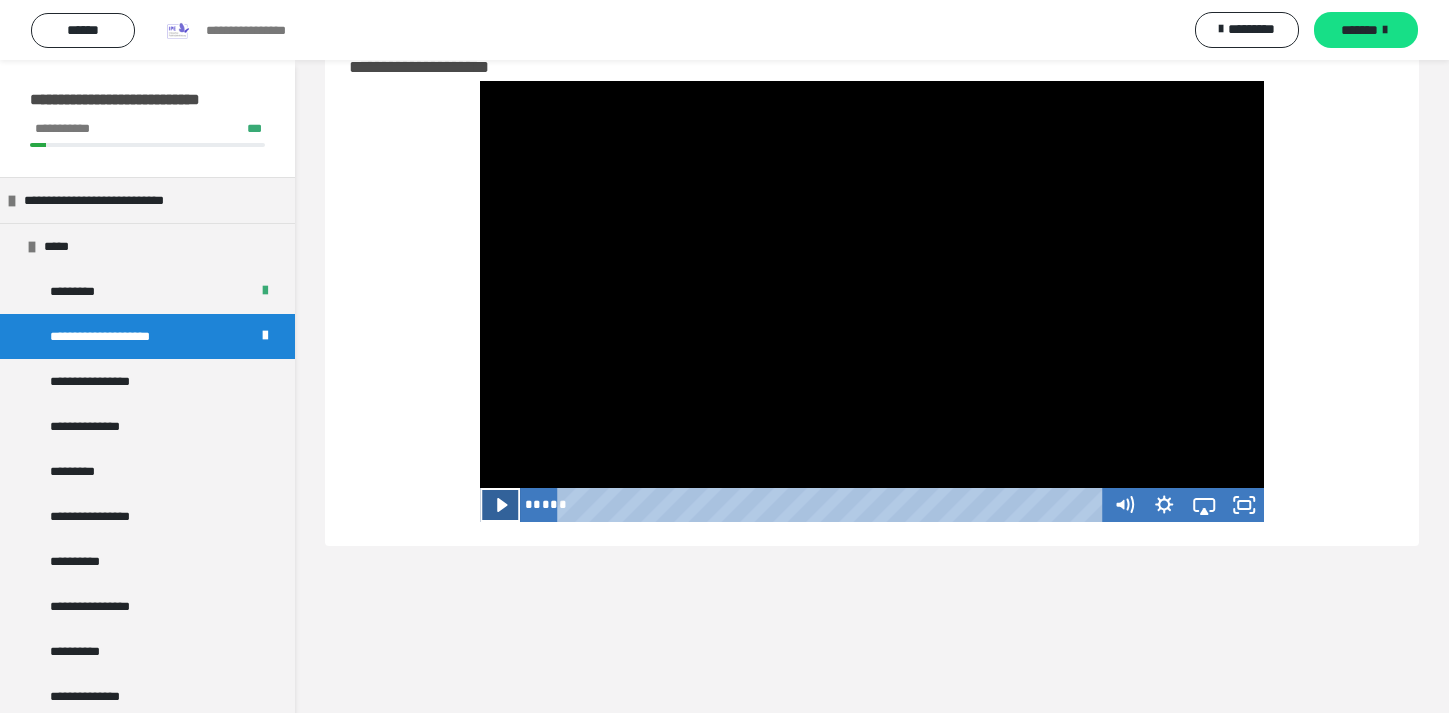 click 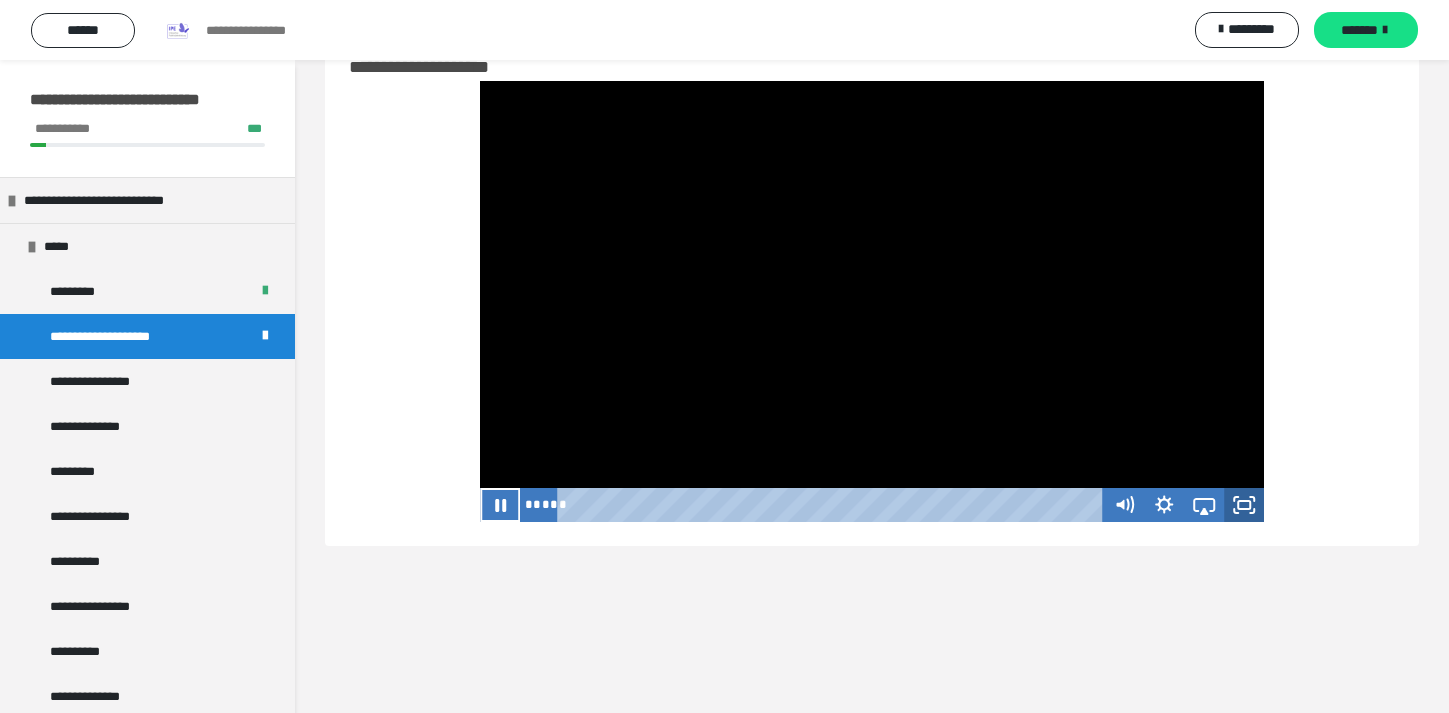 click 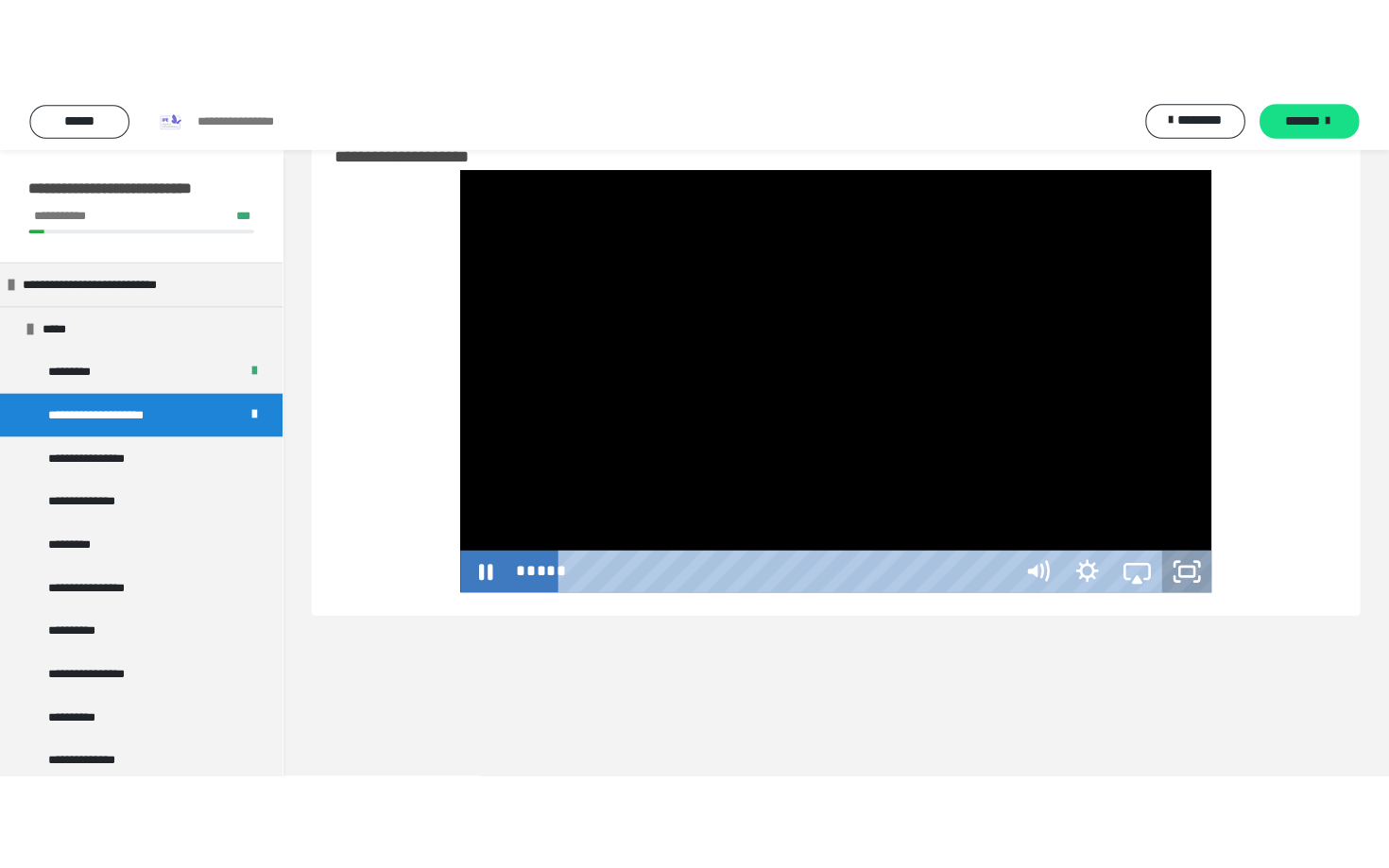 scroll, scrollTop: 0, scrollLeft: 0, axis: both 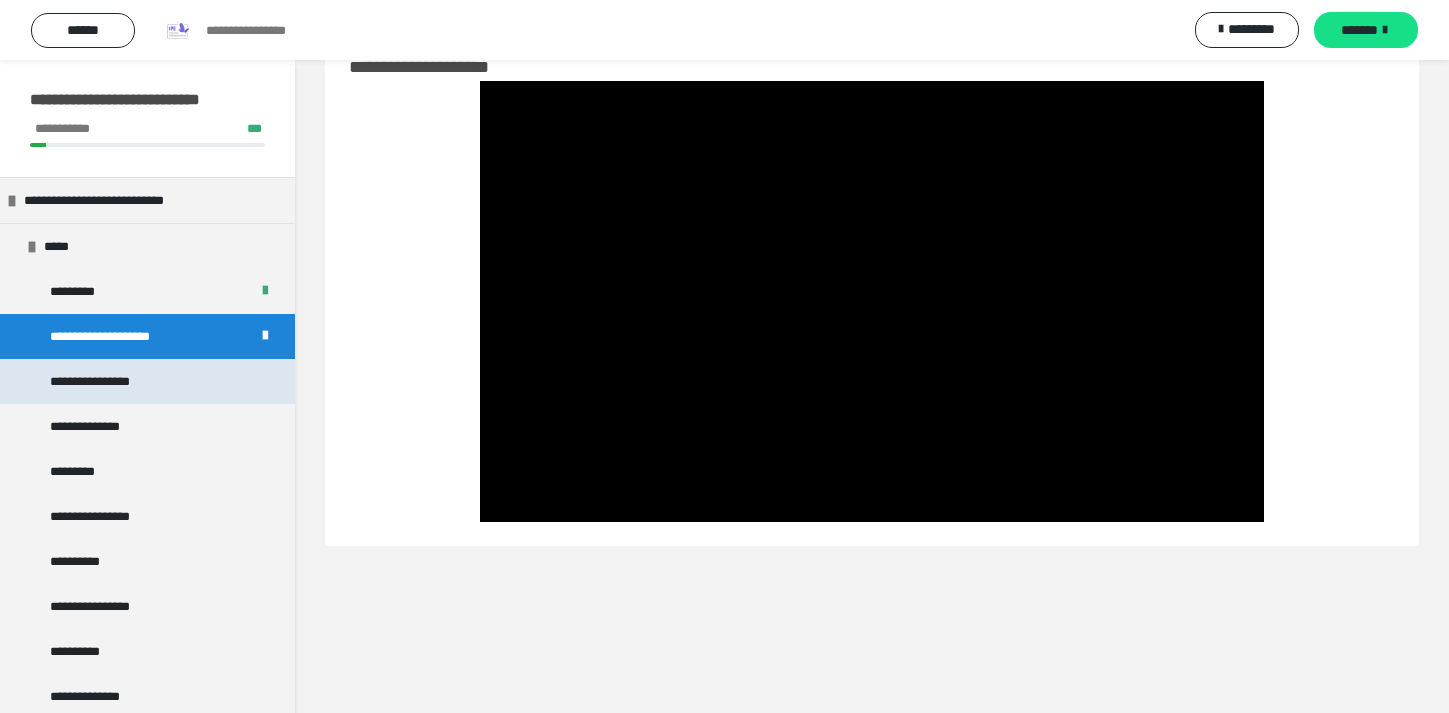 click on "**********" at bounding box center (147, 381) 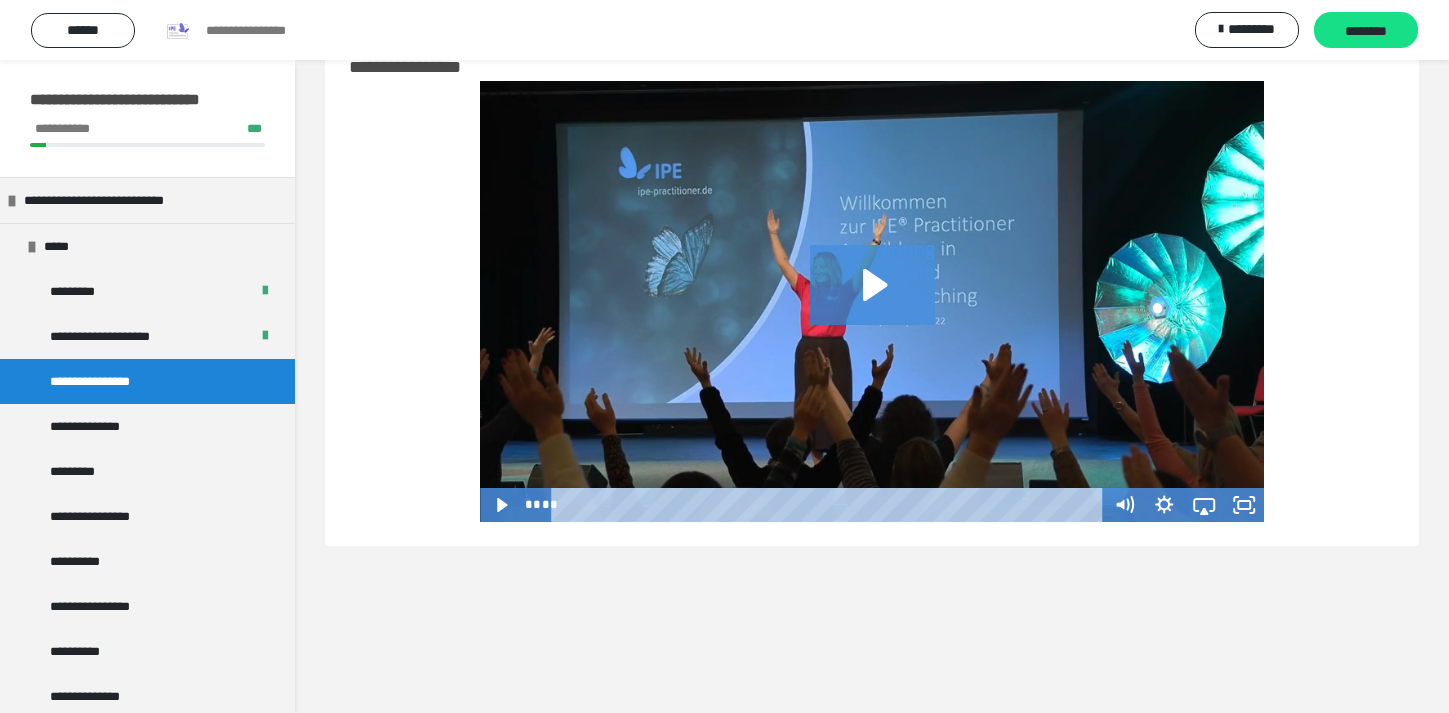 click 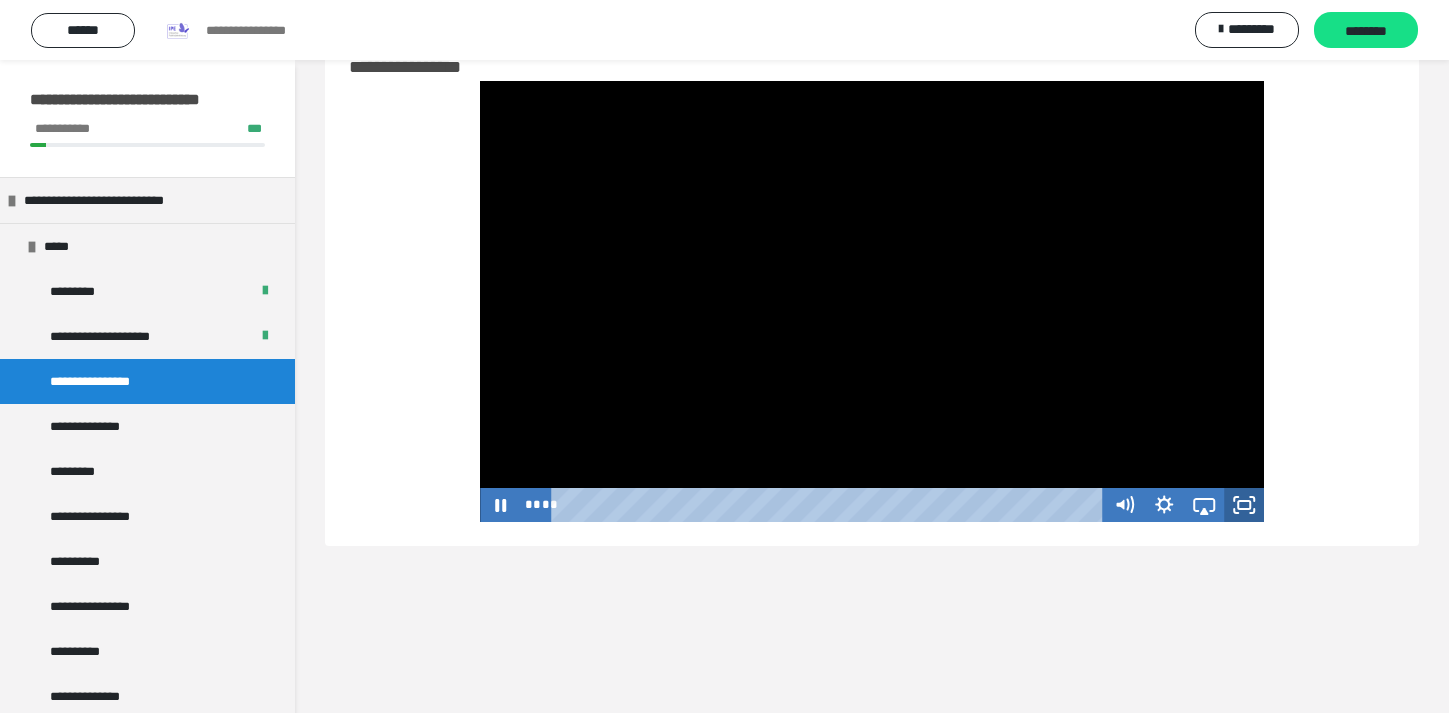 click 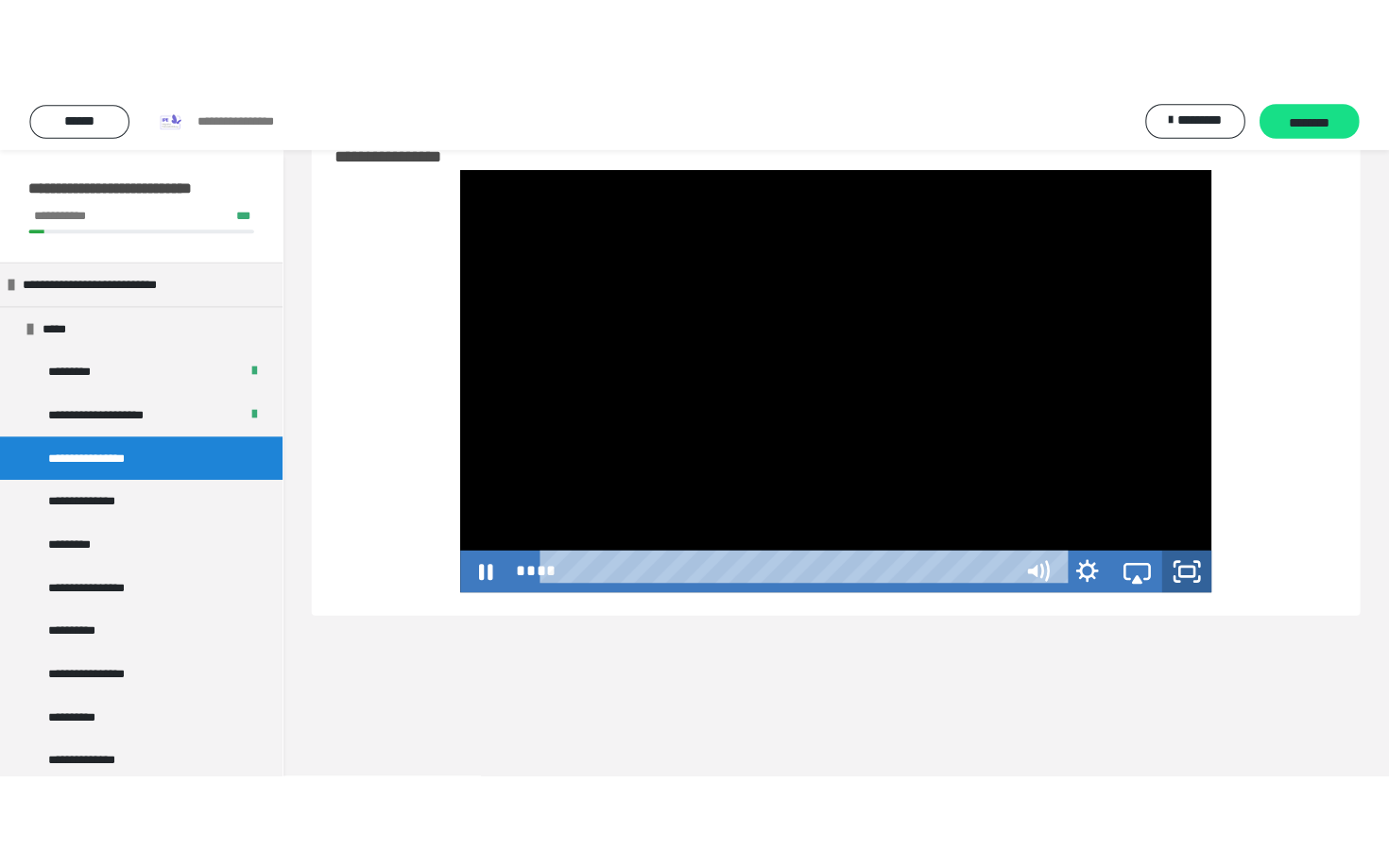 scroll, scrollTop: 0, scrollLeft: 0, axis: both 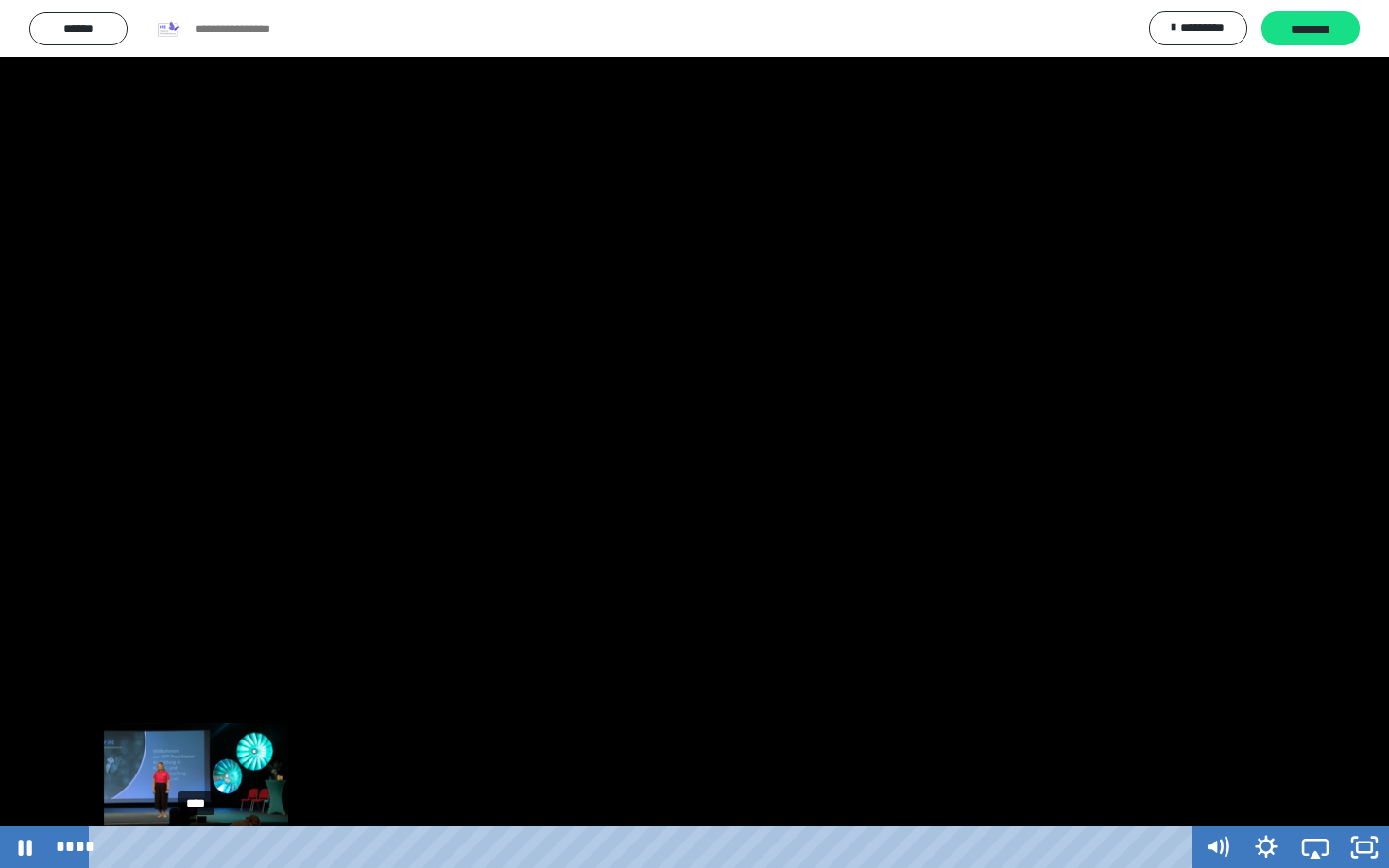 click on "****" at bounding box center [643, 847] 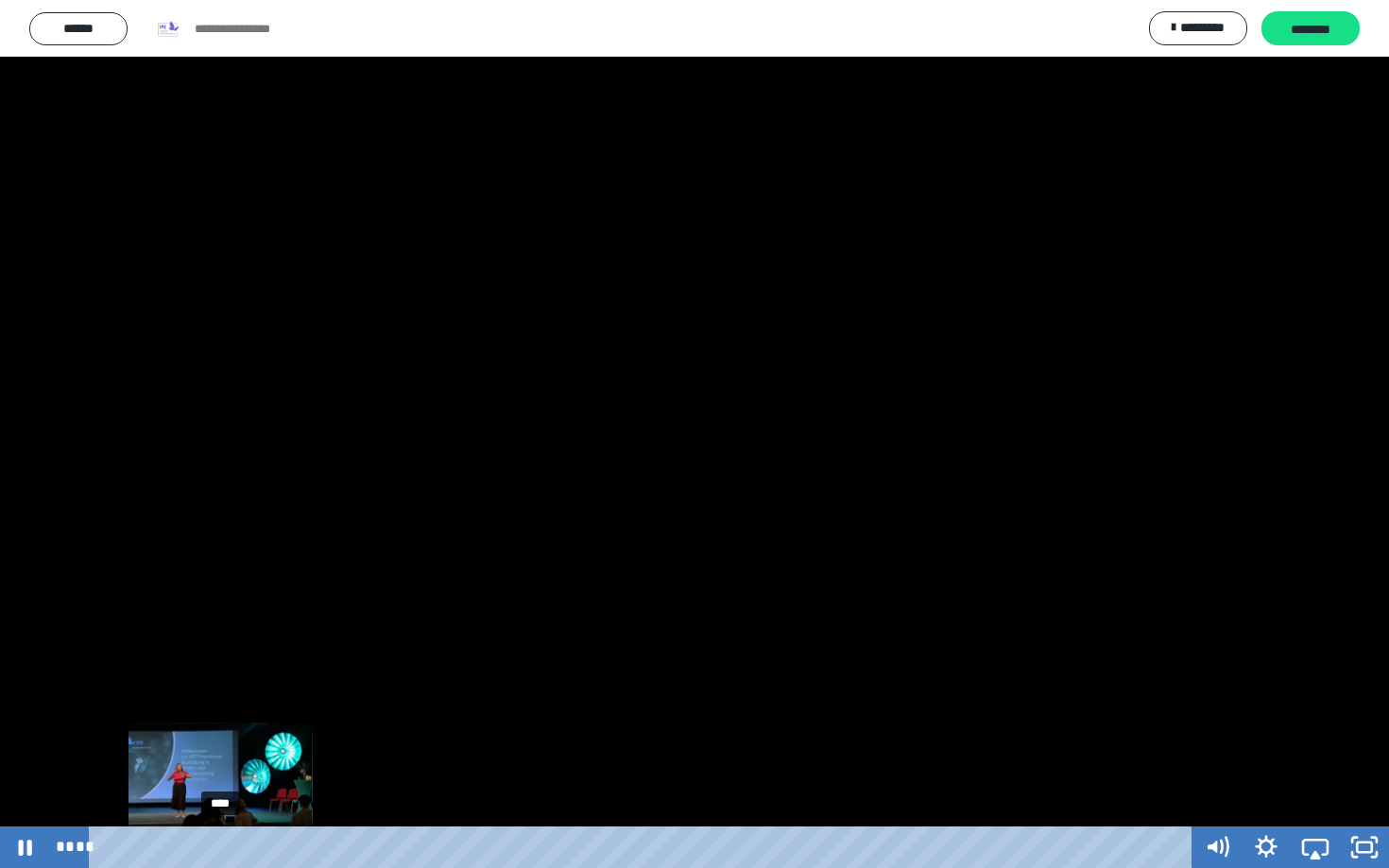 click on "****" at bounding box center (643, 847) 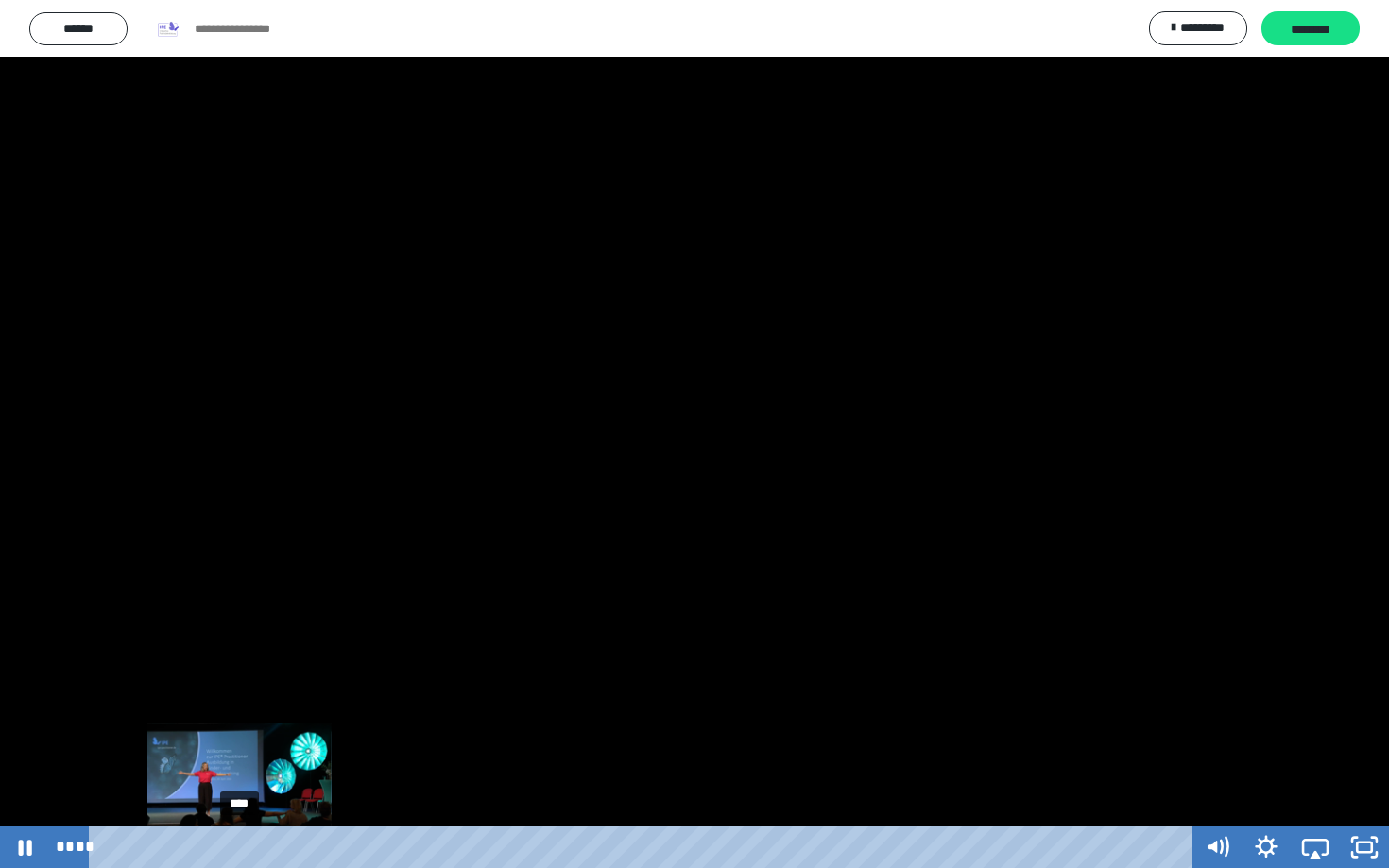 click on "****" at bounding box center [643, 847] 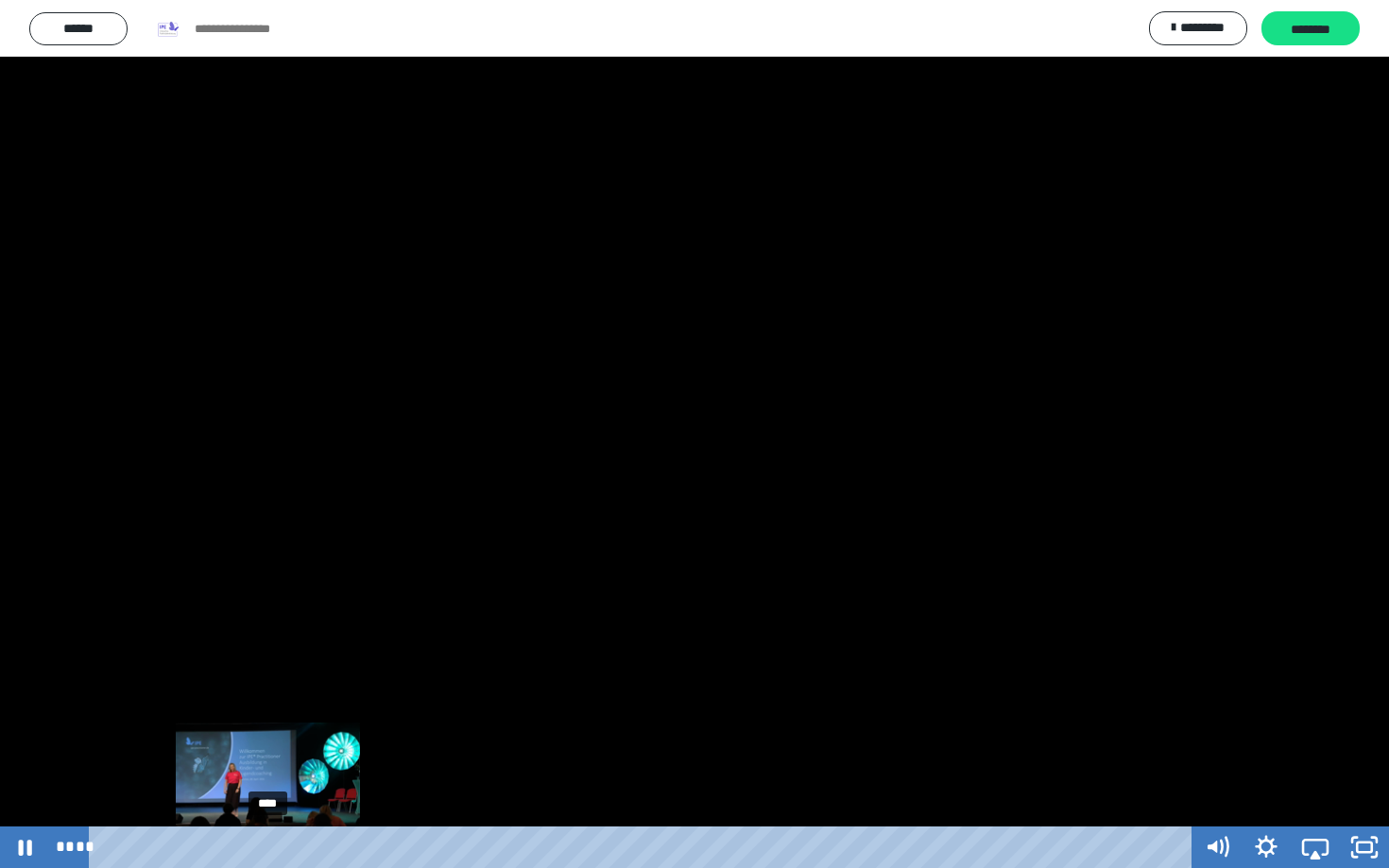 click on "****" at bounding box center (643, 847) 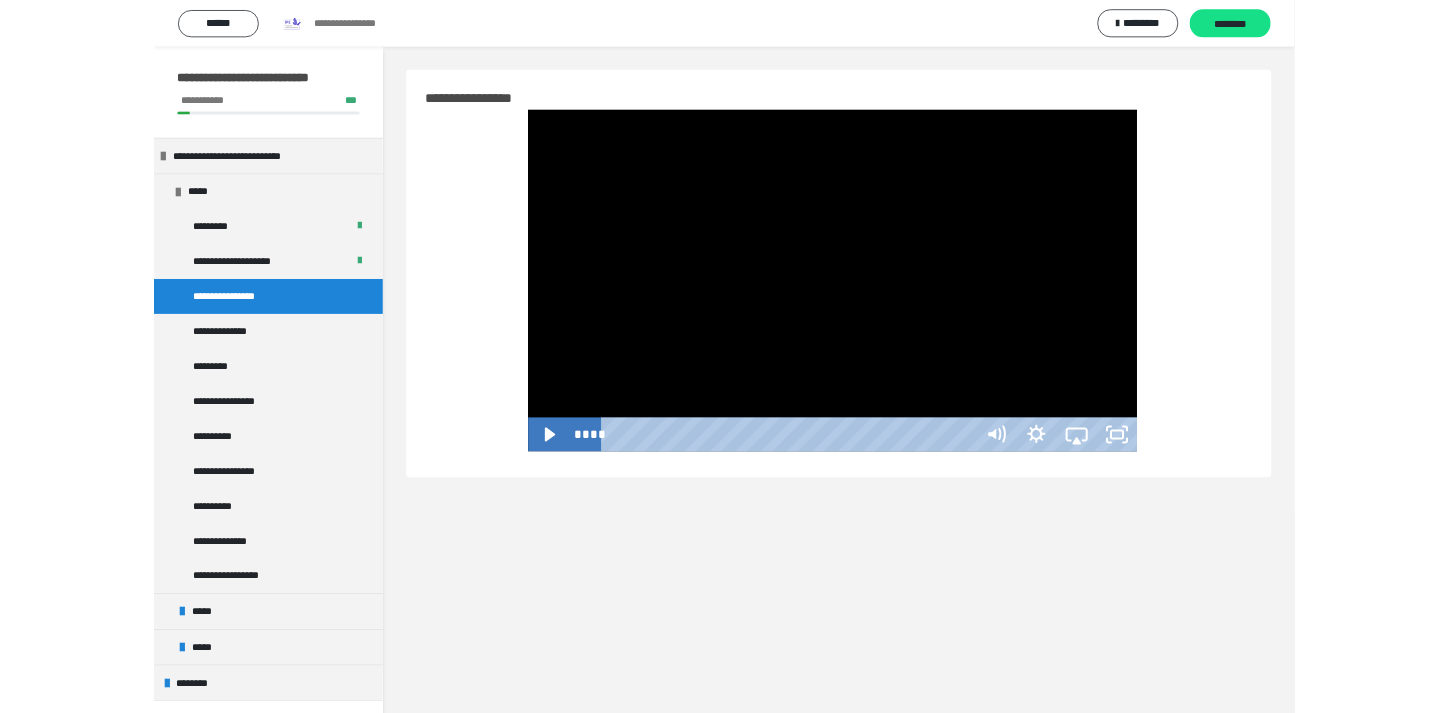 scroll, scrollTop: 60, scrollLeft: 0, axis: vertical 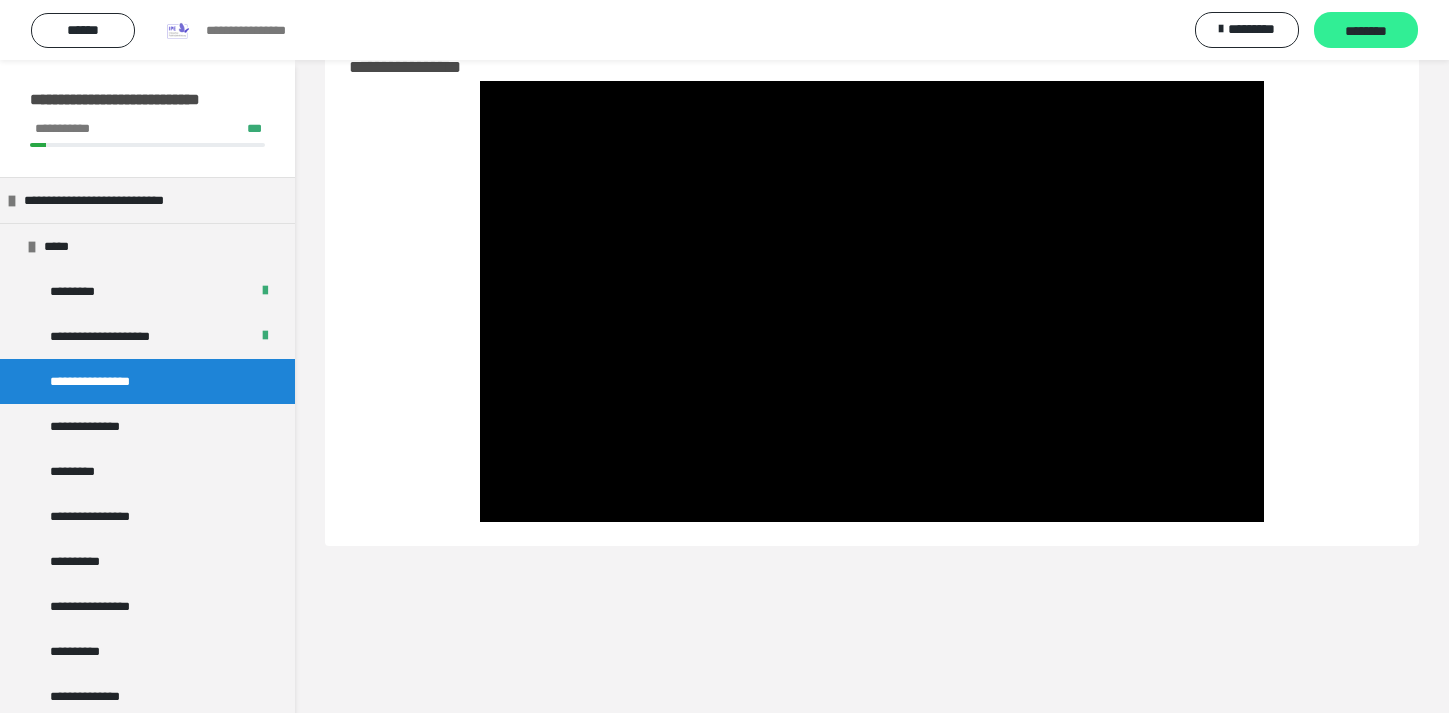 click on "********" at bounding box center [1366, 31] 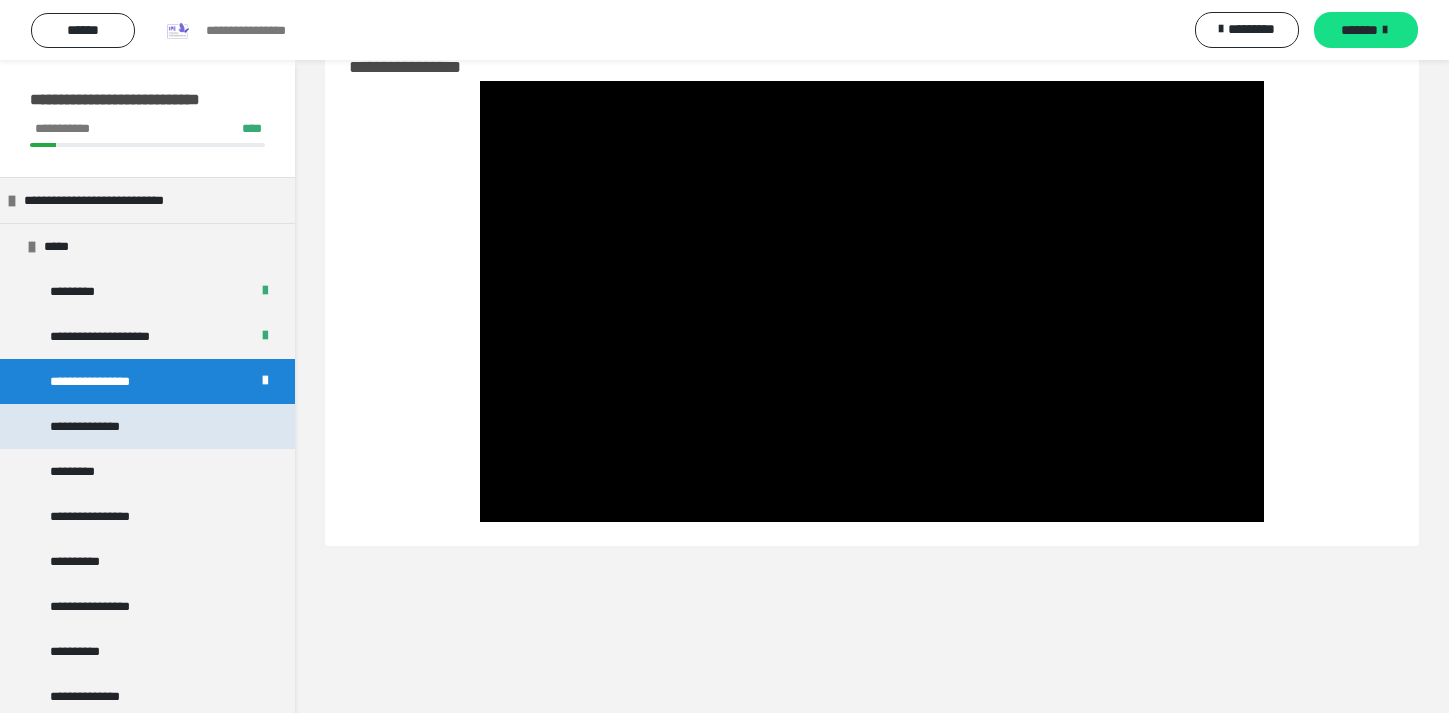click on "**********" at bounding box center [147, 426] 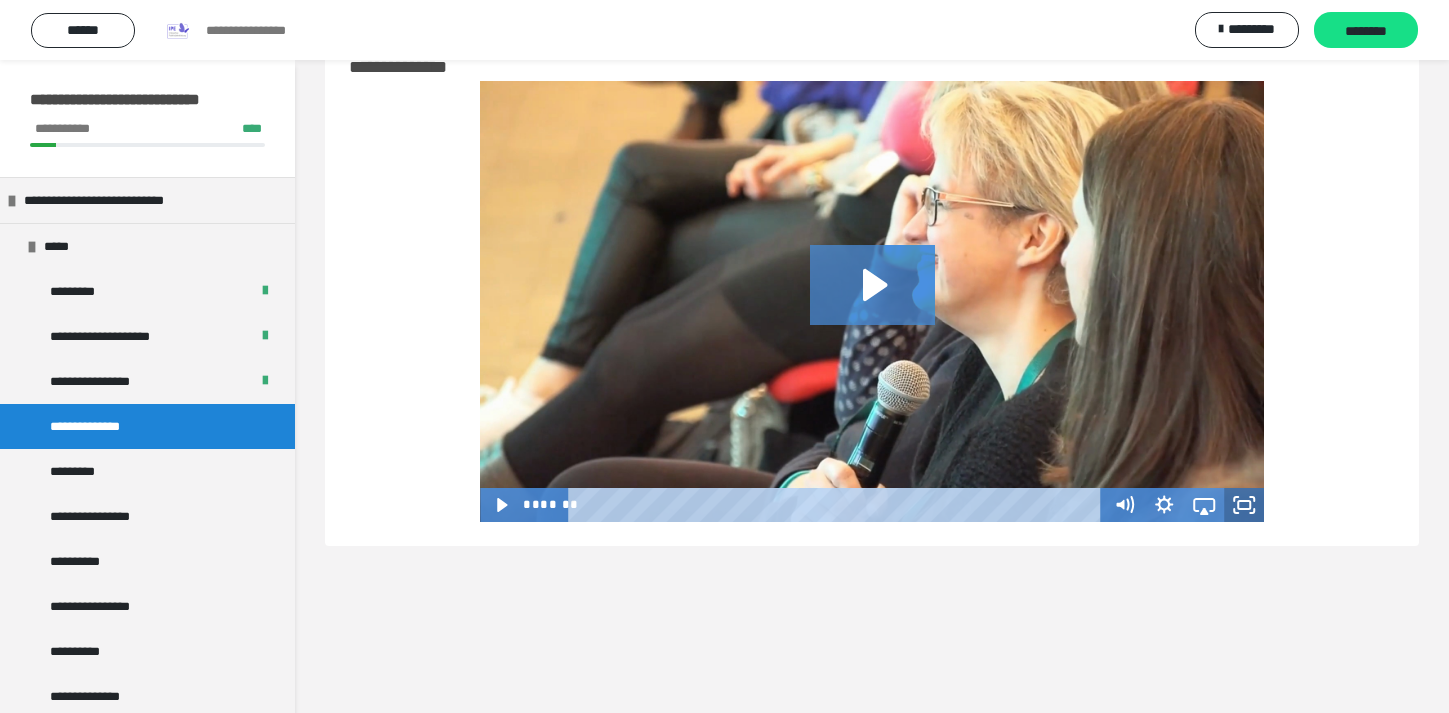 click 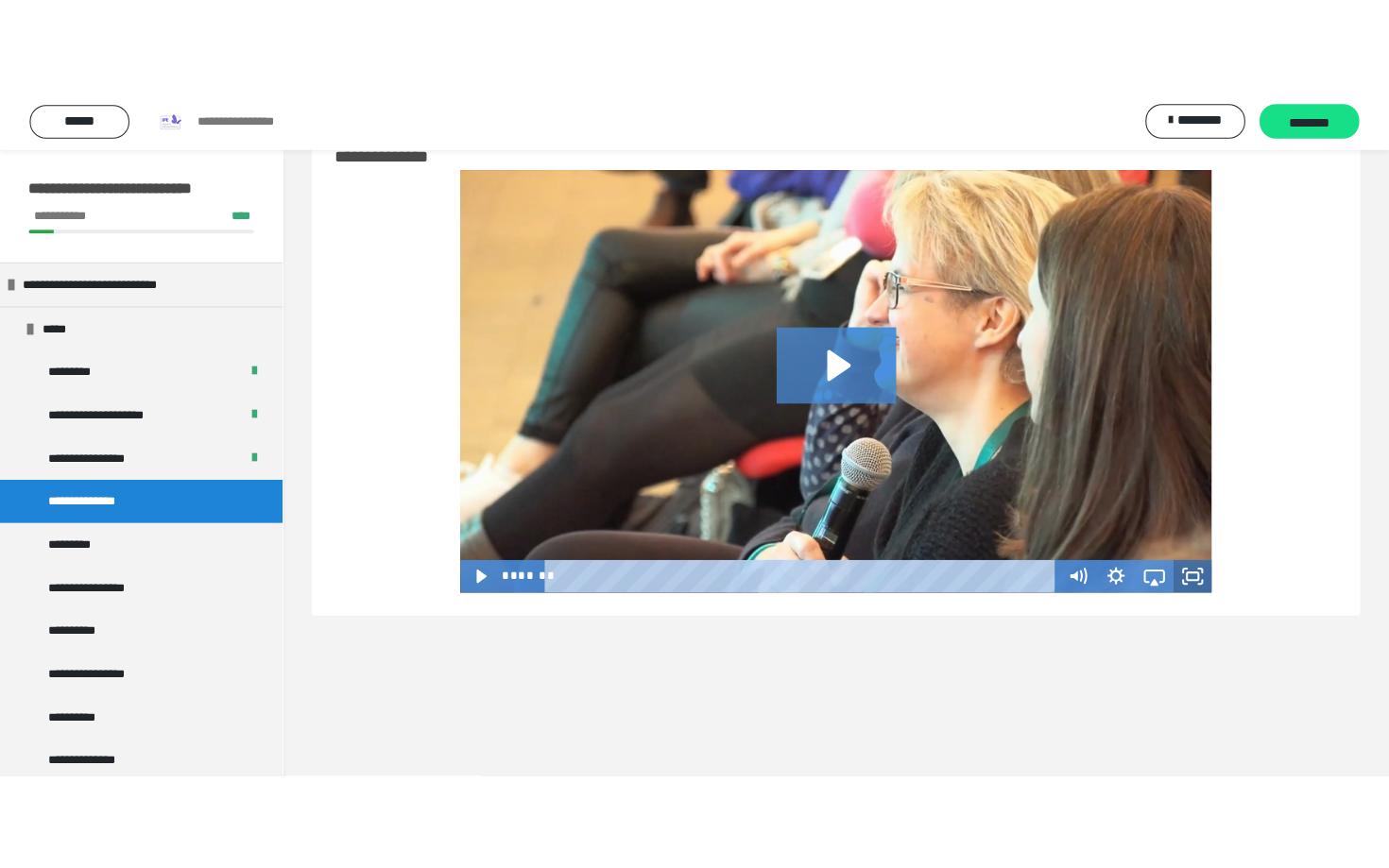 scroll, scrollTop: 0, scrollLeft: 0, axis: both 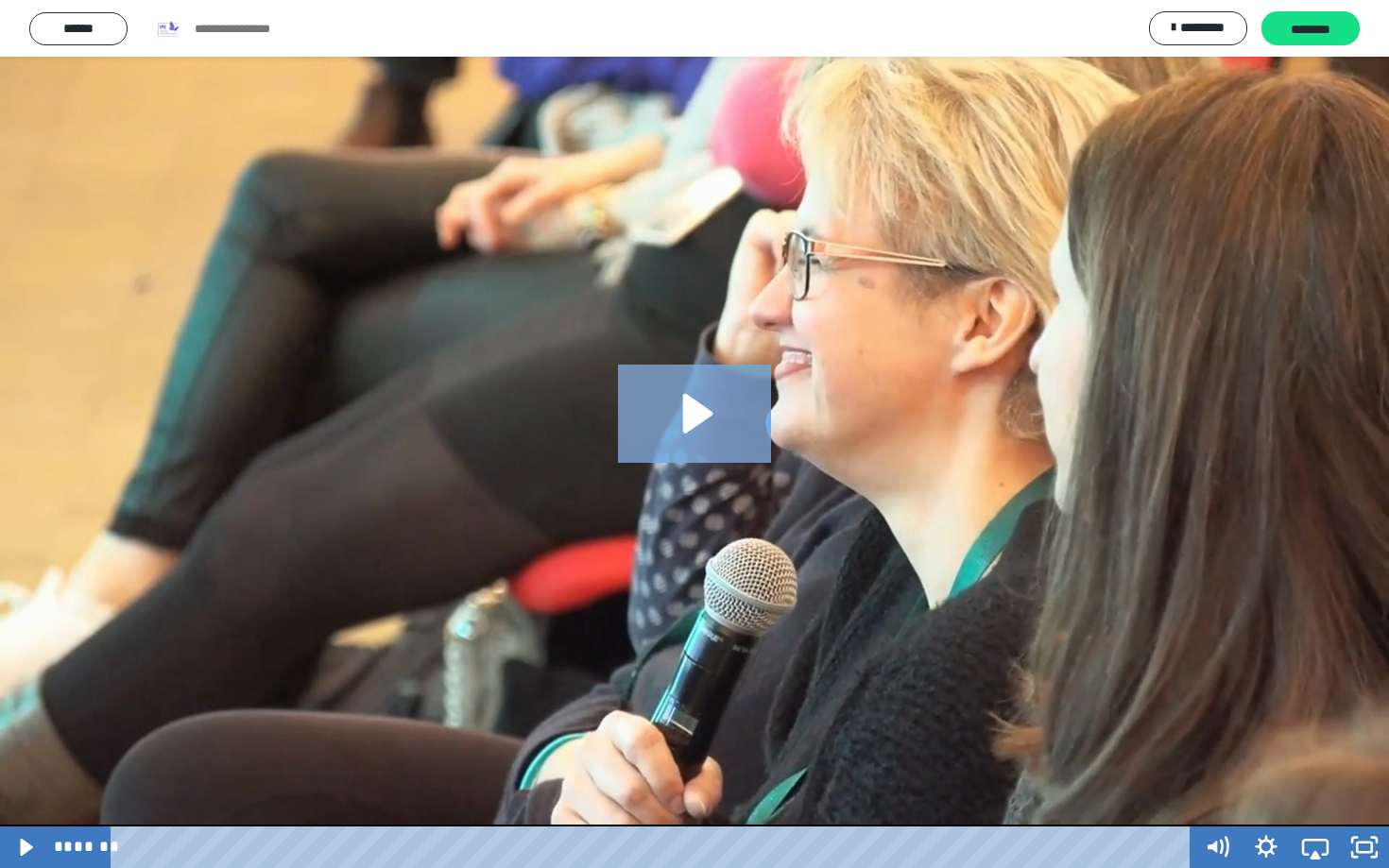 click 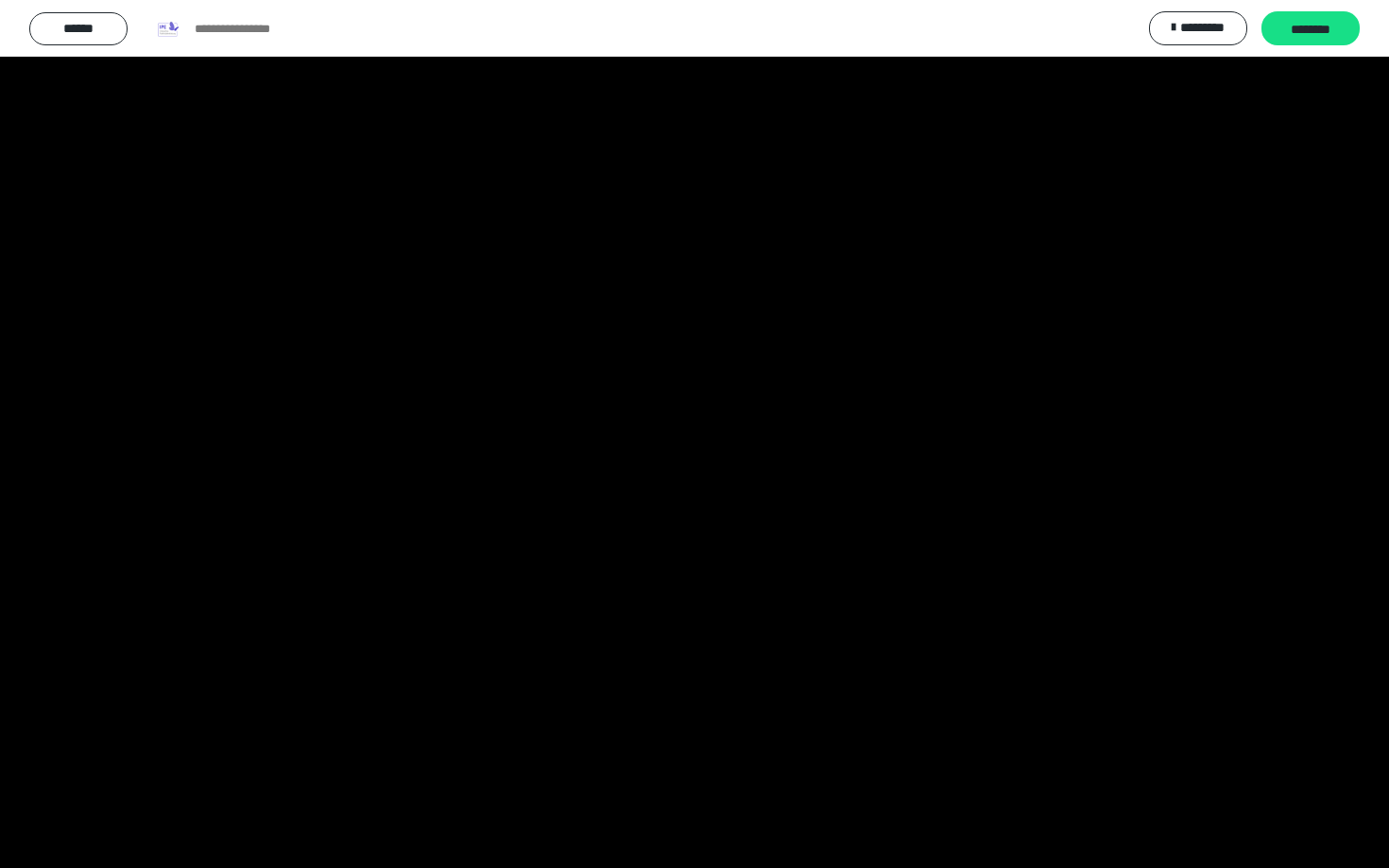 type 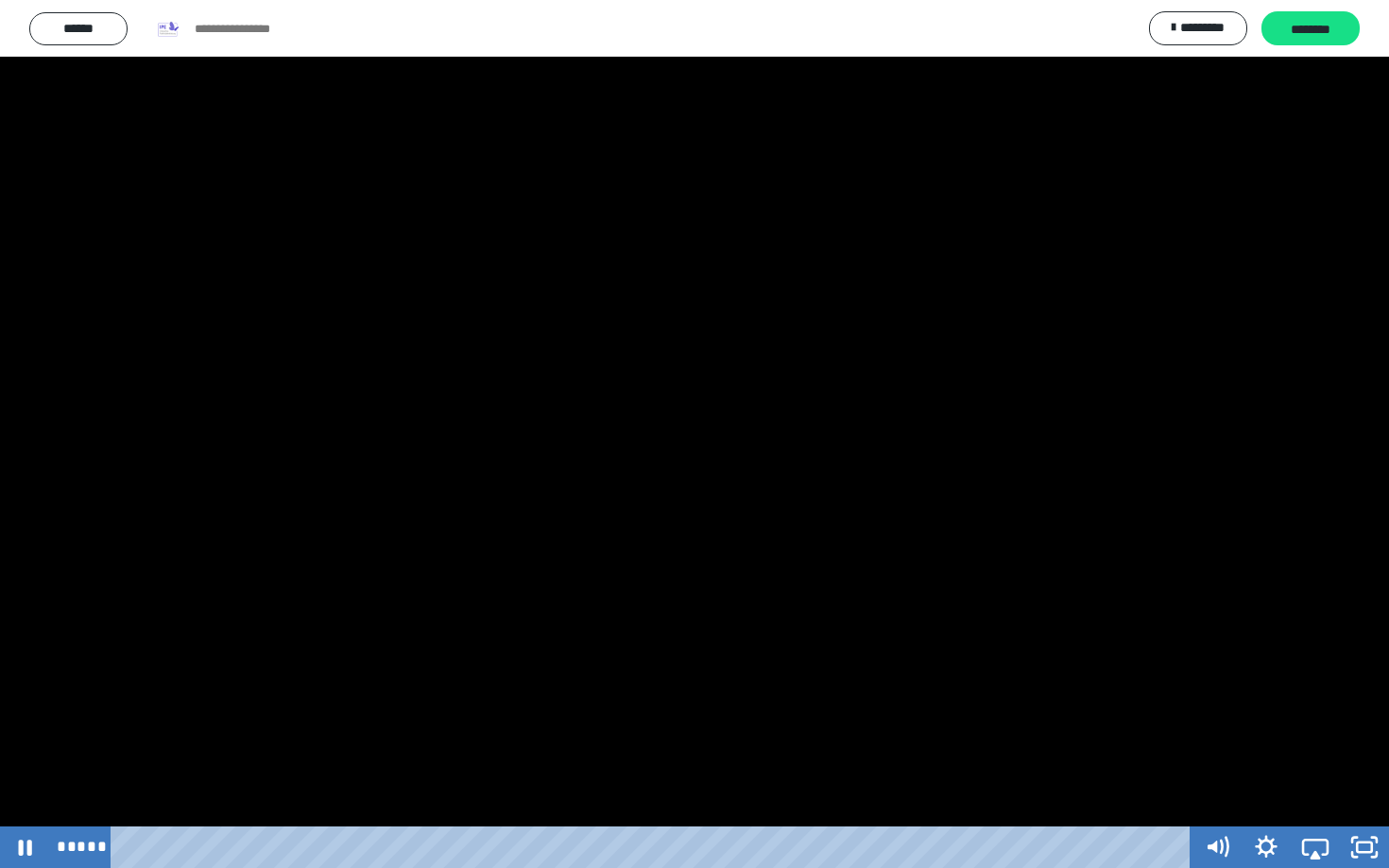 click at bounding box center (694, 434) 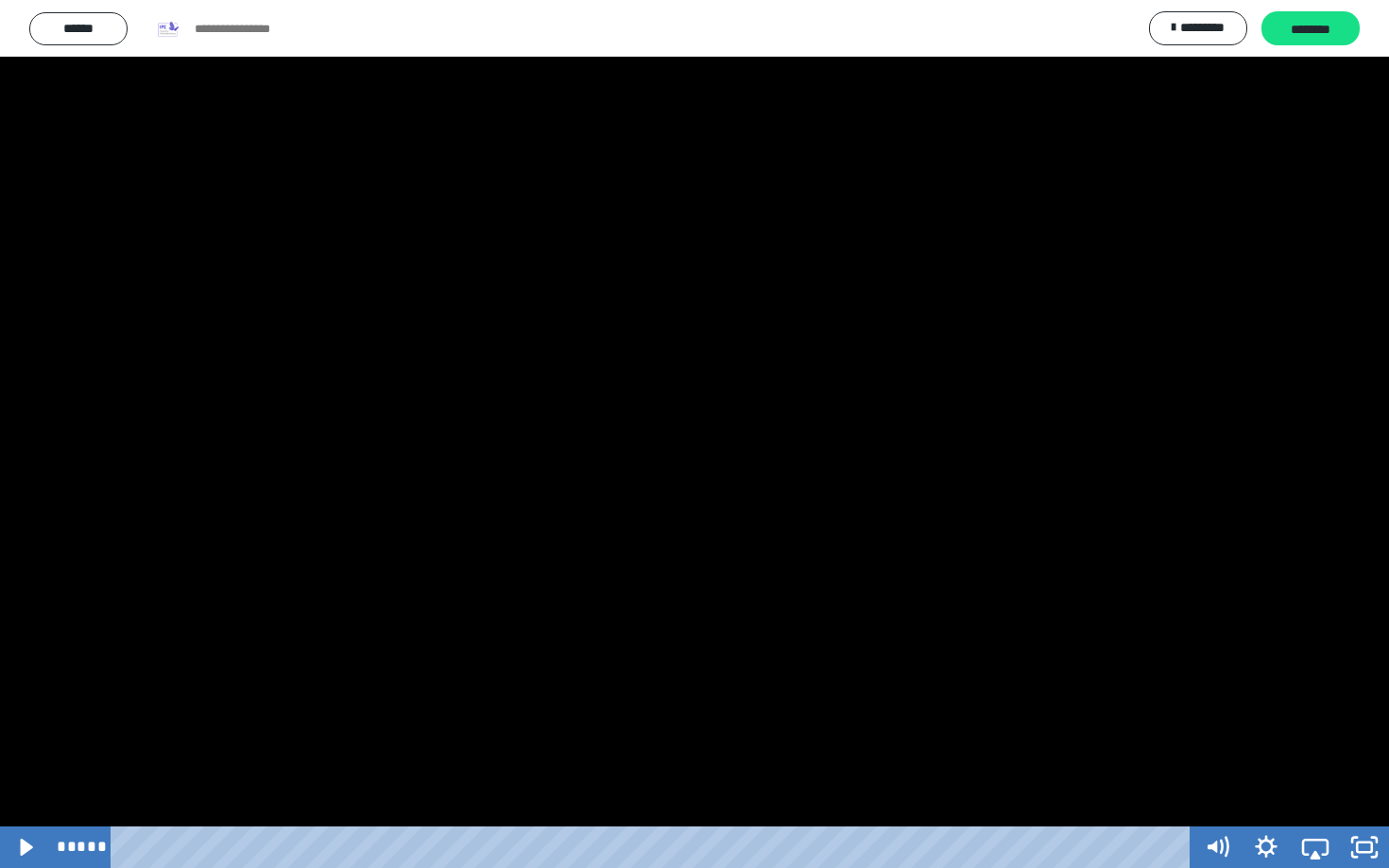 click at bounding box center (694, 434) 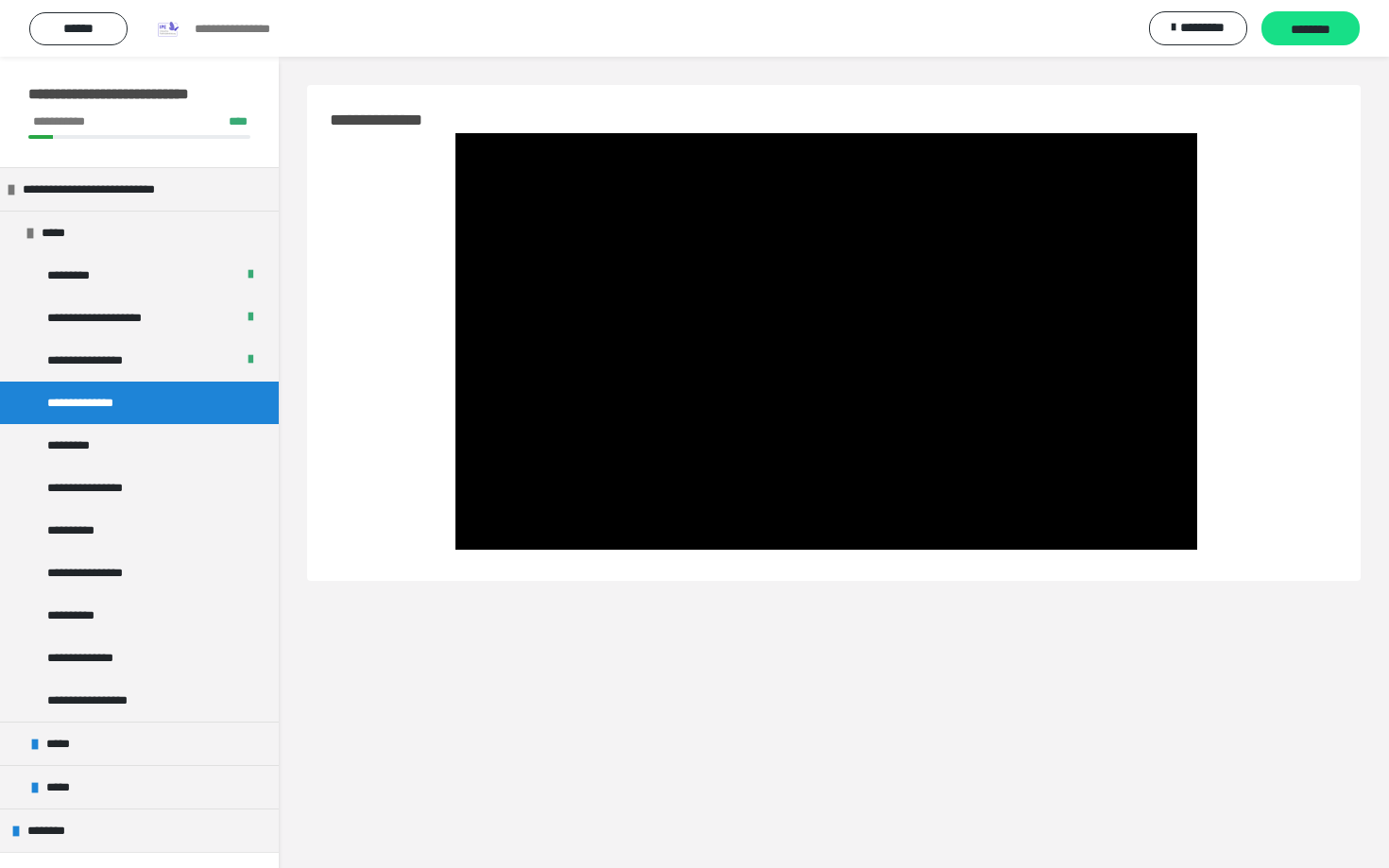 scroll, scrollTop: 0, scrollLeft: 0, axis: both 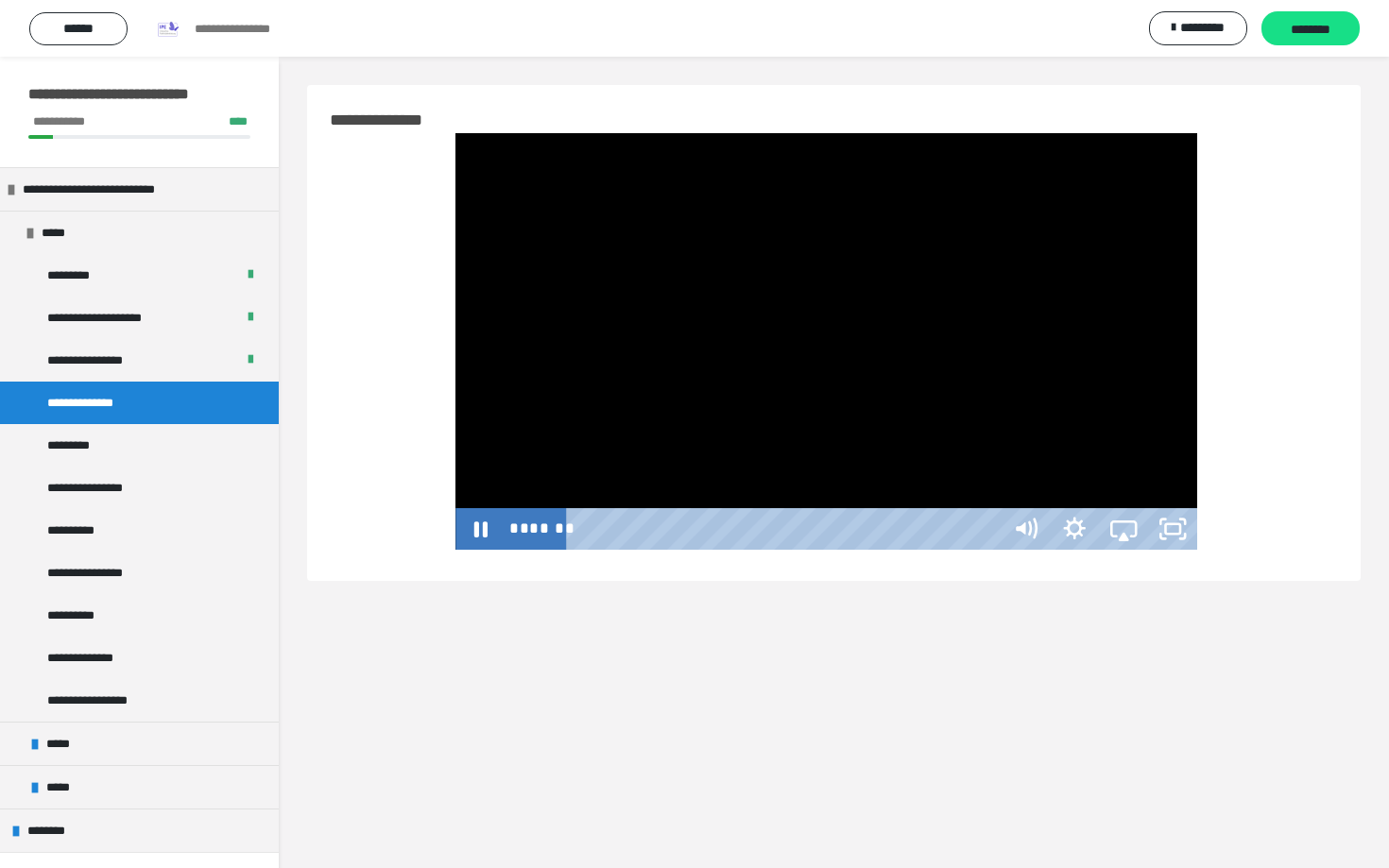 click at bounding box center [826, 341] 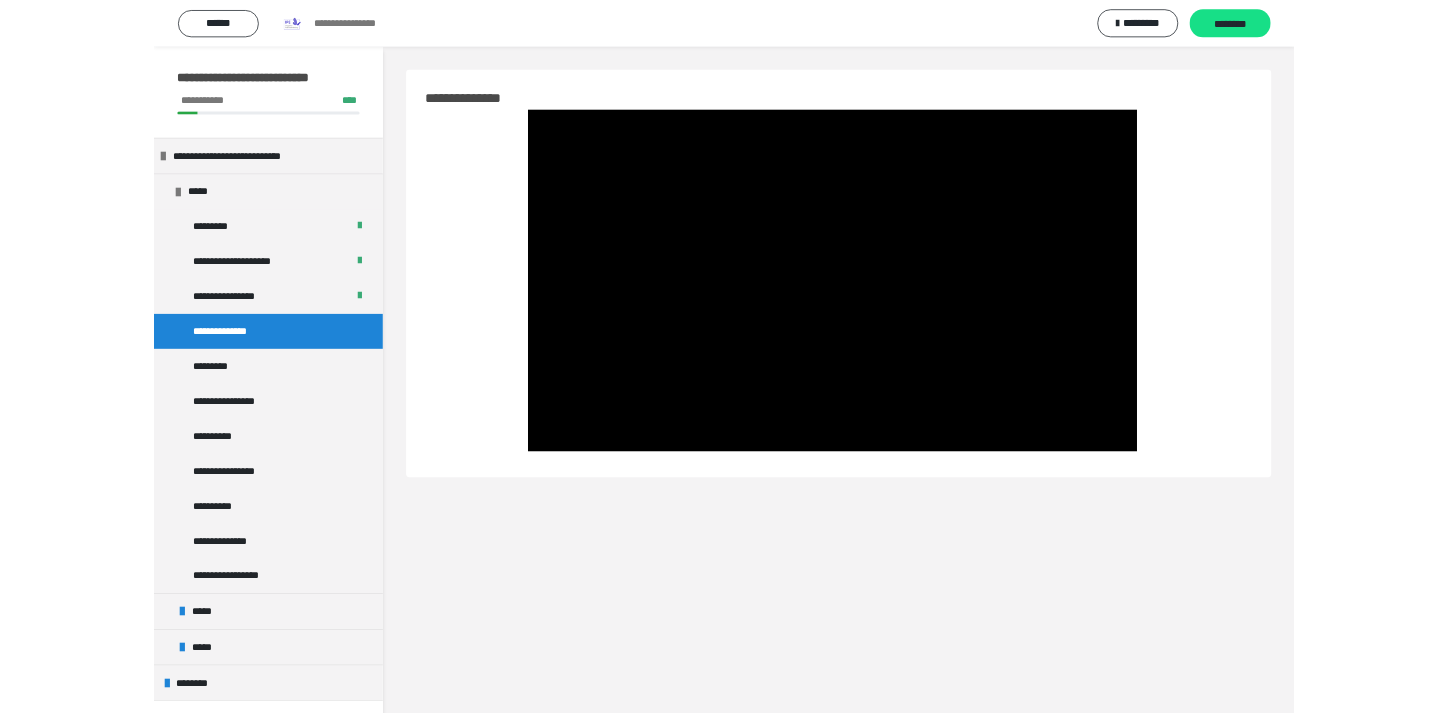 scroll, scrollTop: 60, scrollLeft: 0, axis: vertical 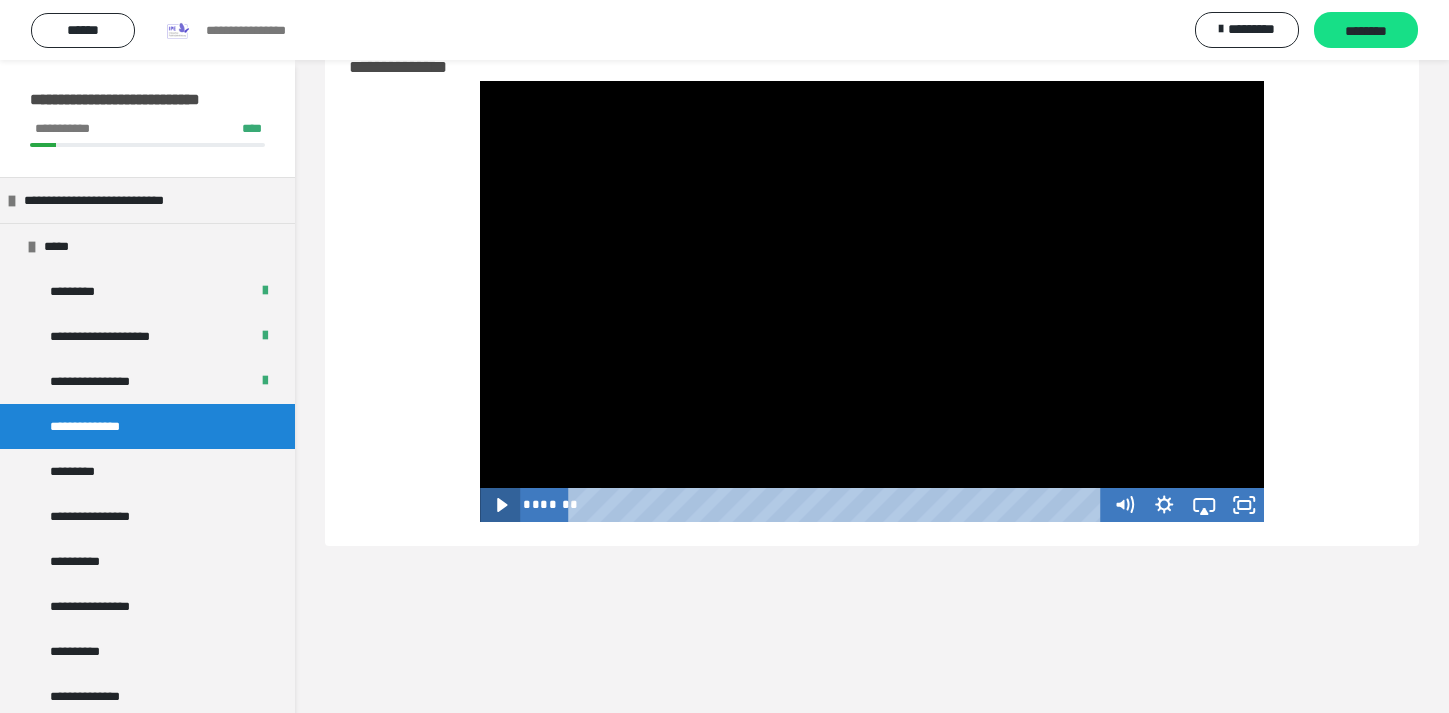 click 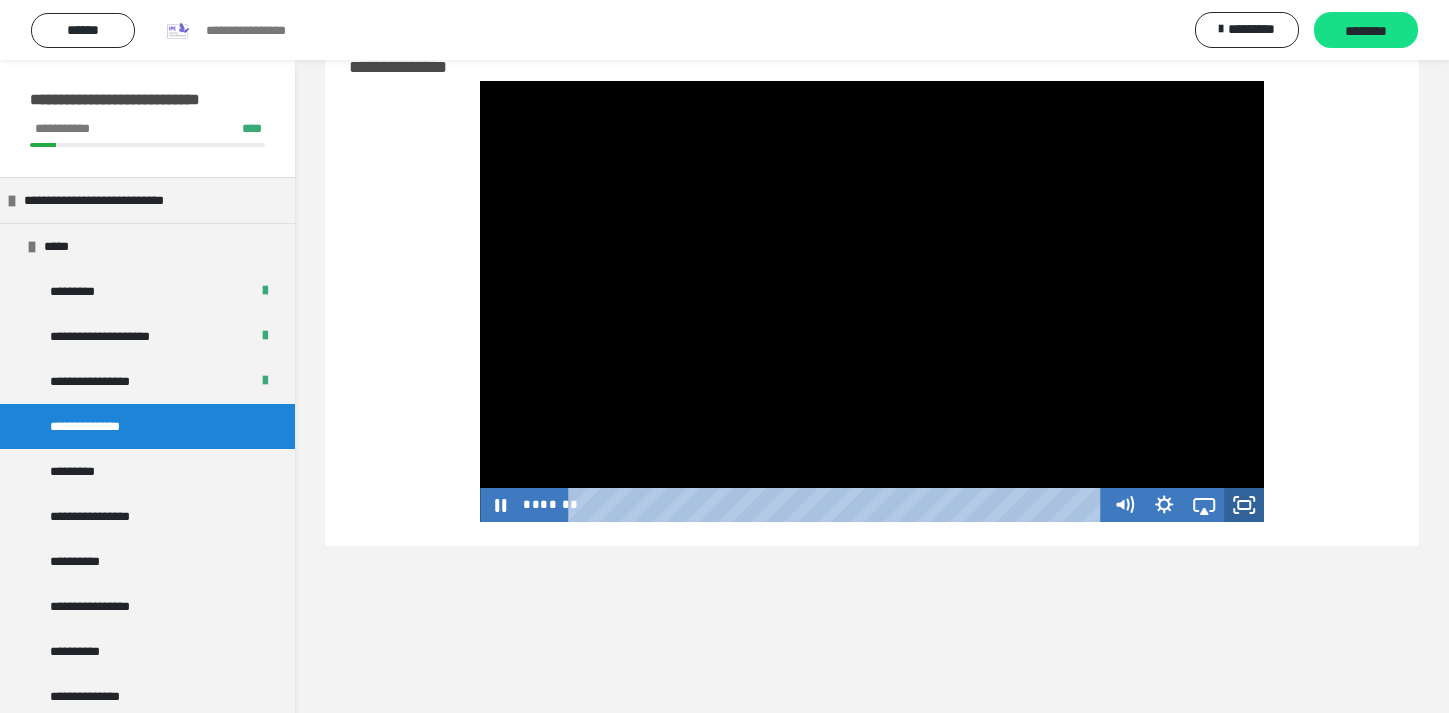 click 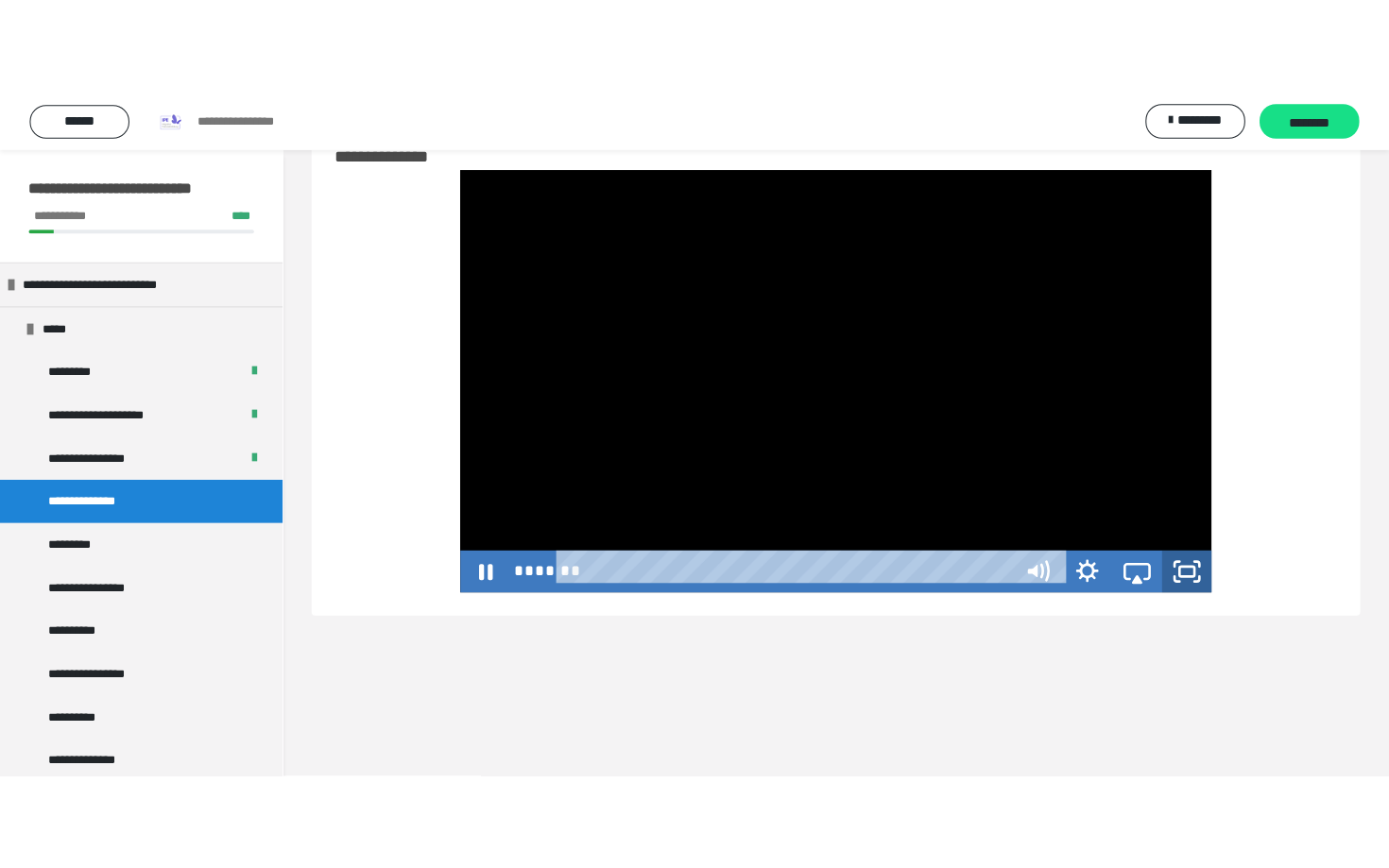 scroll, scrollTop: 0, scrollLeft: 0, axis: both 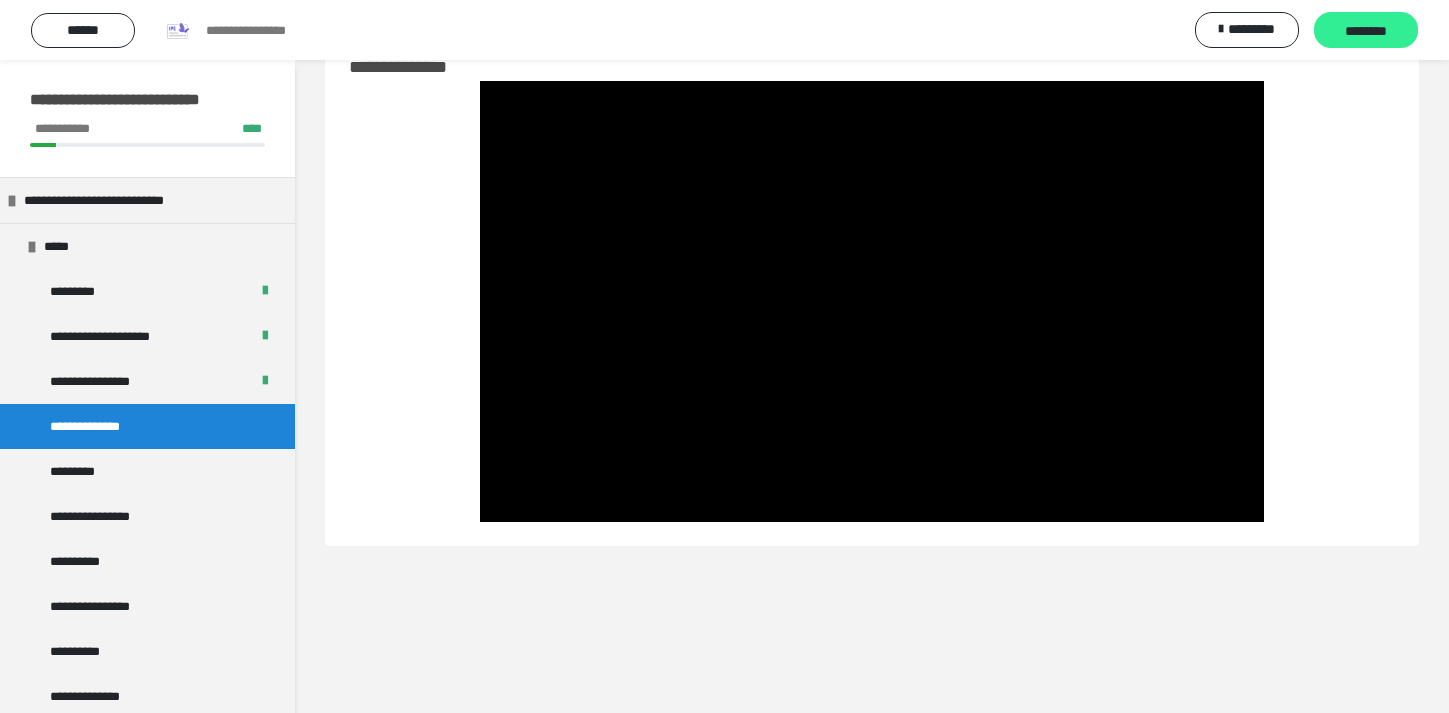 click on "********" at bounding box center (1366, 31) 